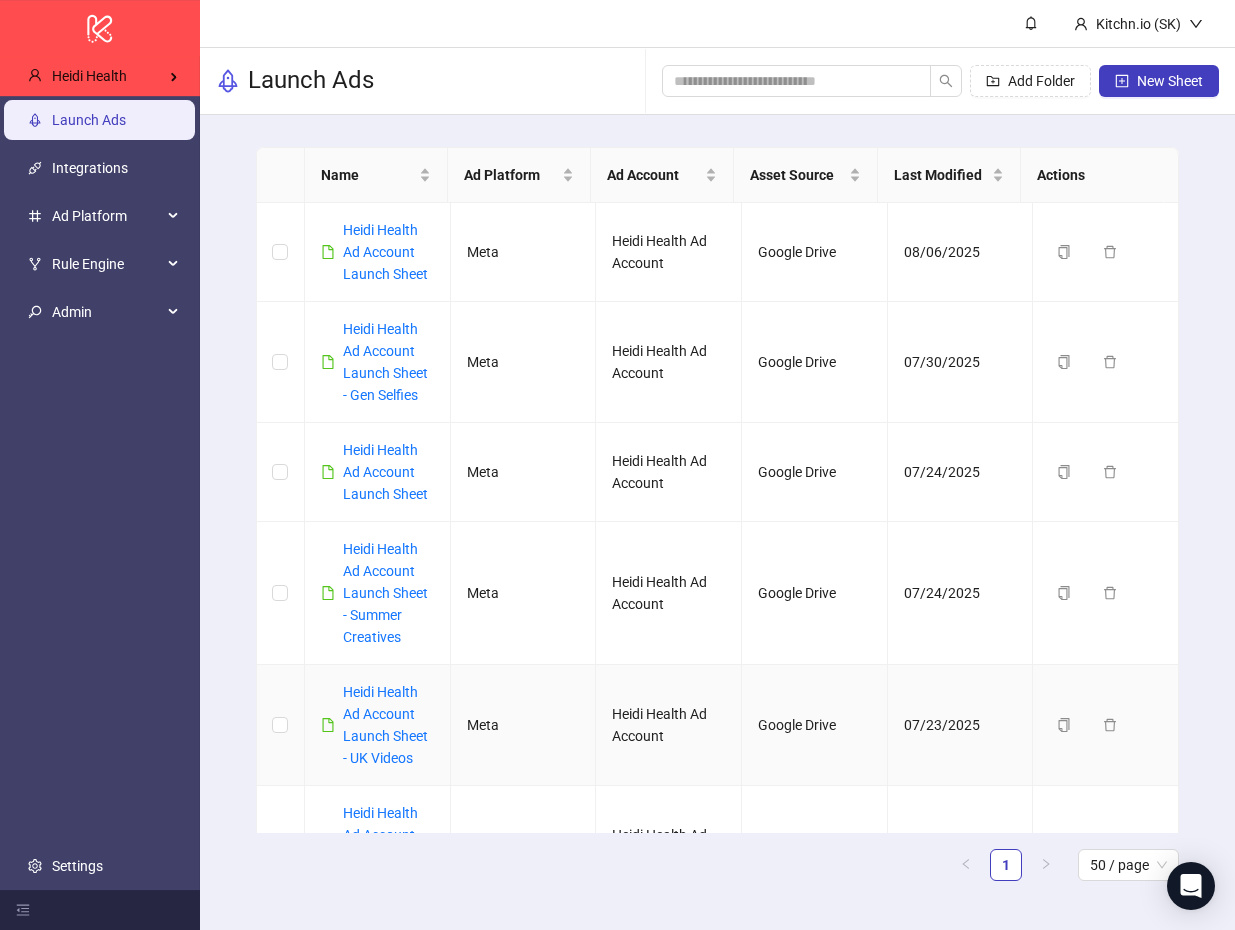 scroll, scrollTop: 0, scrollLeft: 0, axis: both 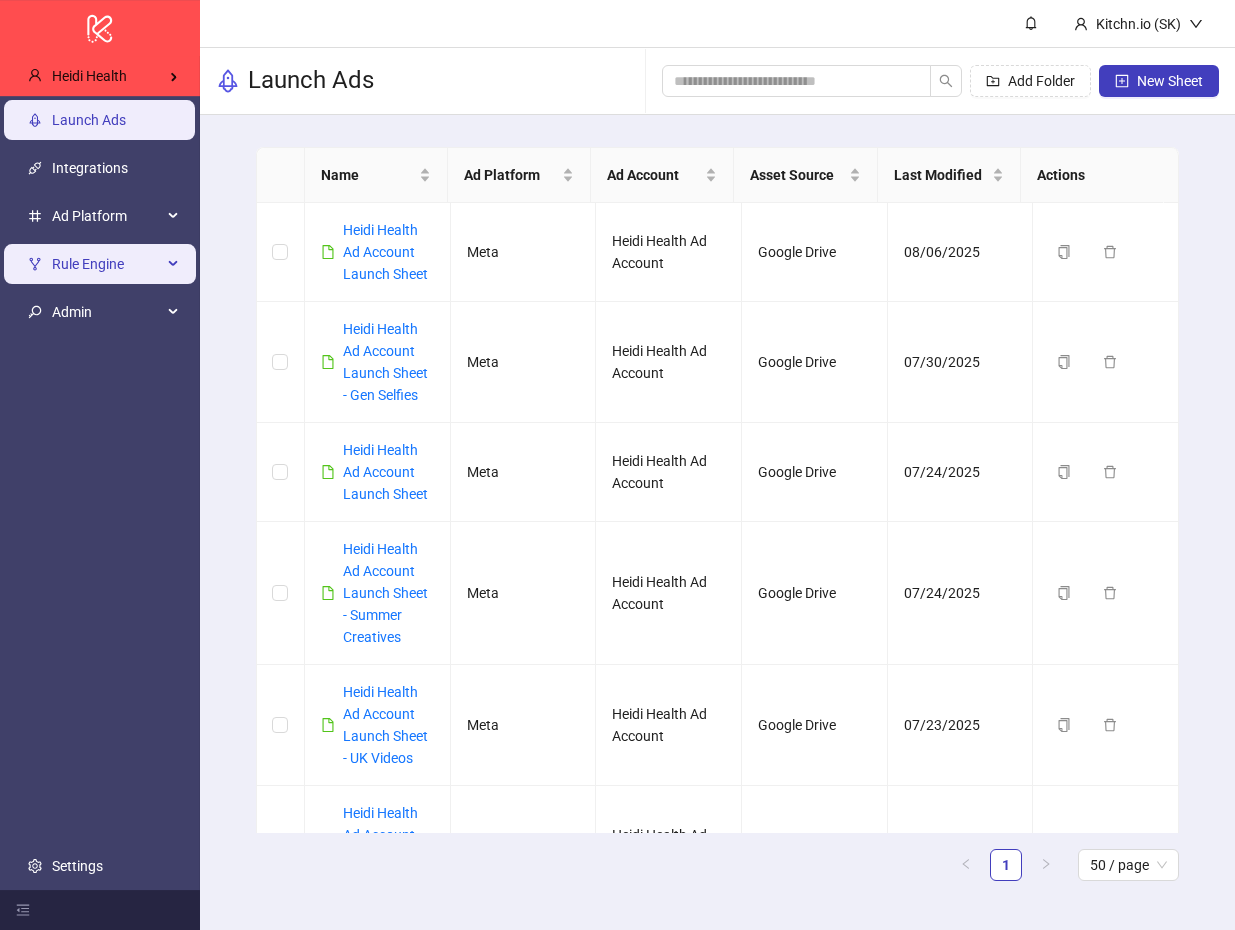 click on "Rule Engine" at bounding box center [107, 264] 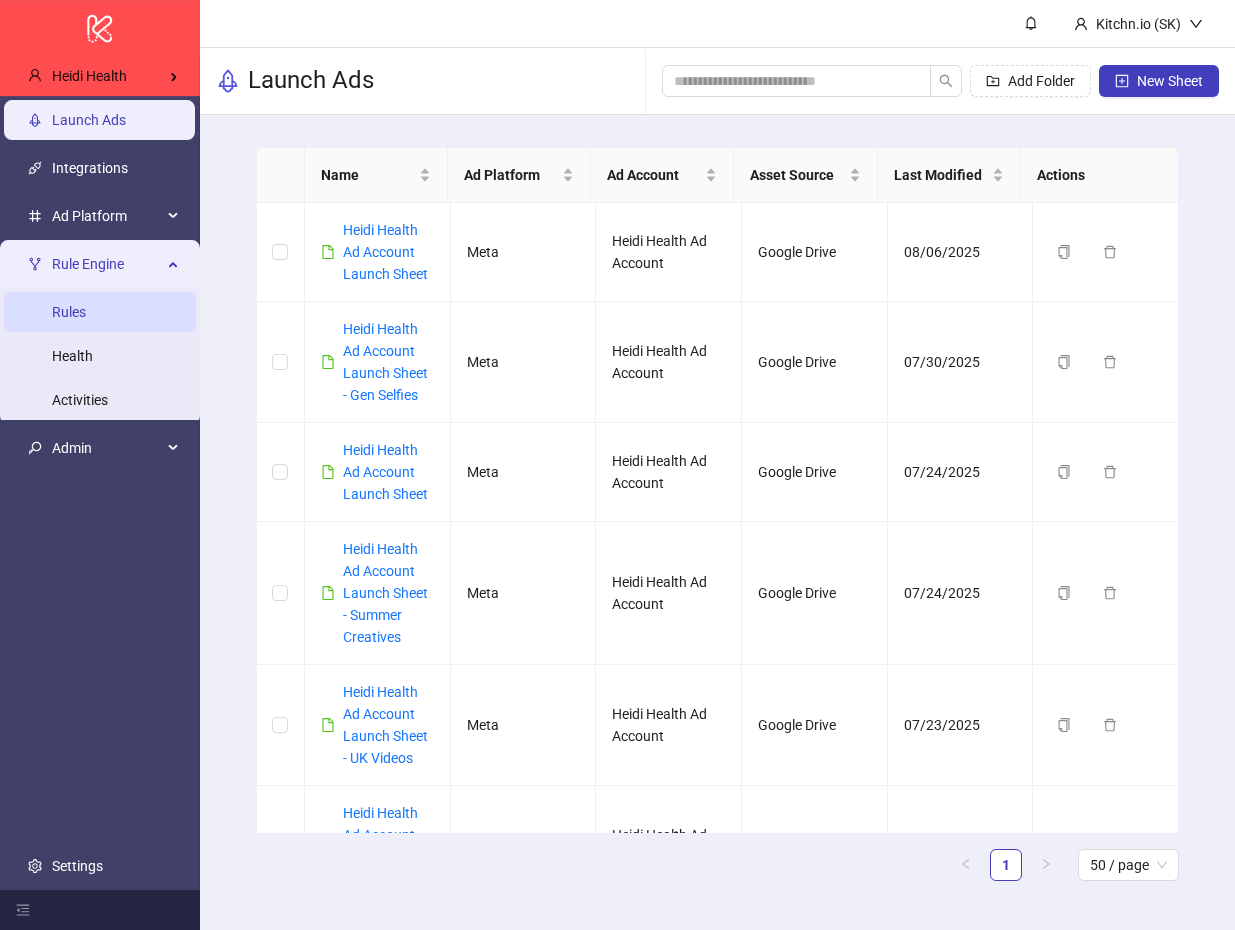 click on "Rules" at bounding box center (69, 312) 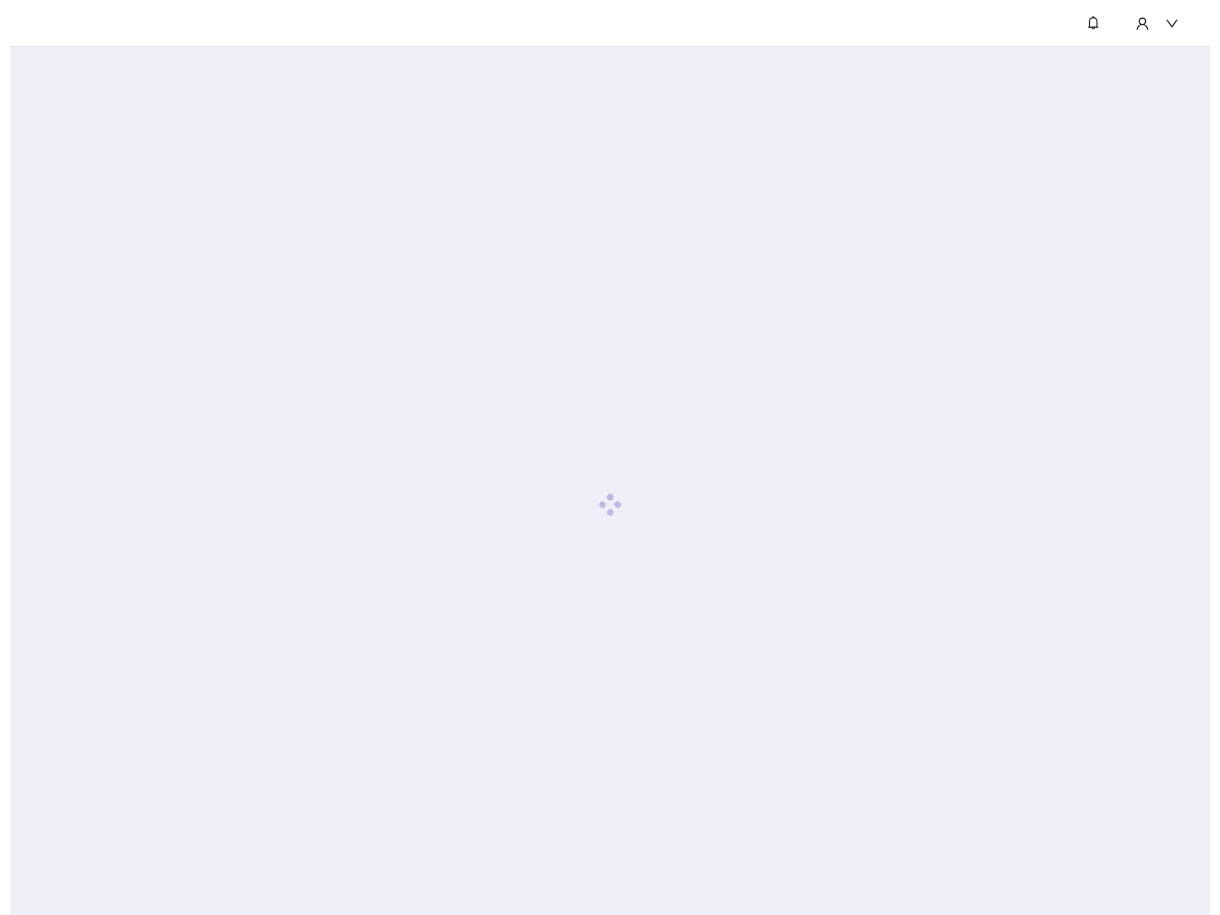 scroll, scrollTop: 0, scrollLeft: 0, axis: both 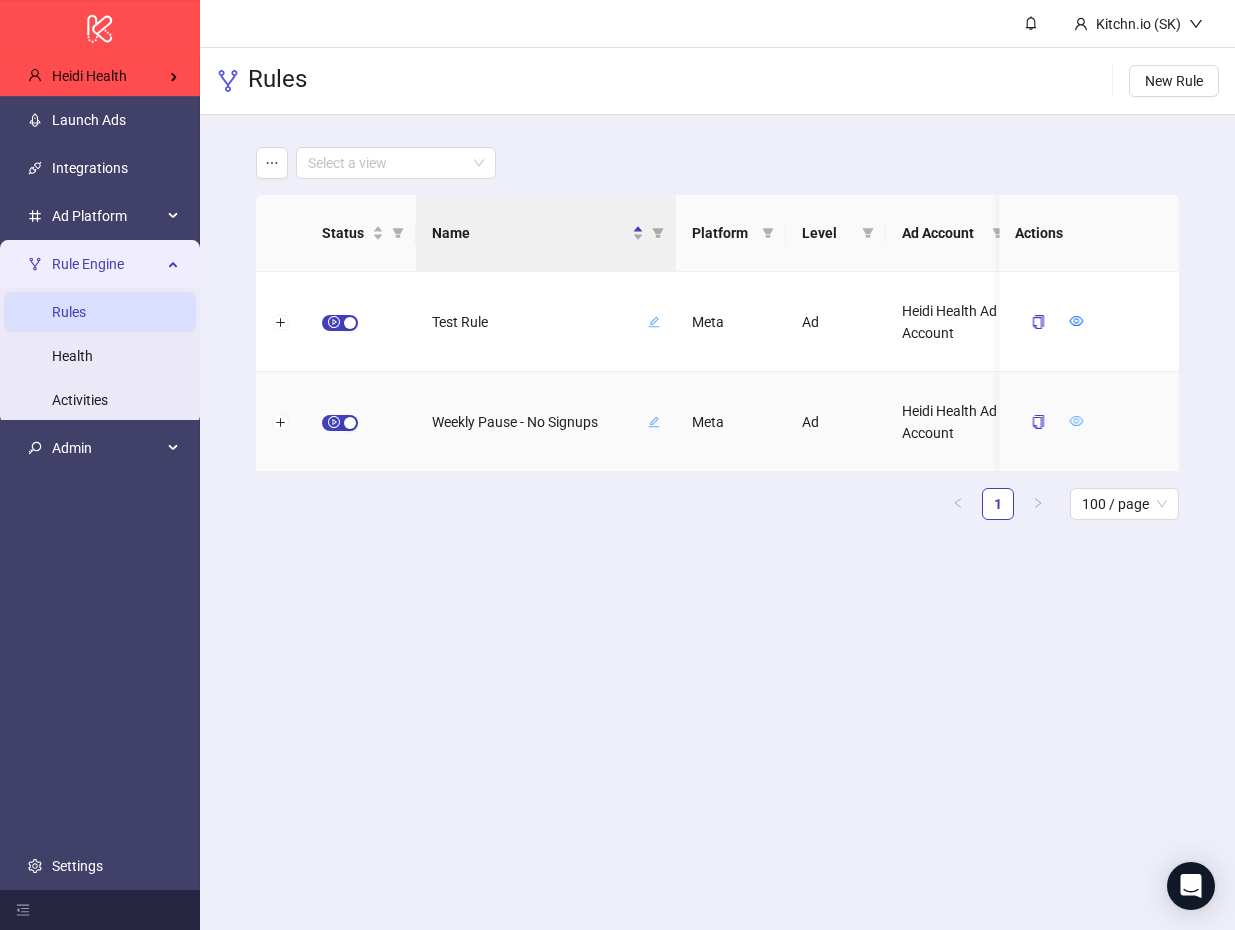 click 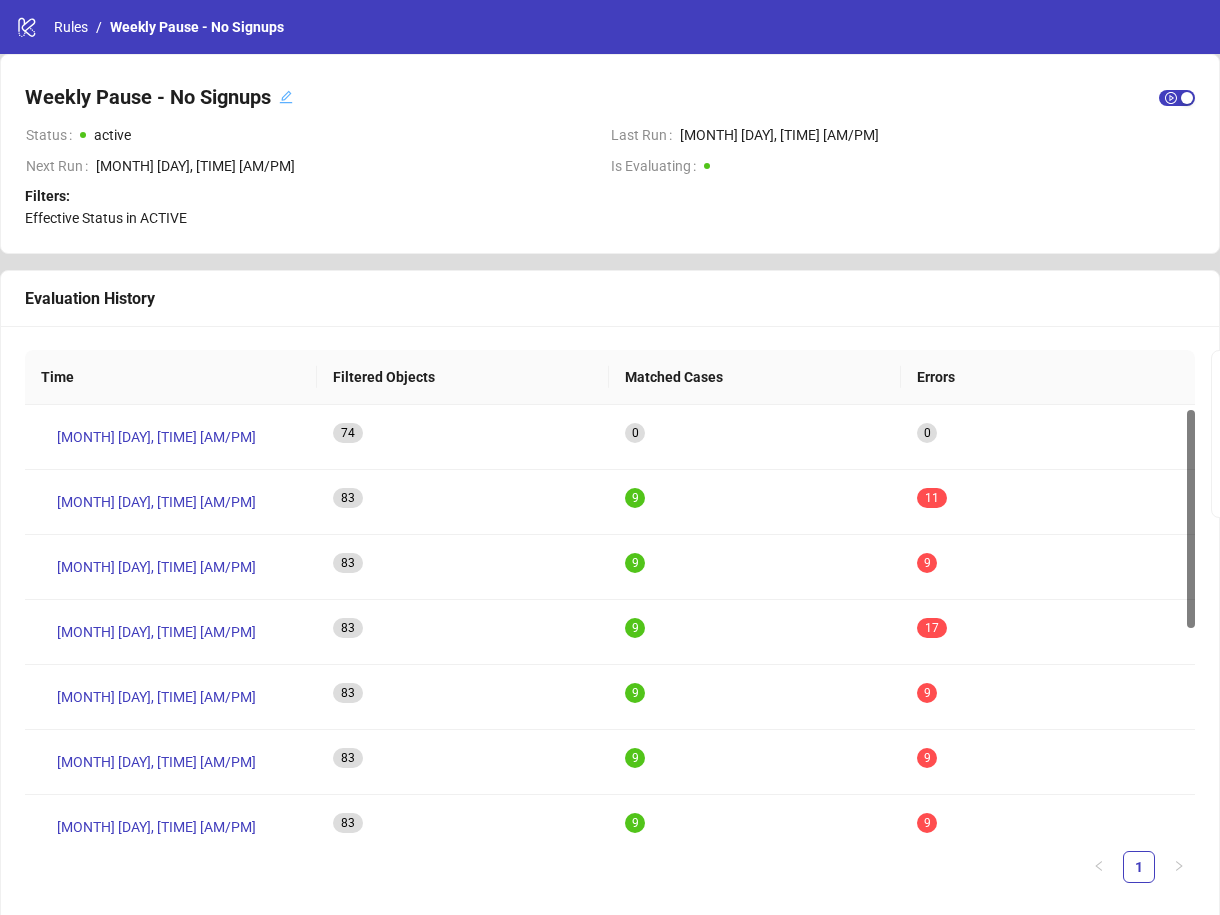 scroll, scrollTop: 10, scrollLeft: 0, axis: vertical 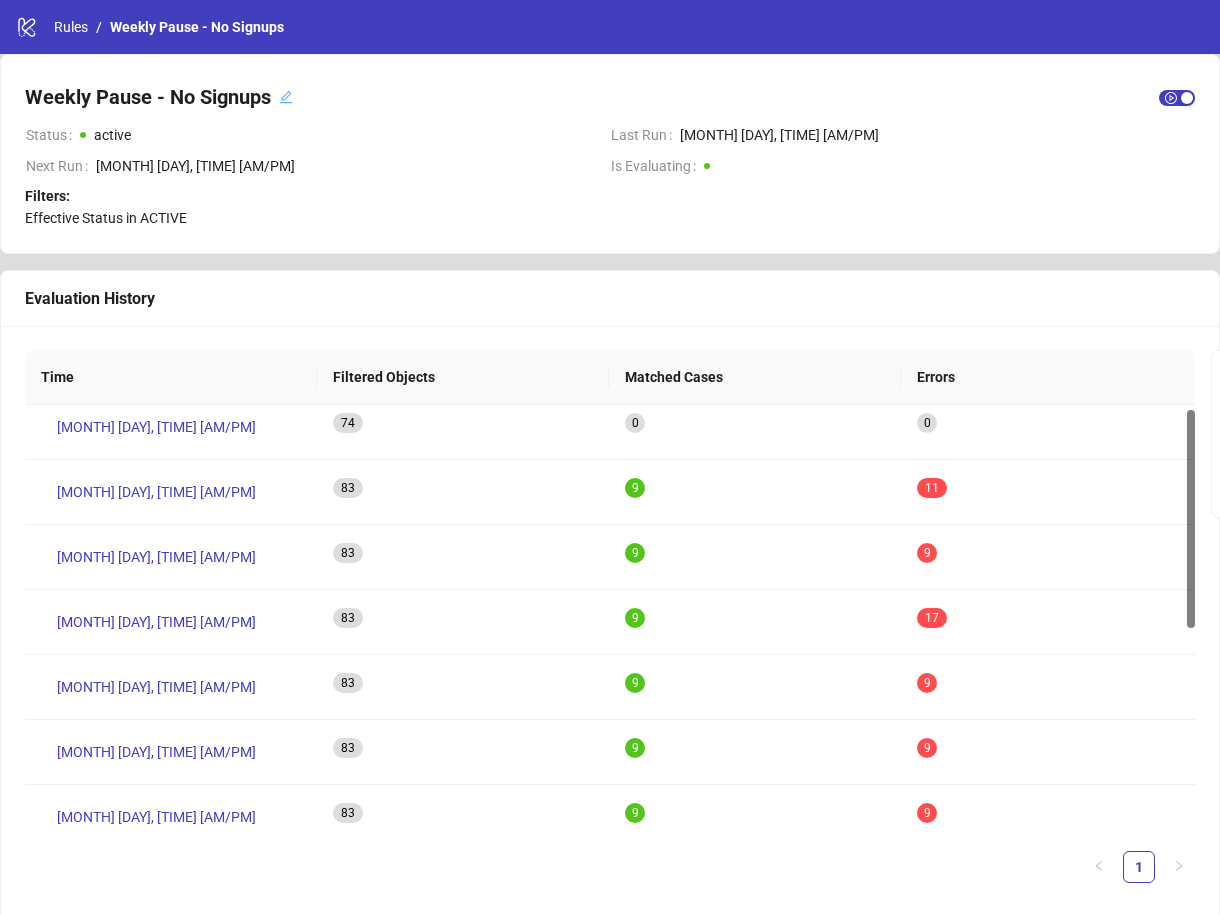 click on "Evaluation History" at bounding box center (610, 299) 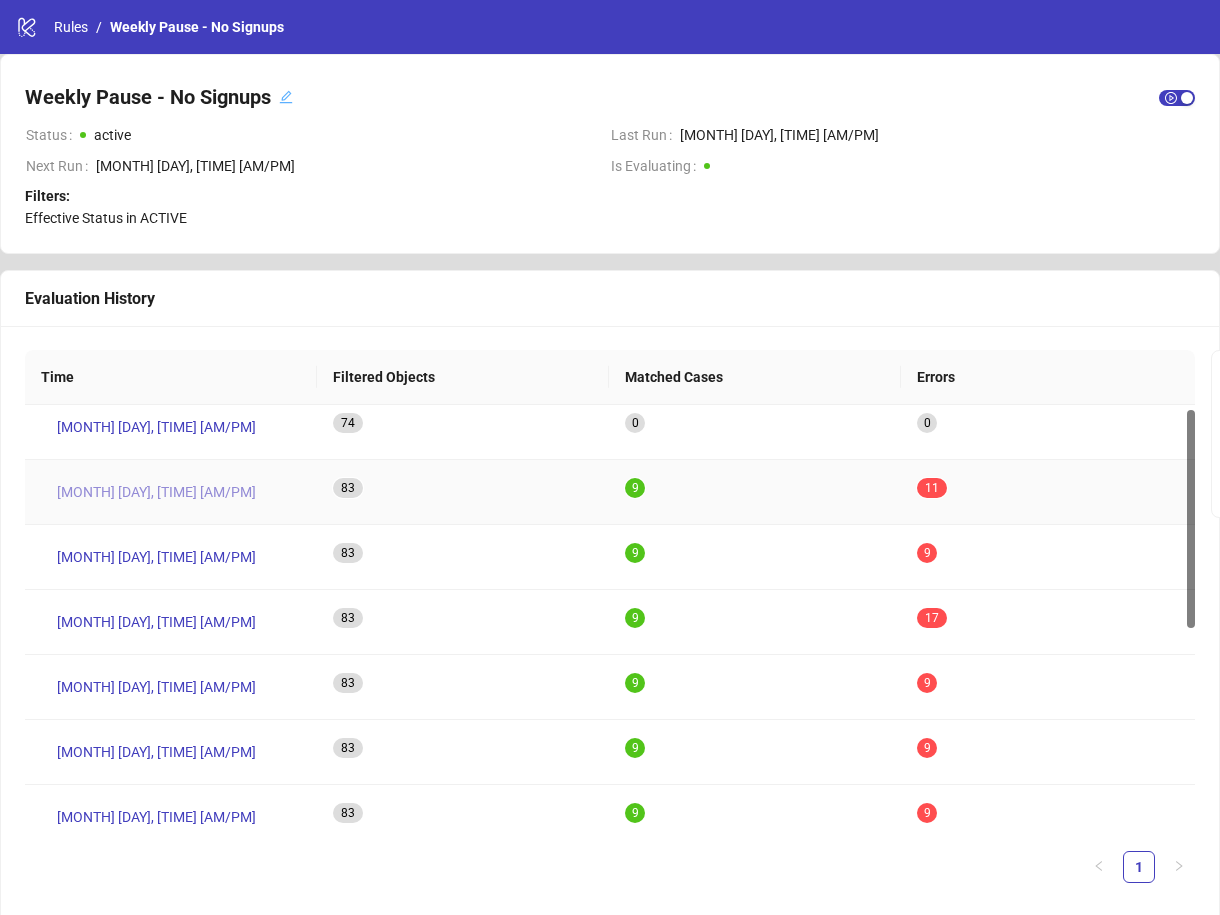 click on "Aug 06, 02:02 PM" at bounding box center (156, 492) 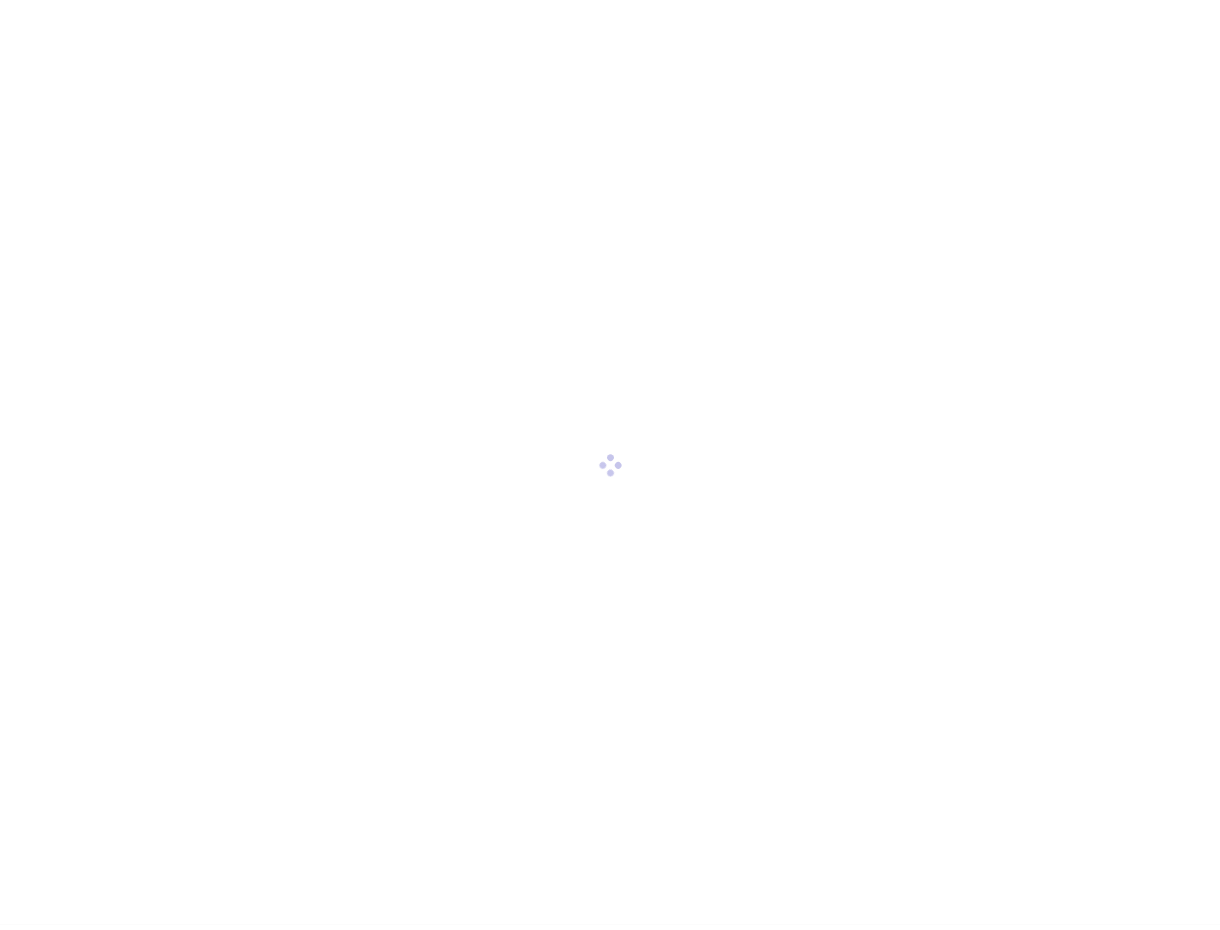 scroll, scrollTop: 0, scrollLeft: 0, axis: both 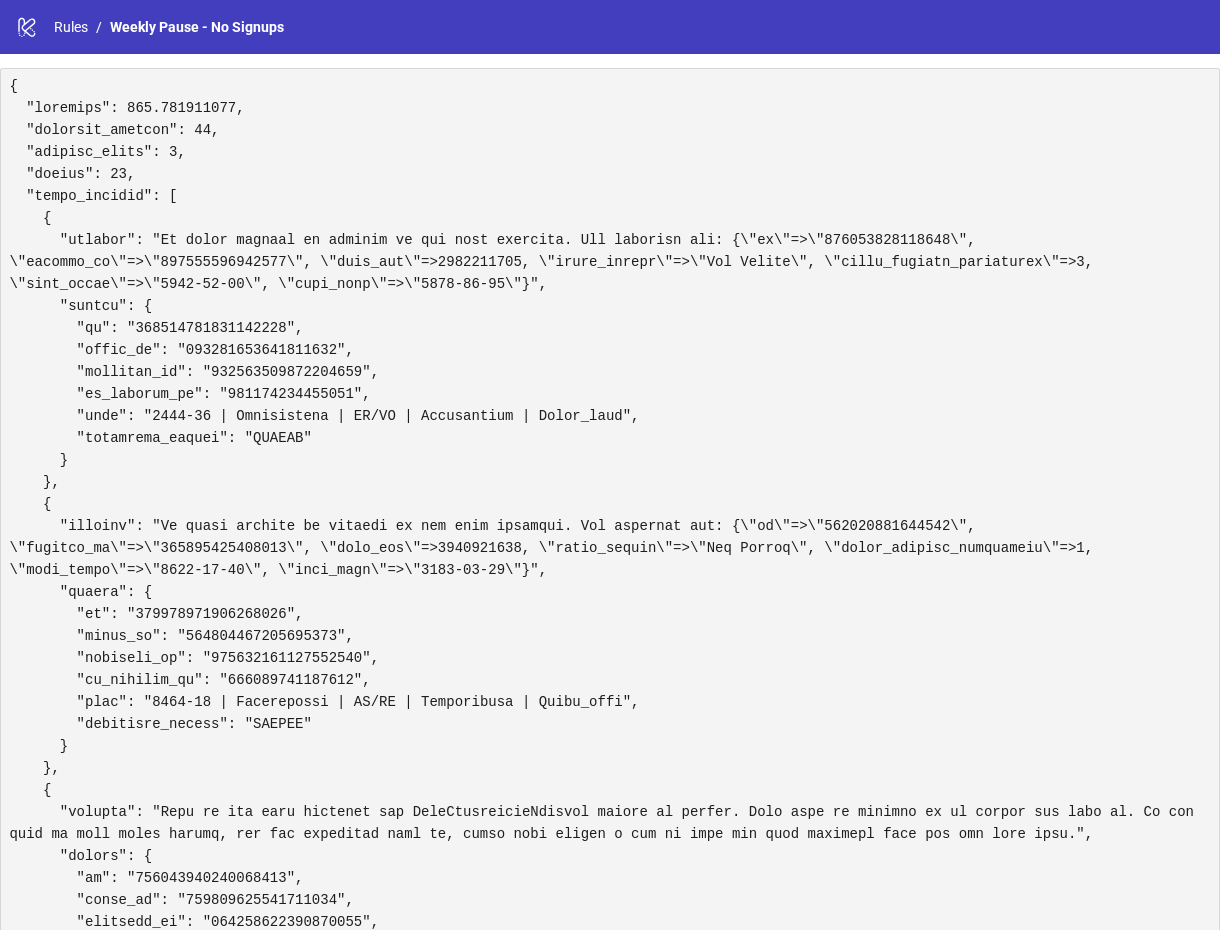 click at bounding box center (610, 5816) 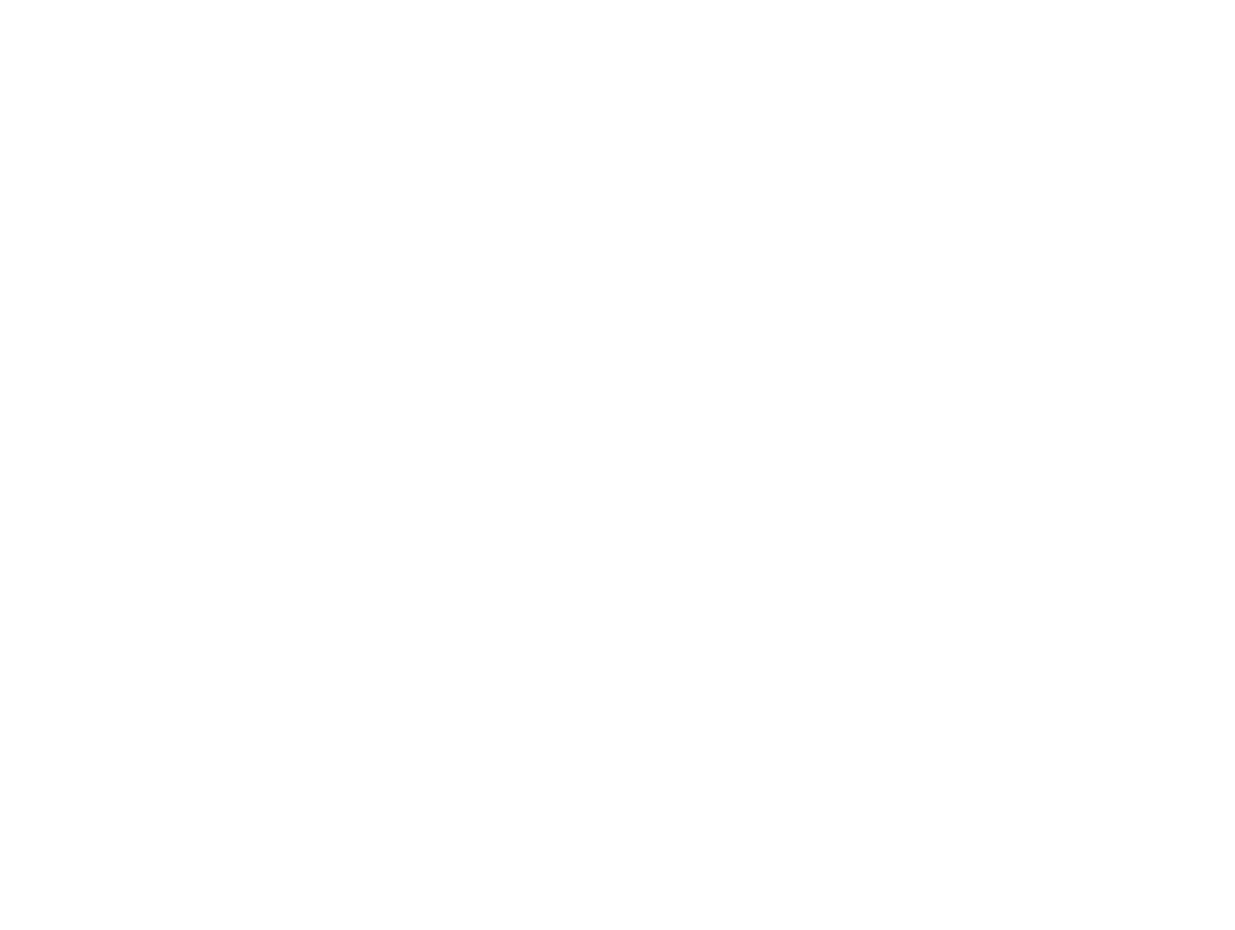 scroll, scrollTop: 0, scrollLeft: 0, axis: both 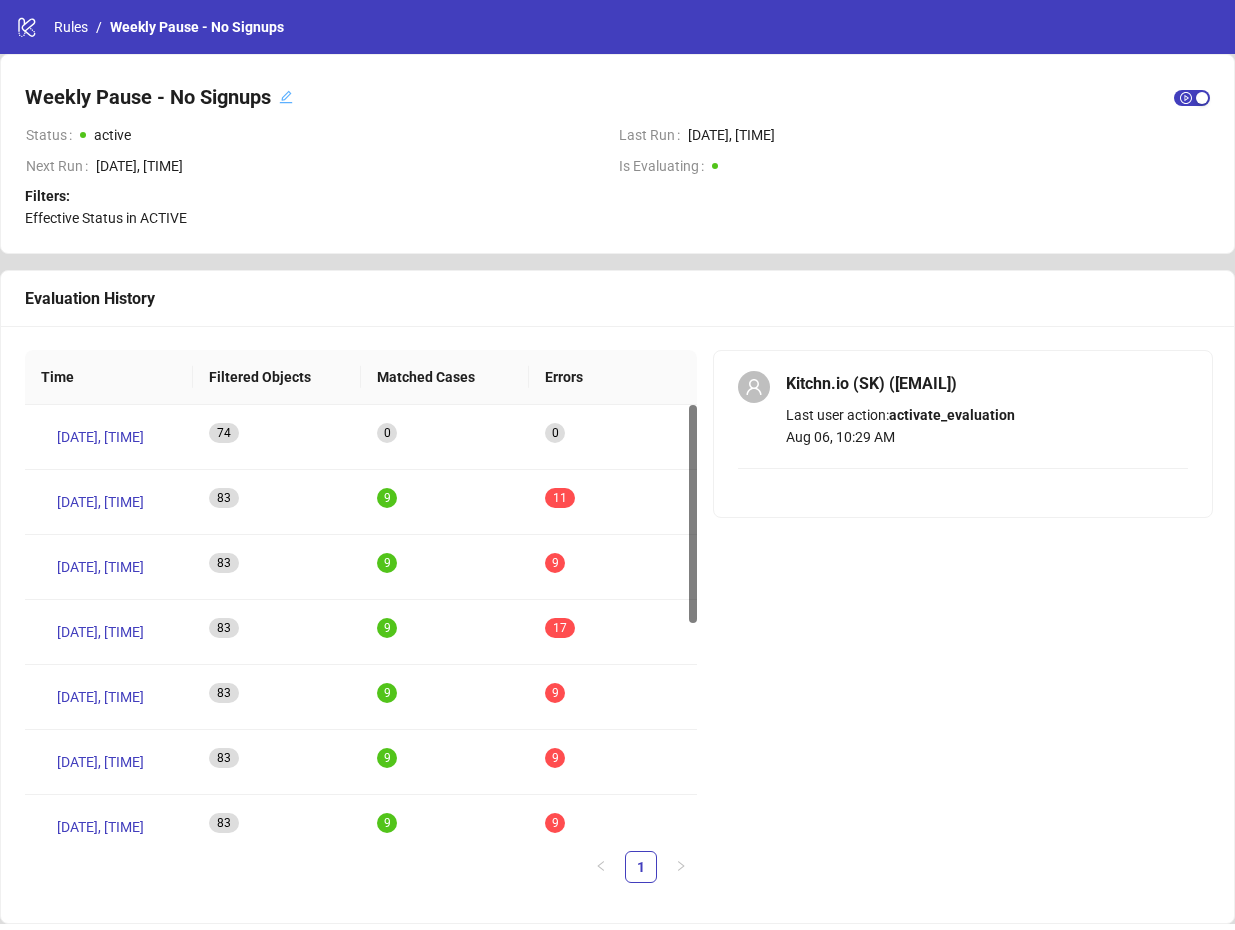 click on "Filters: Effective Status in ACTIVE" at bounding box center [617, 207] 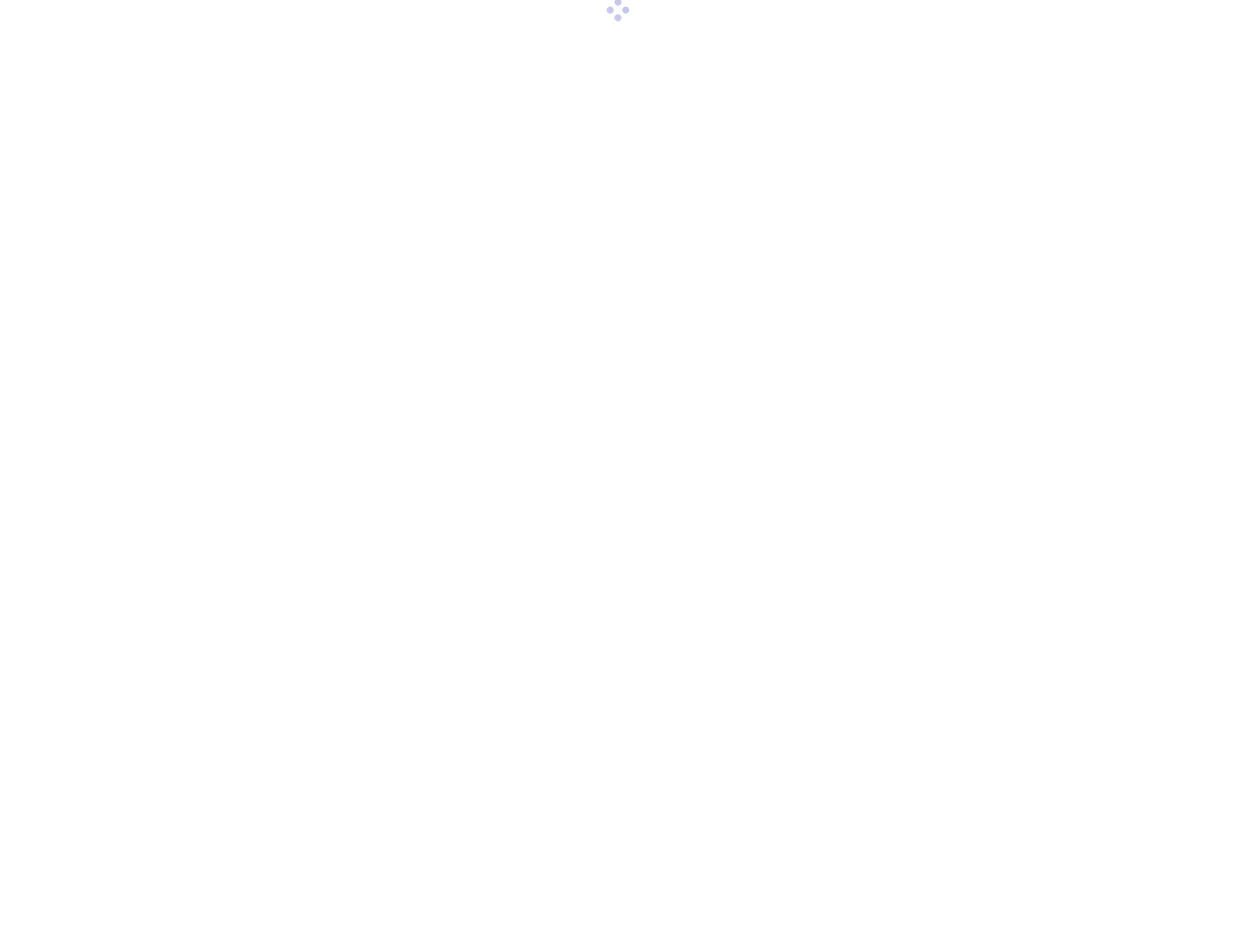 scroll, scrollTop: 0, scrollLeft: 0, axis: both 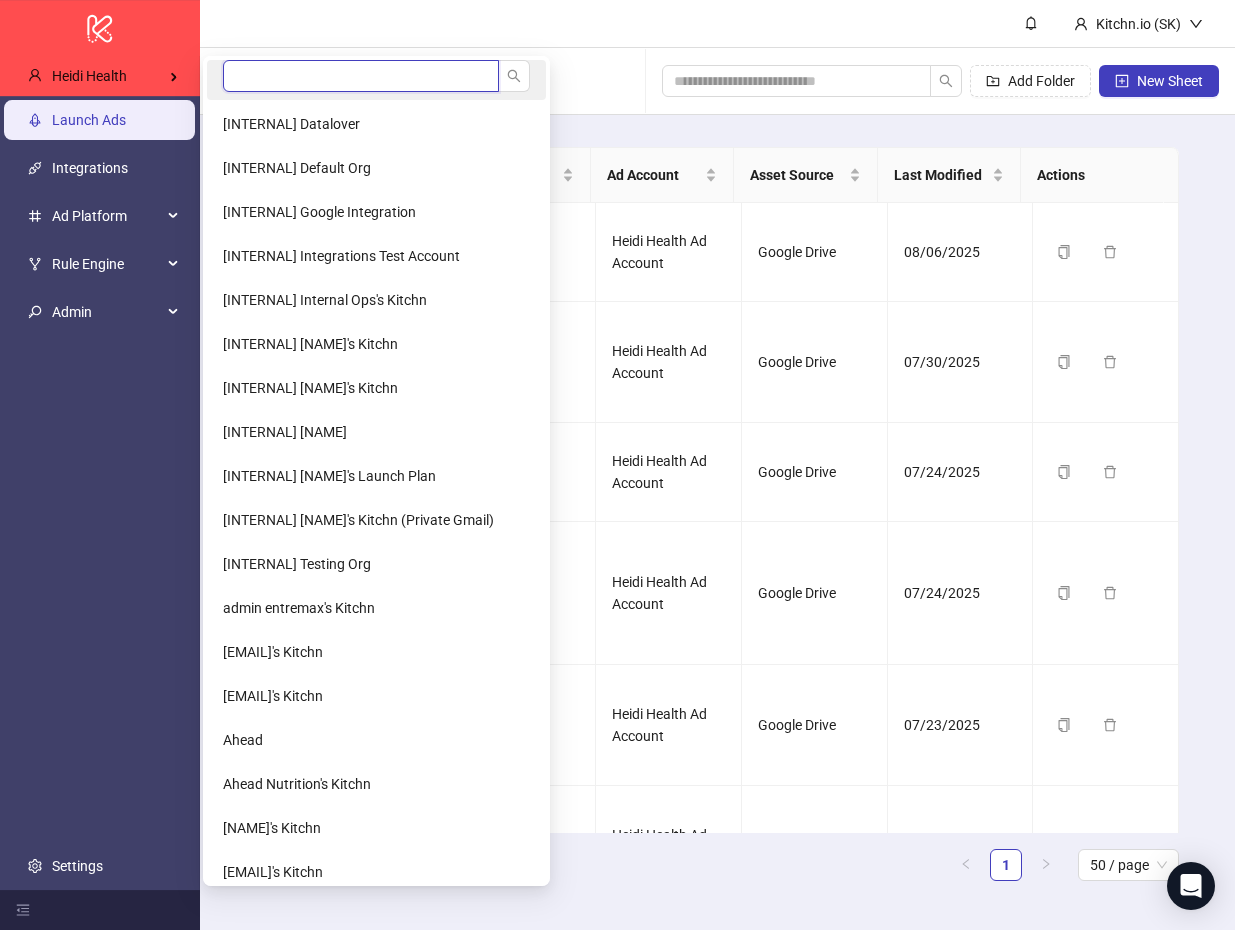 click at bounding box center [361, 76] 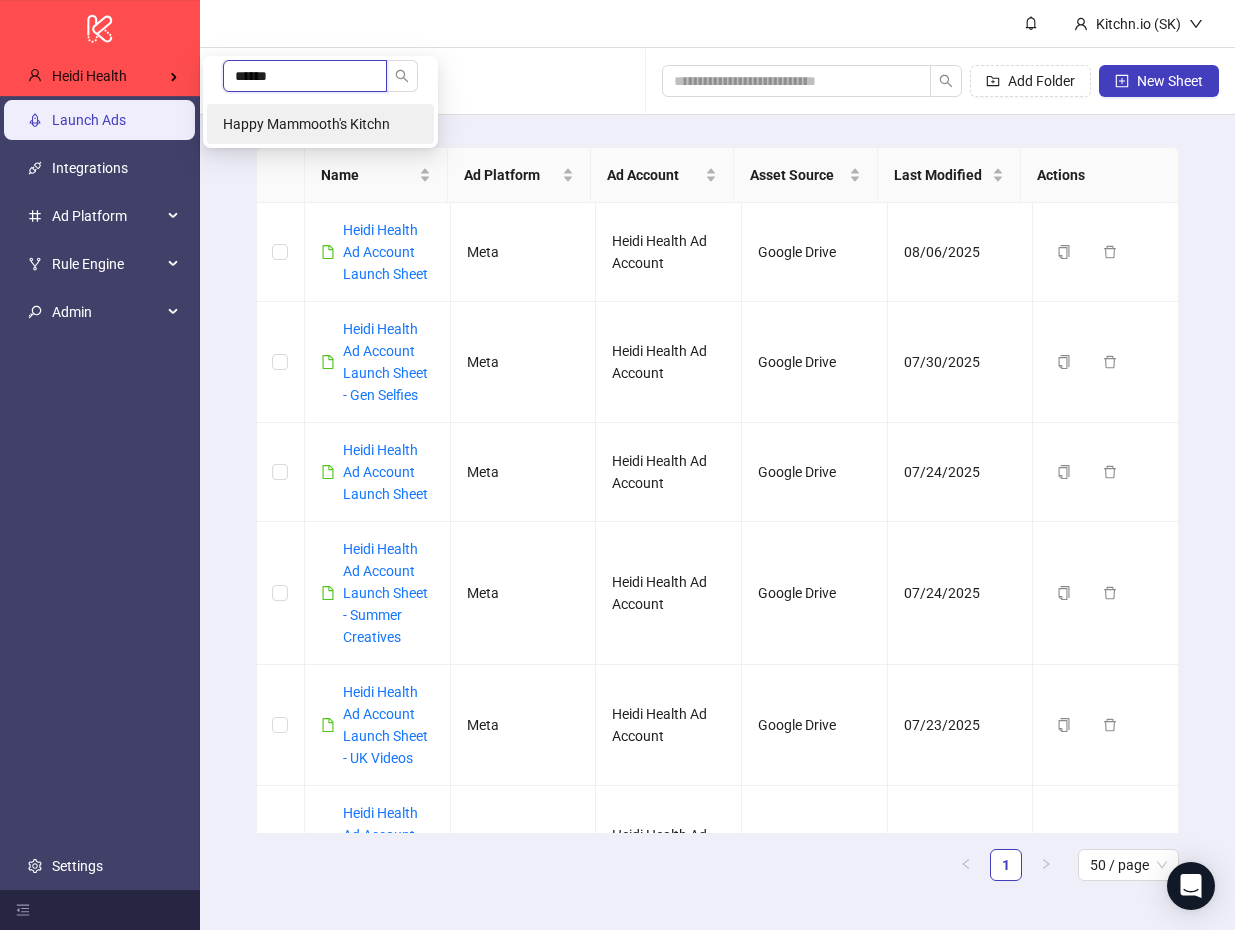 type on "******" 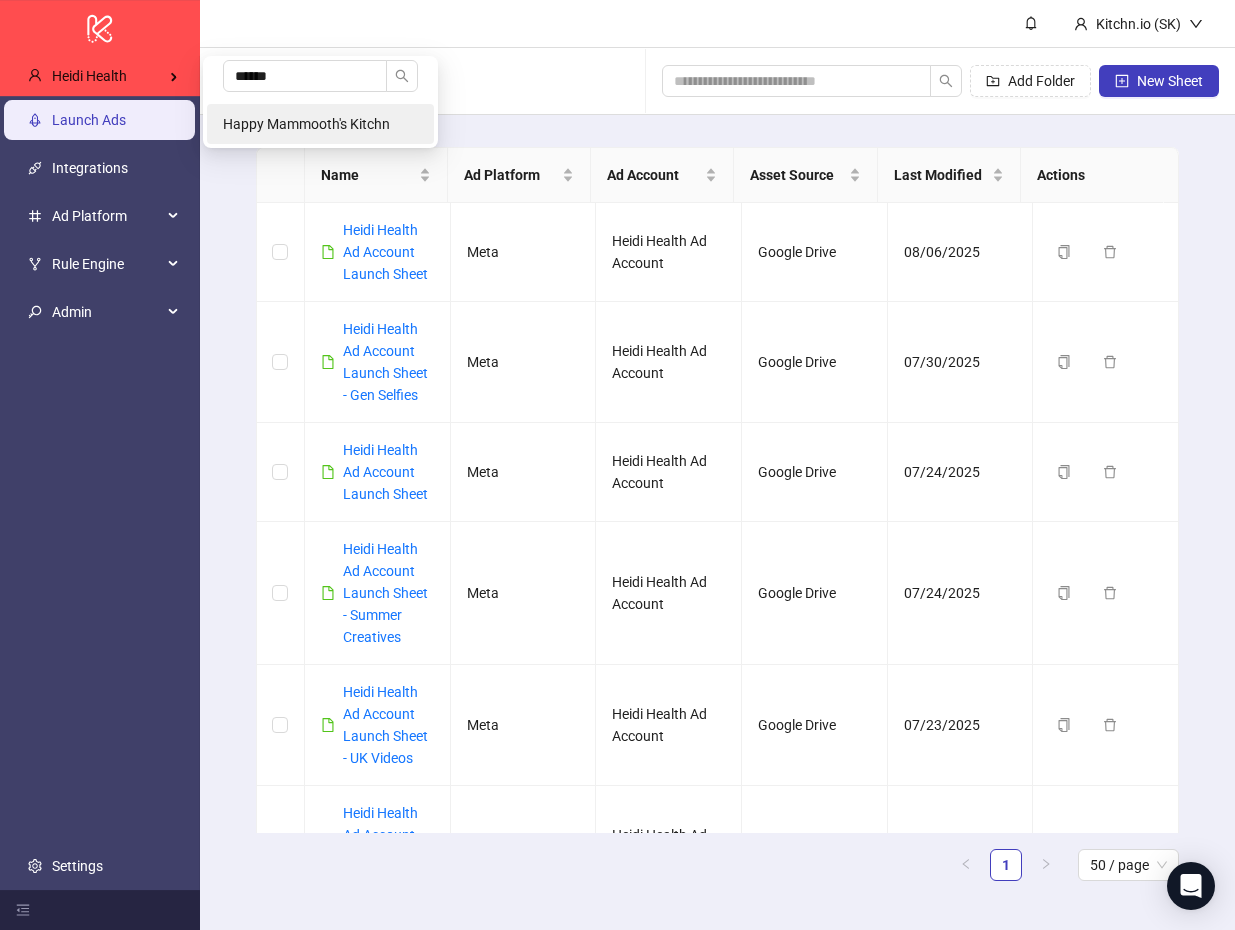click on "Happy Mammooth's Kitchn" at bounding box center (320, 124) 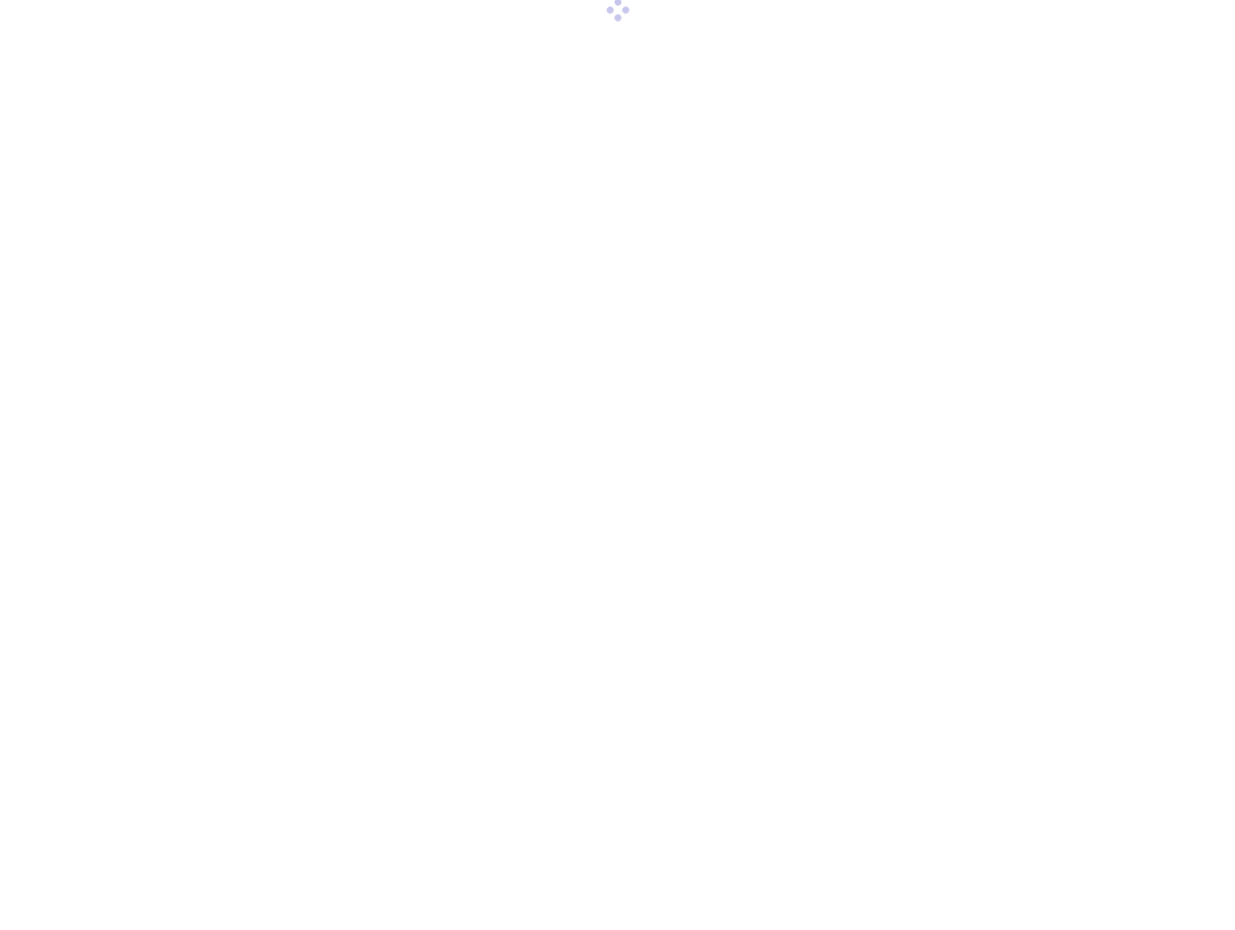 scroll, scrollTop: 0, scrollLeft: 0, axis: both 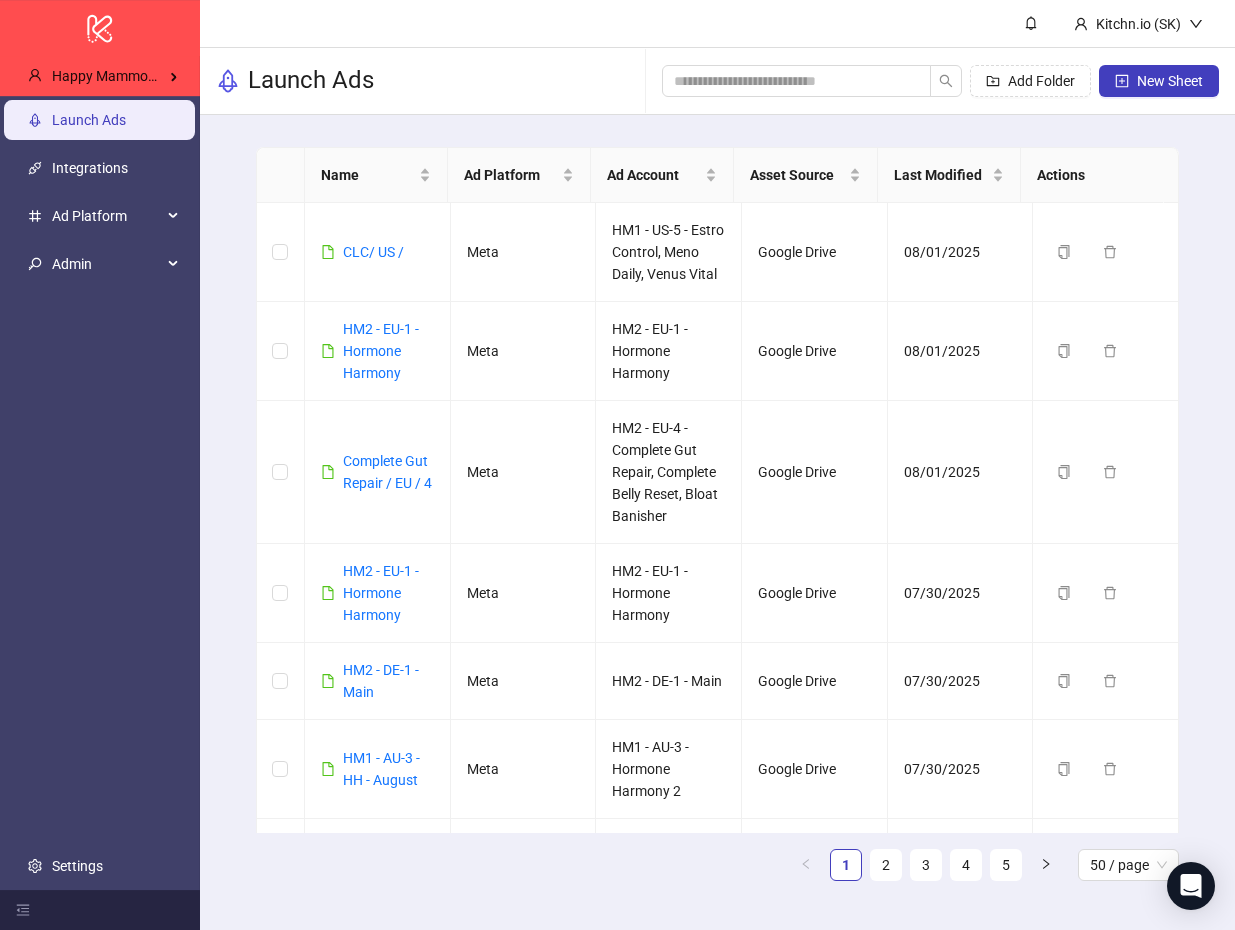 click on "Kitchn.io (SK)" at bounding box center [717, 24] 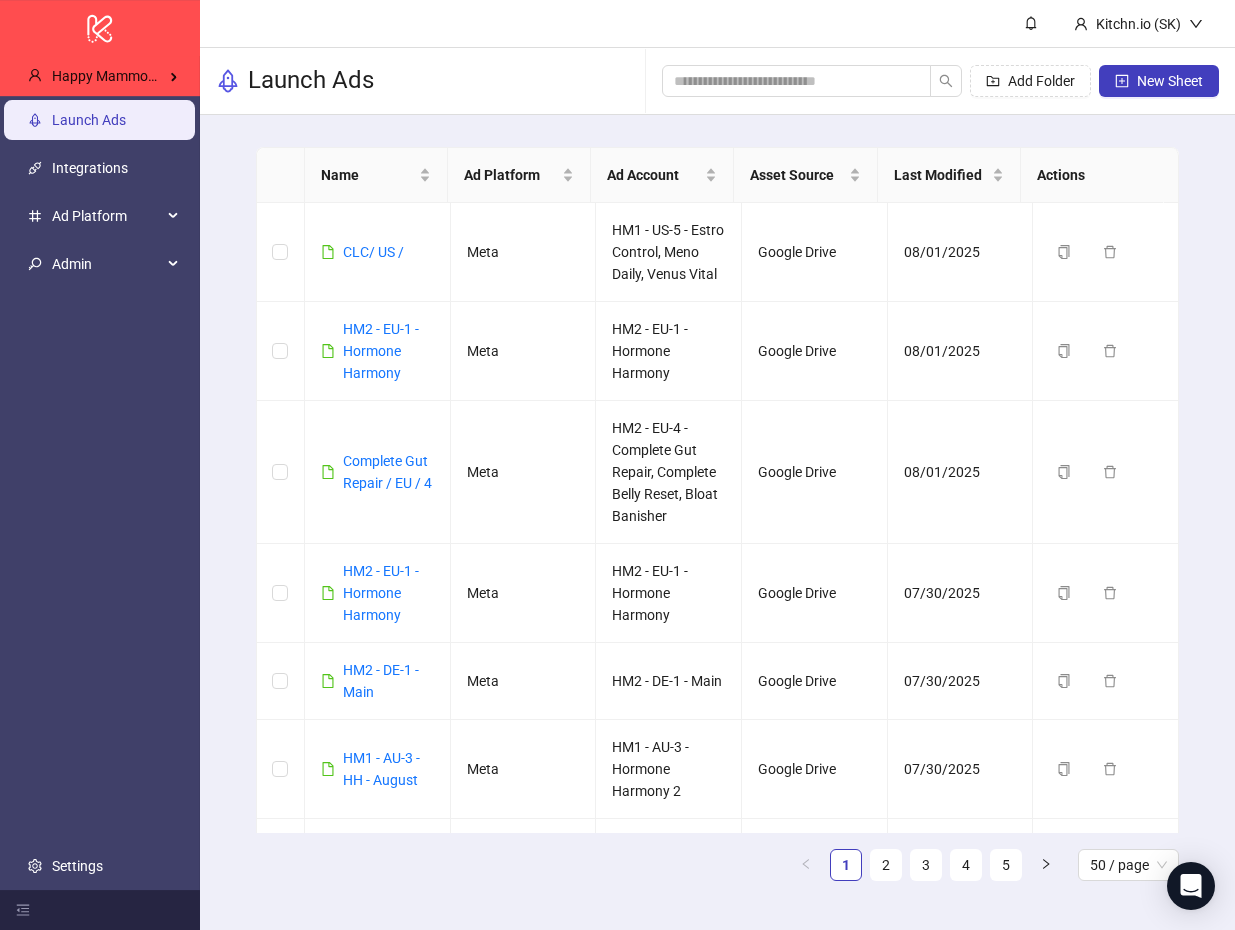 click on "Kitchn.io (SK)" at bounding box center [717, 24] 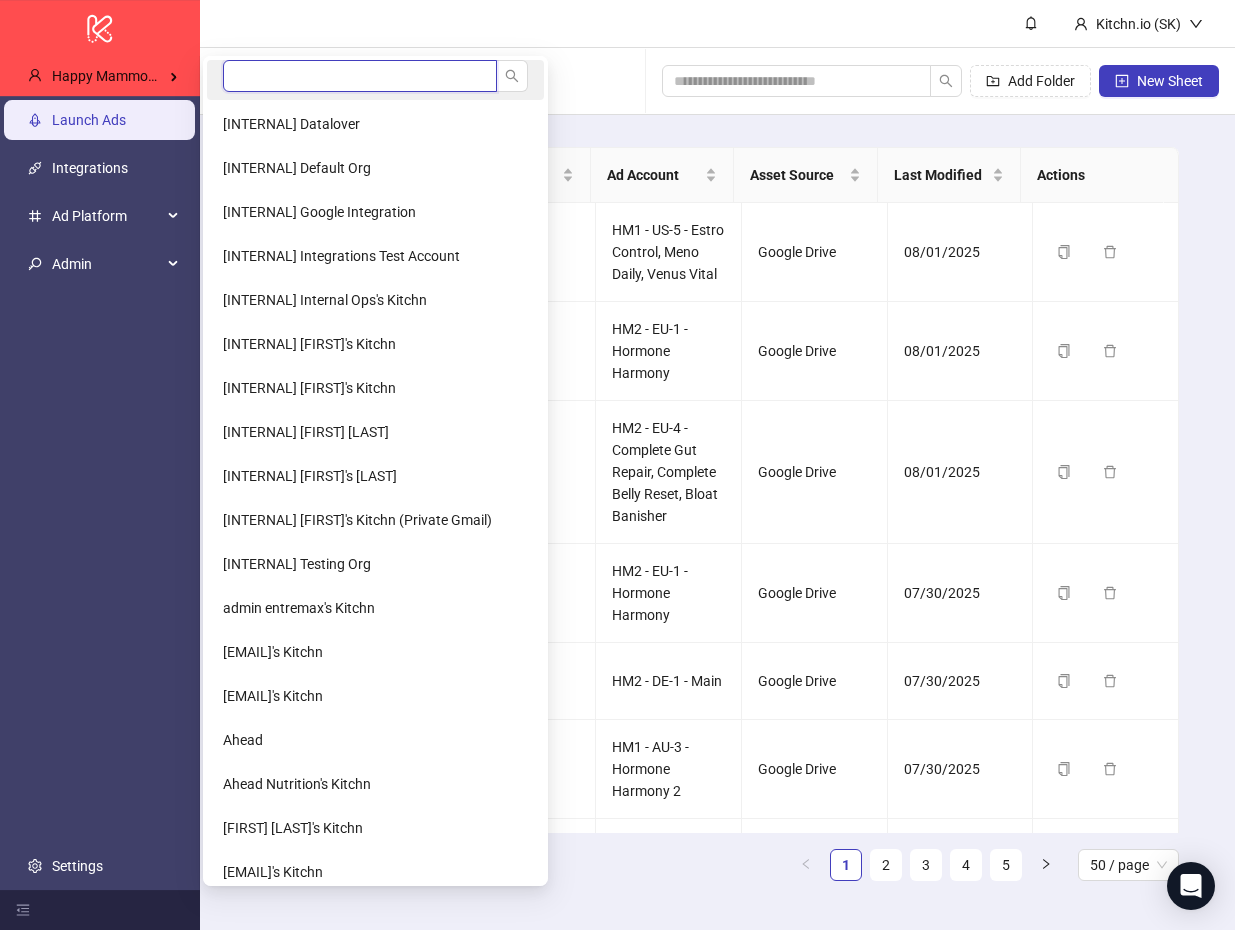 click at bounding box center (360, 76) 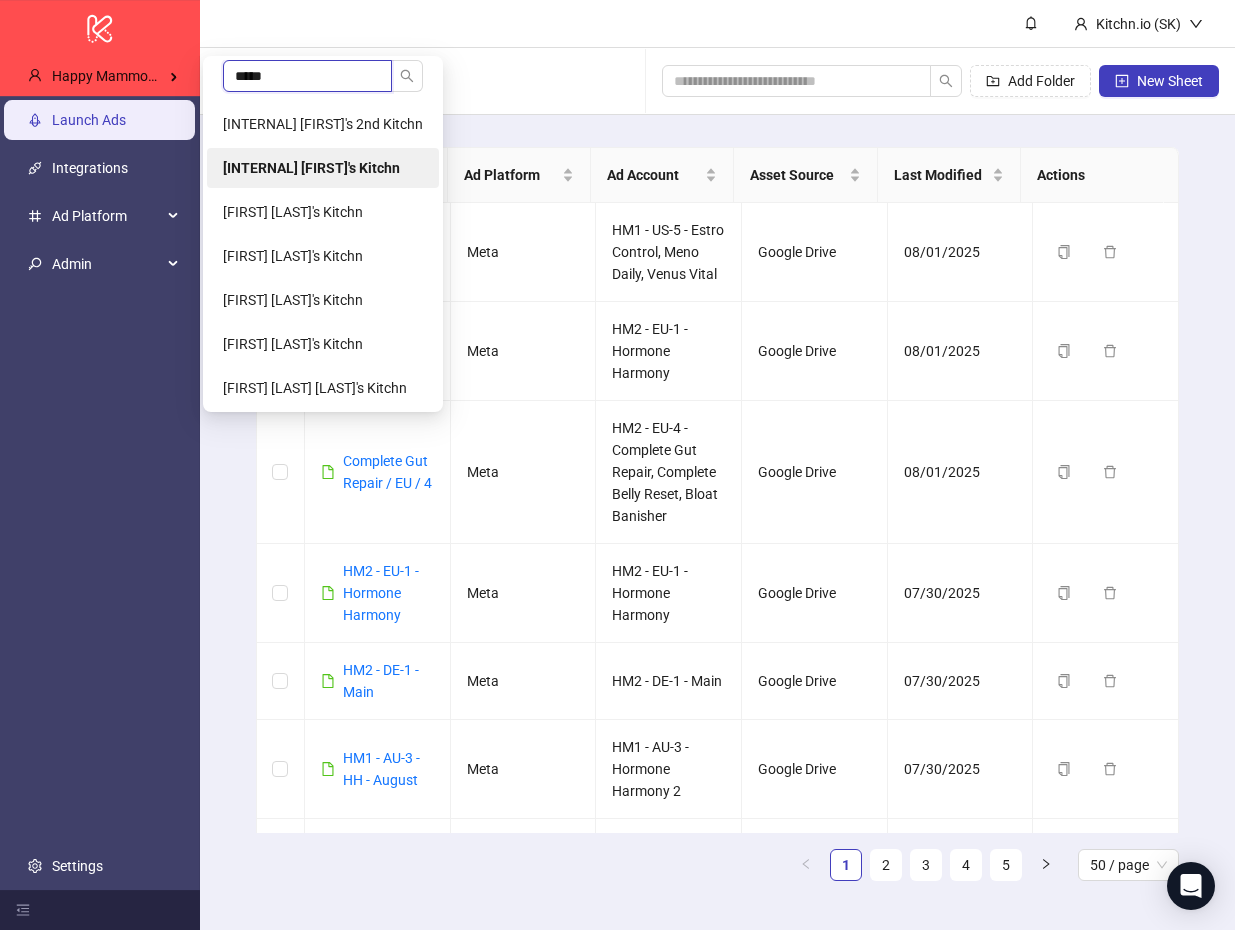 type on "*****" 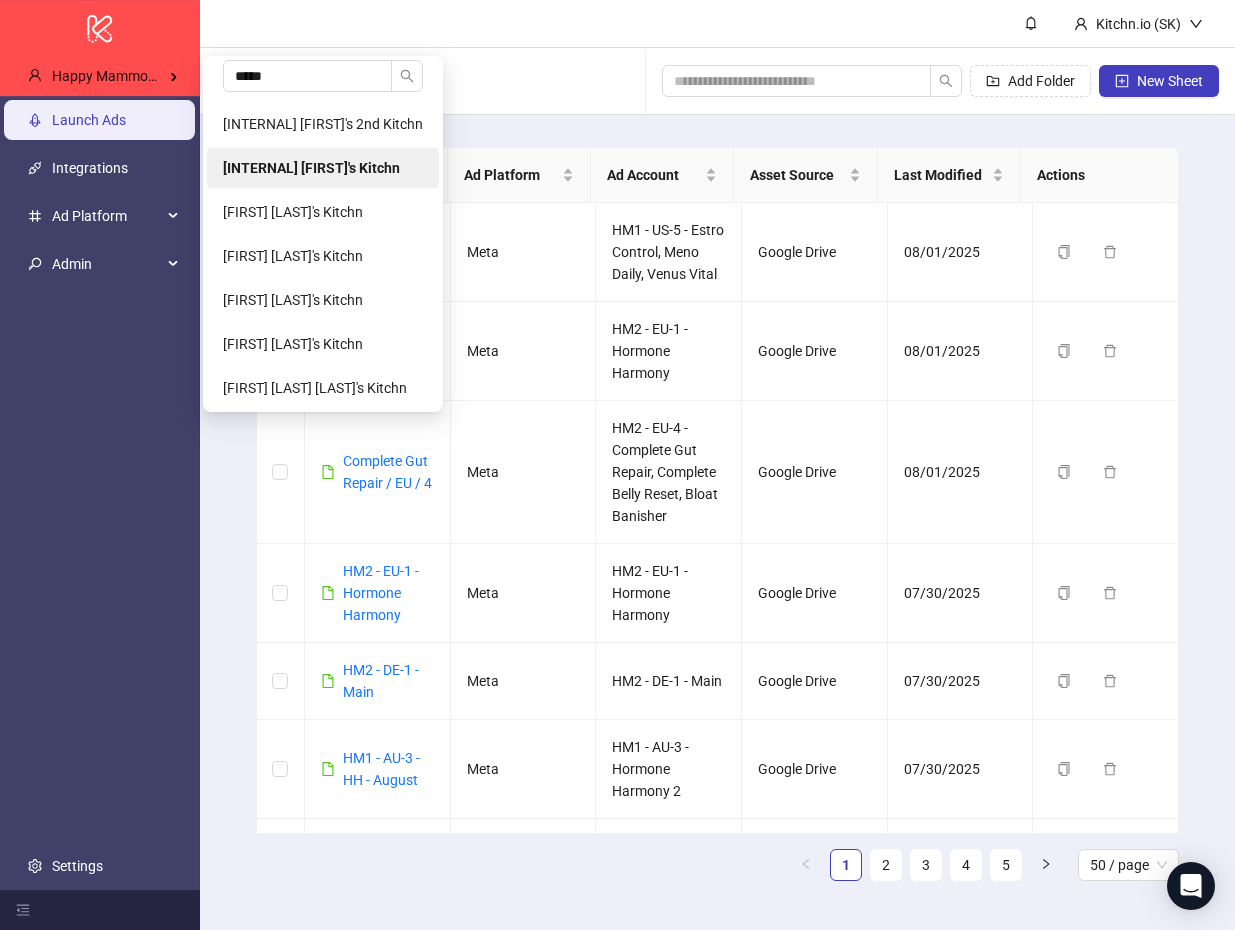 click on "[INTERNAL] [NAME]'s Kitchn" at bounding box center (311, 168) 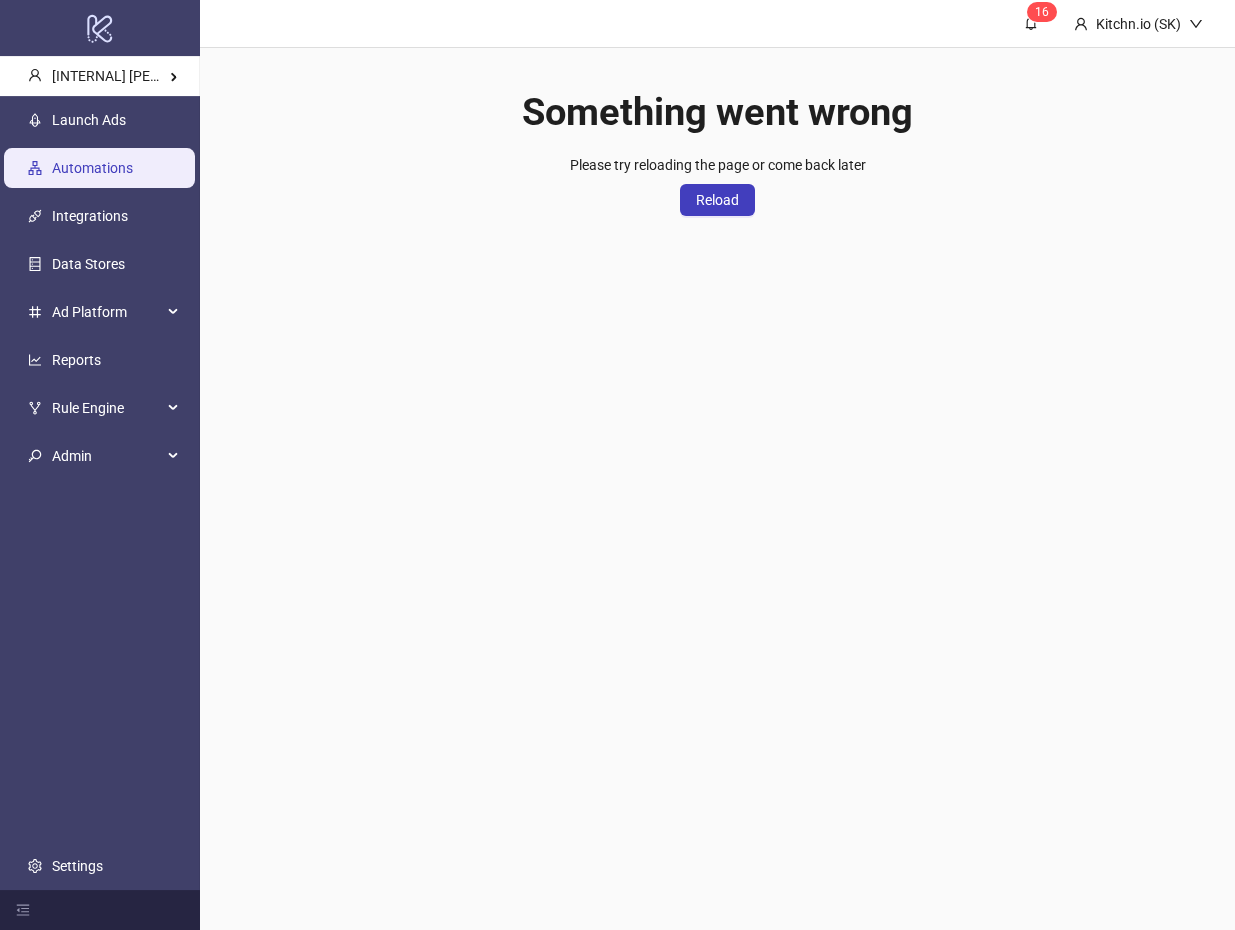 scroll, scrollTop: 0, scrollLeft: 0, axis: both 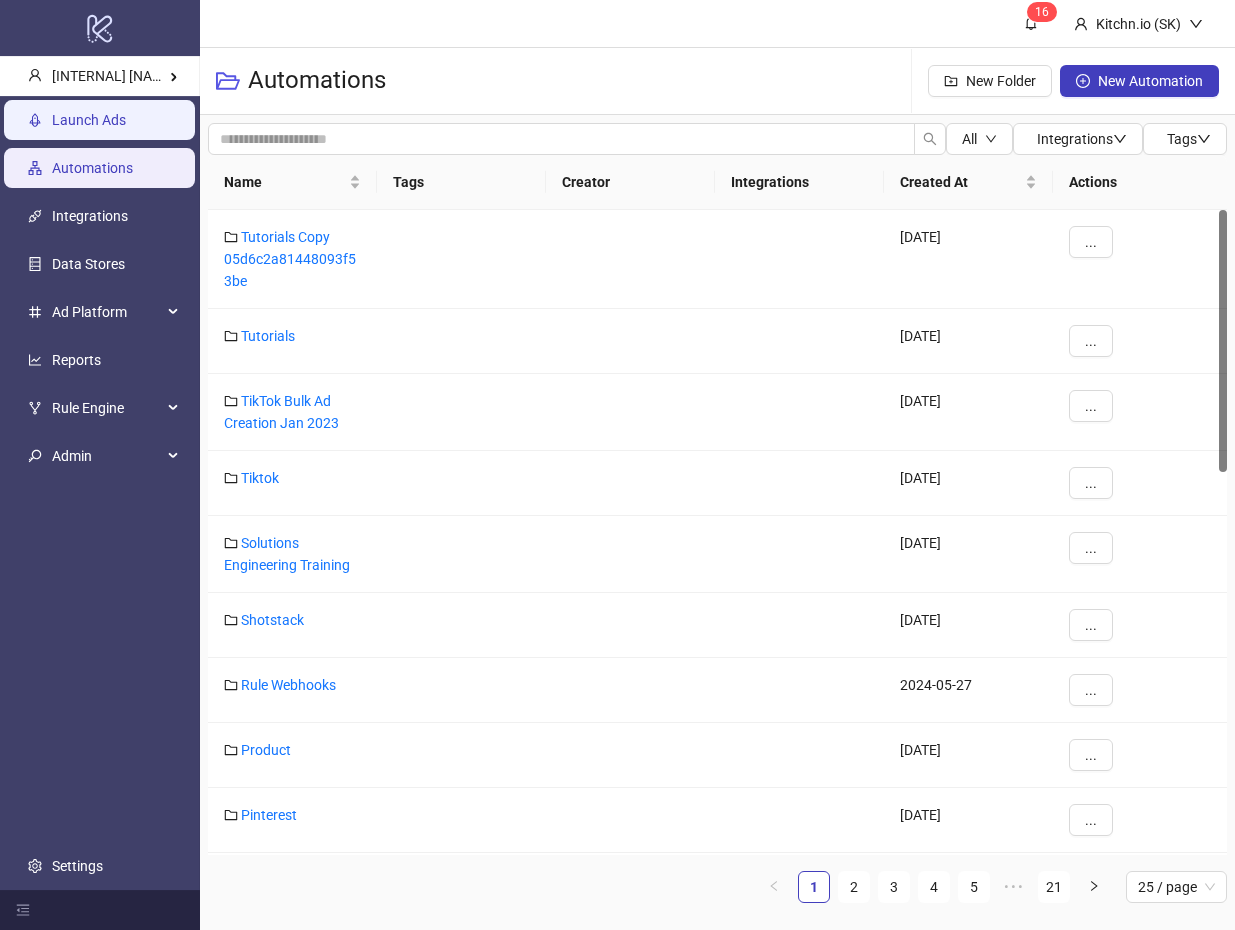 click on "Launch Ads" at bounding box center (89, 120) 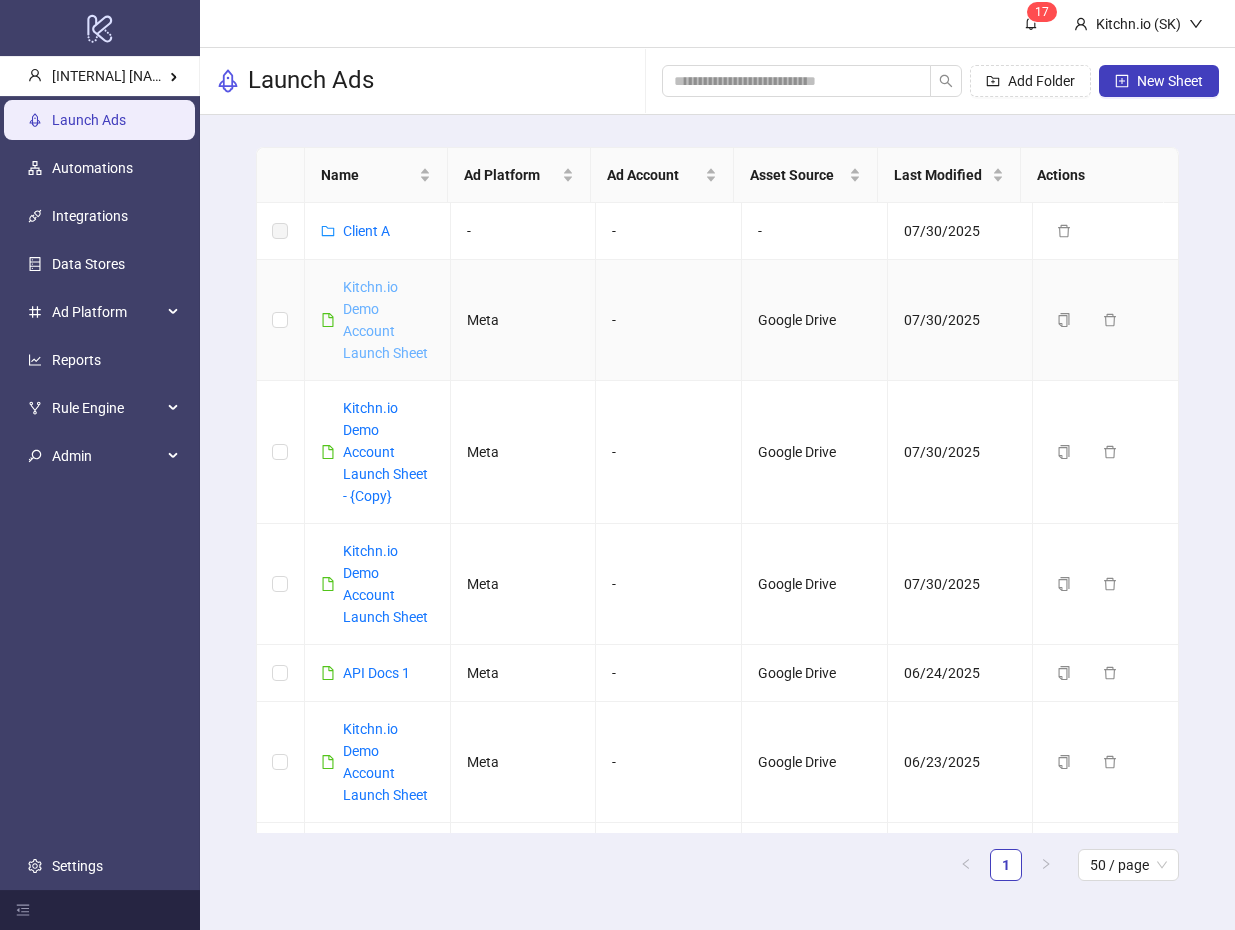 click on "Kitchn.io Demo Account Launch Sheet" at bounding box center (385, 320) 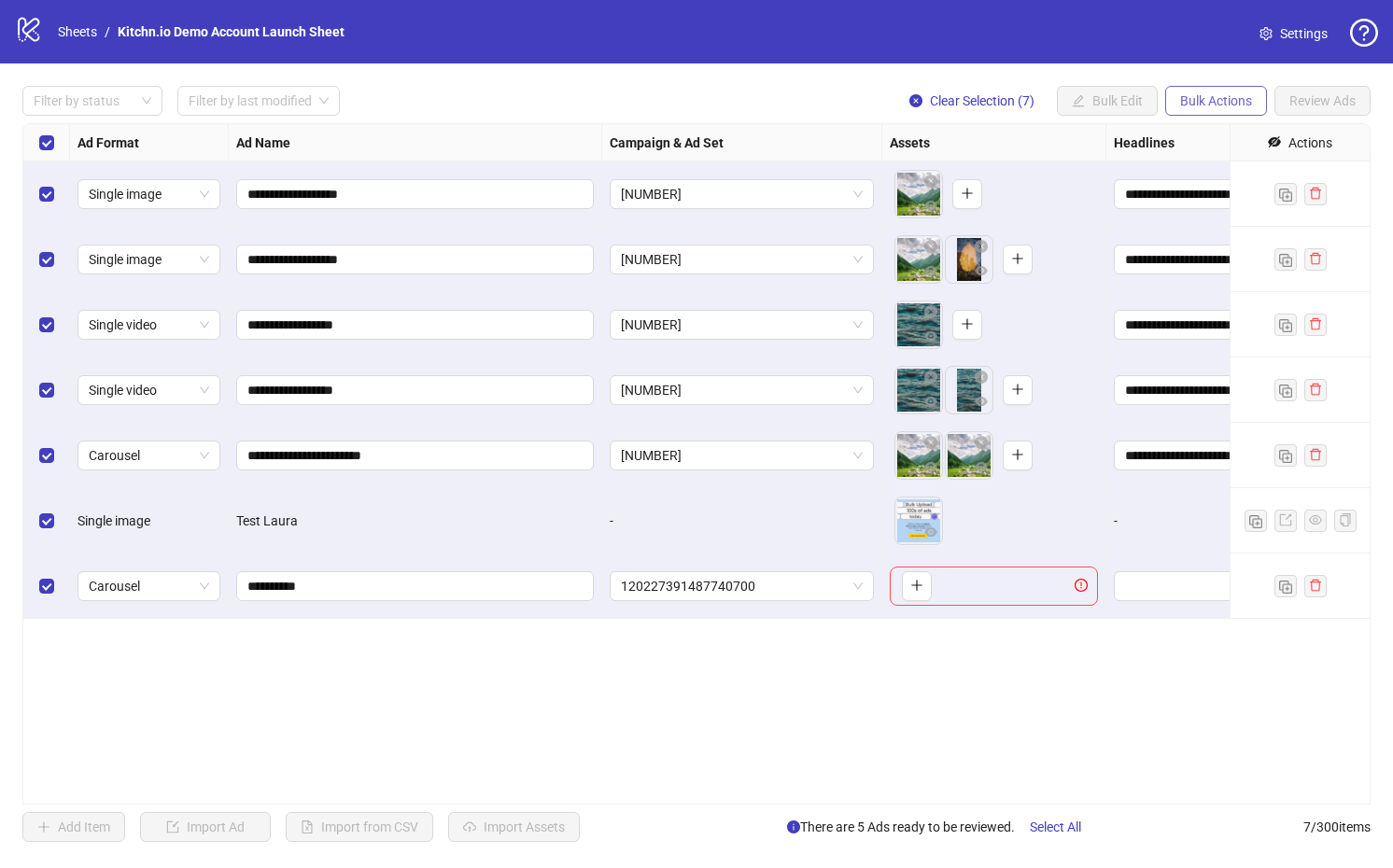 click on "Bulk Actions" at bounding box center (1216, 101) 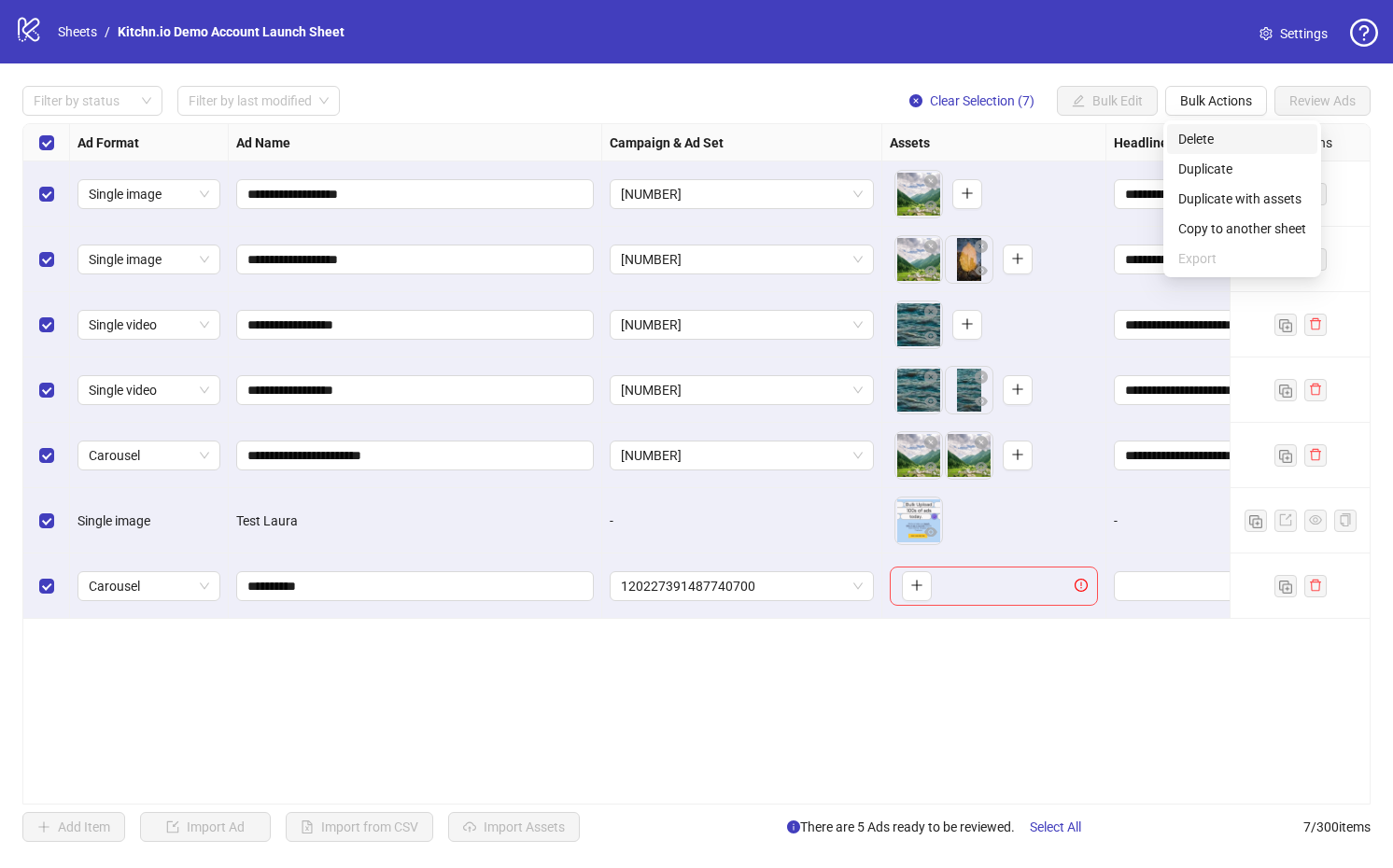 click on "Delete" at bounding box center (1242, 139) 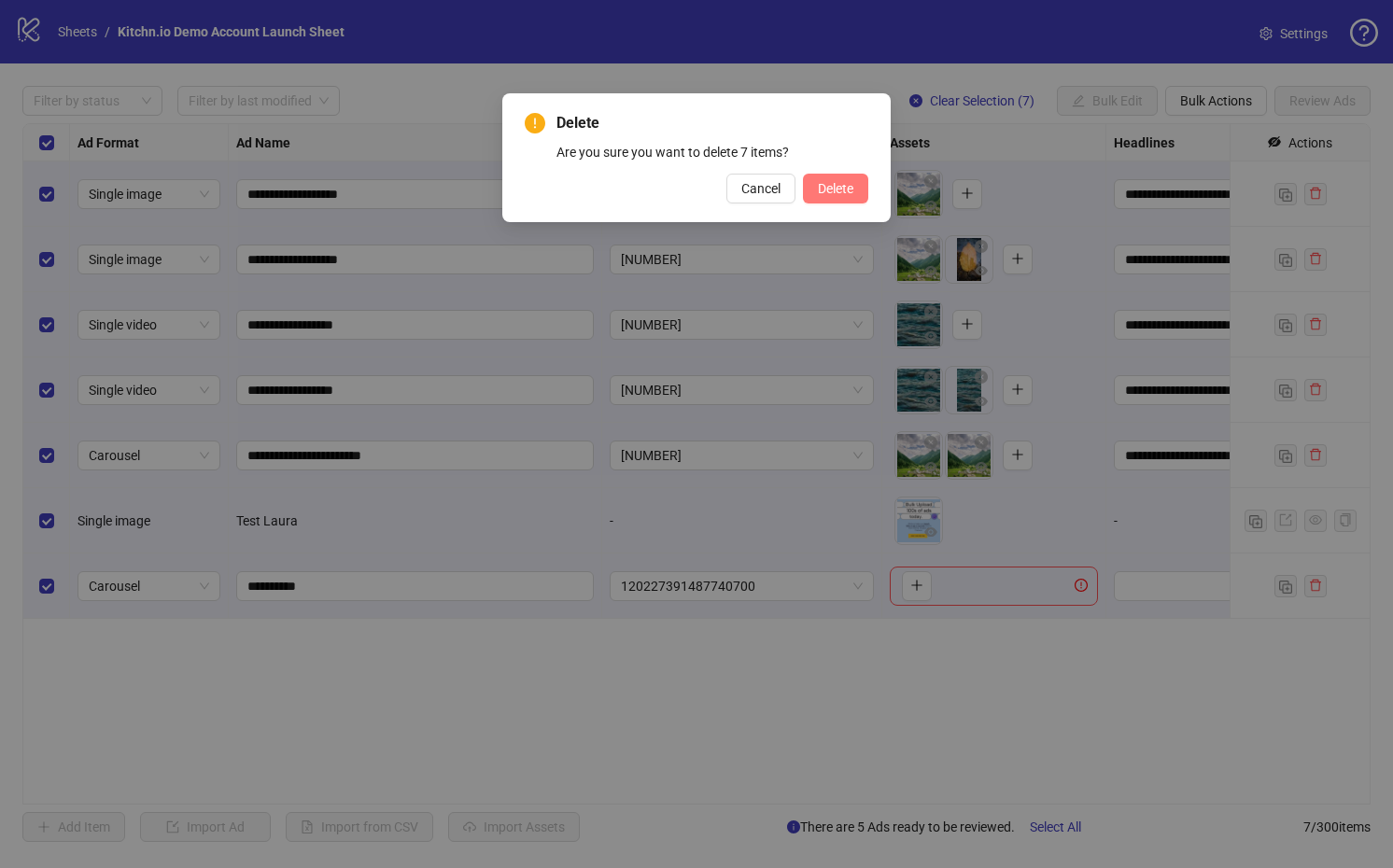 click on "Delete" at bounding box center [836, 189] 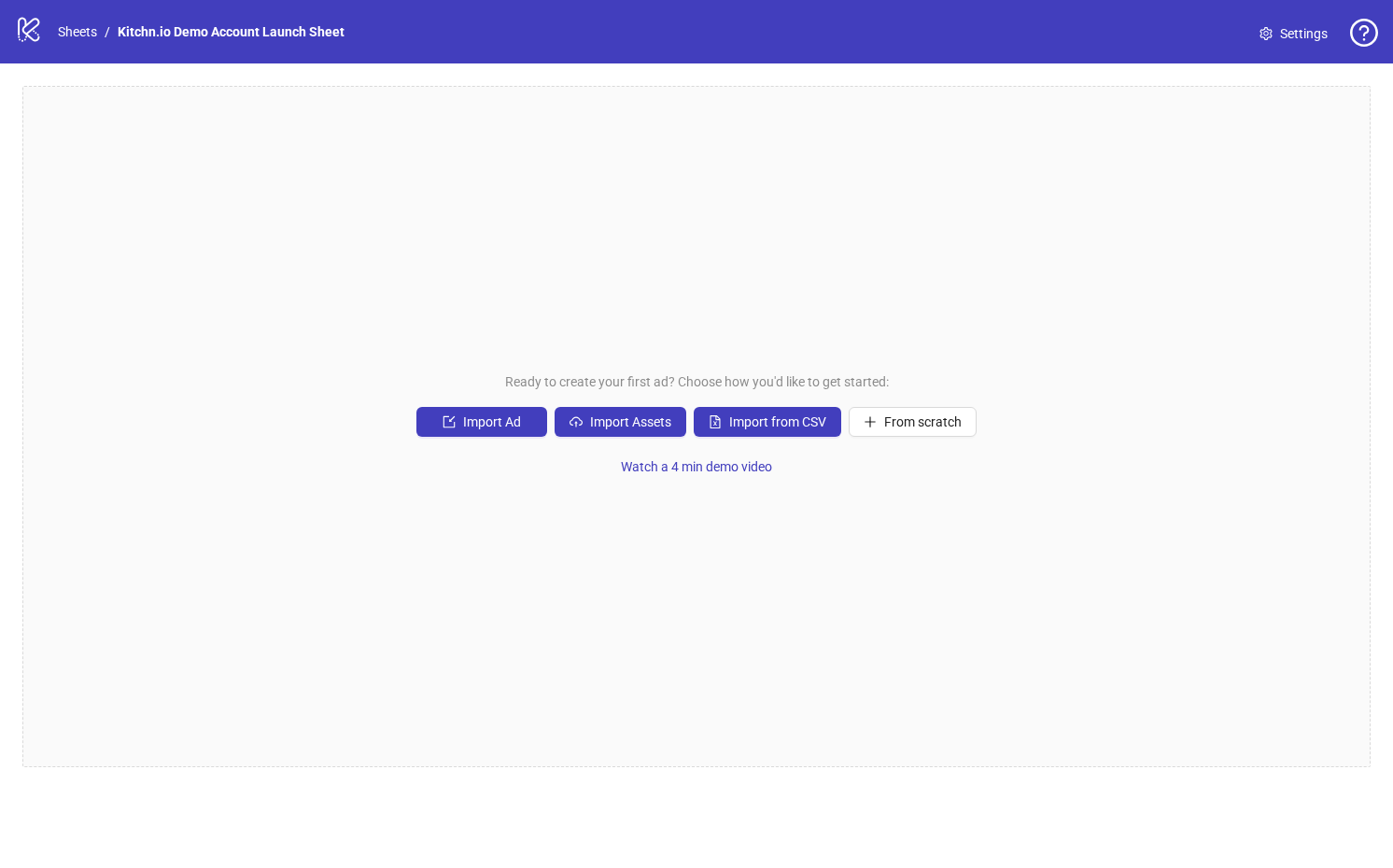 click on "Ready to create your first ad? Choose how you'd like to get started: Import Ad Import Assets Import from CSV From scratch Watch a 4 min demo video" at bounding box center (696, 427) 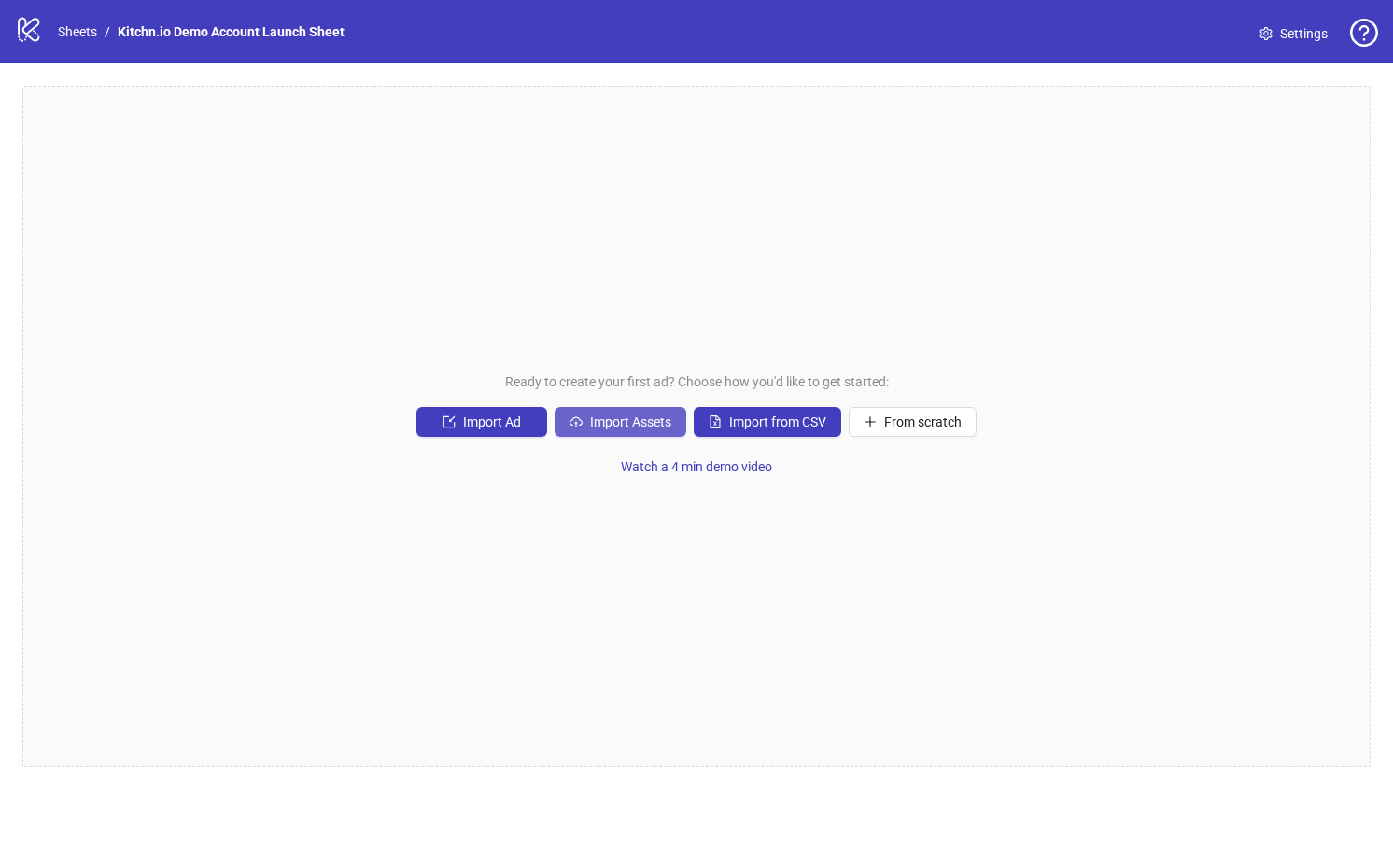 click on "Import Assets" at bounding box center [630, 422] 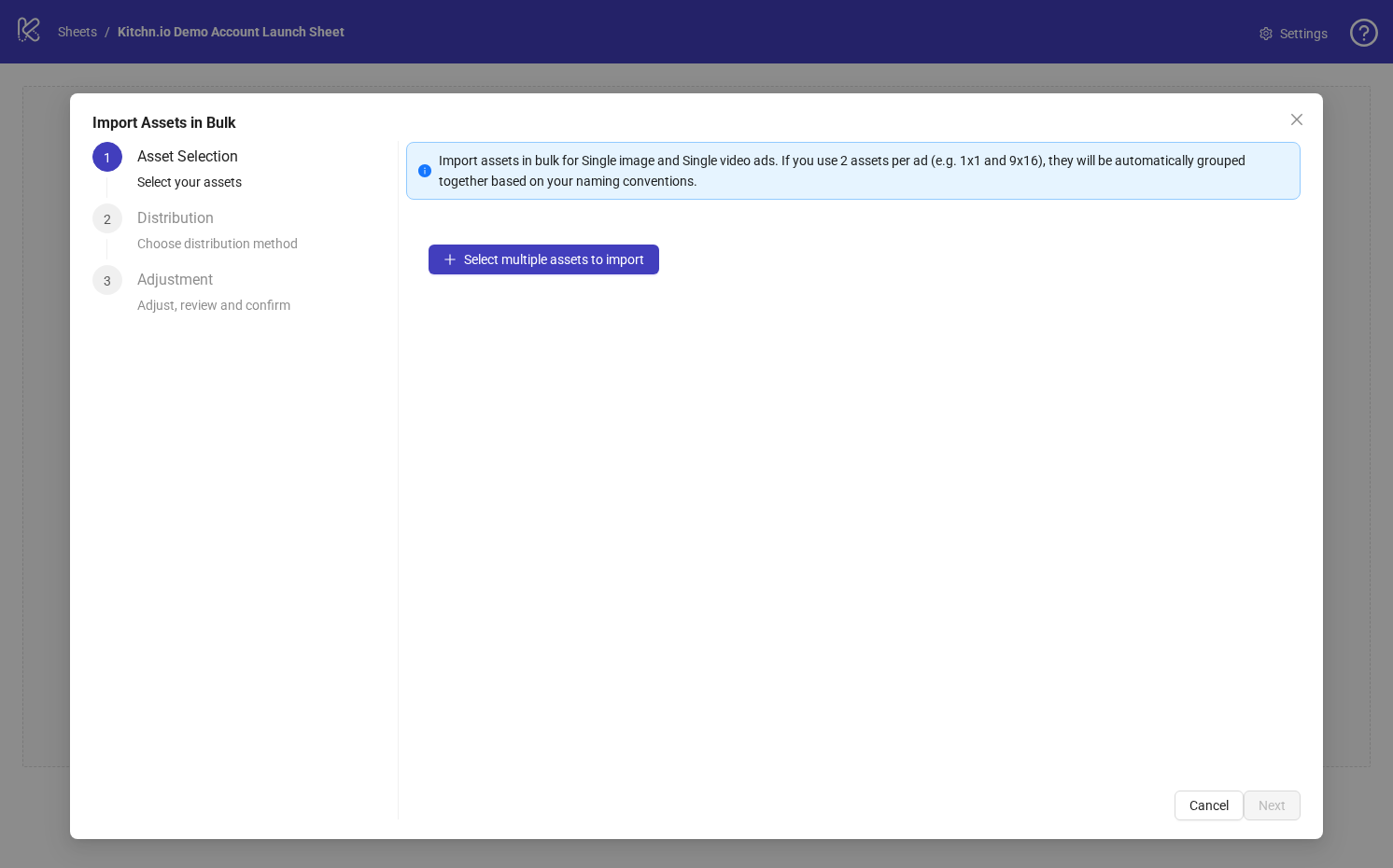 click on "Select multiple assets to import" at bounding box center (853, 495) 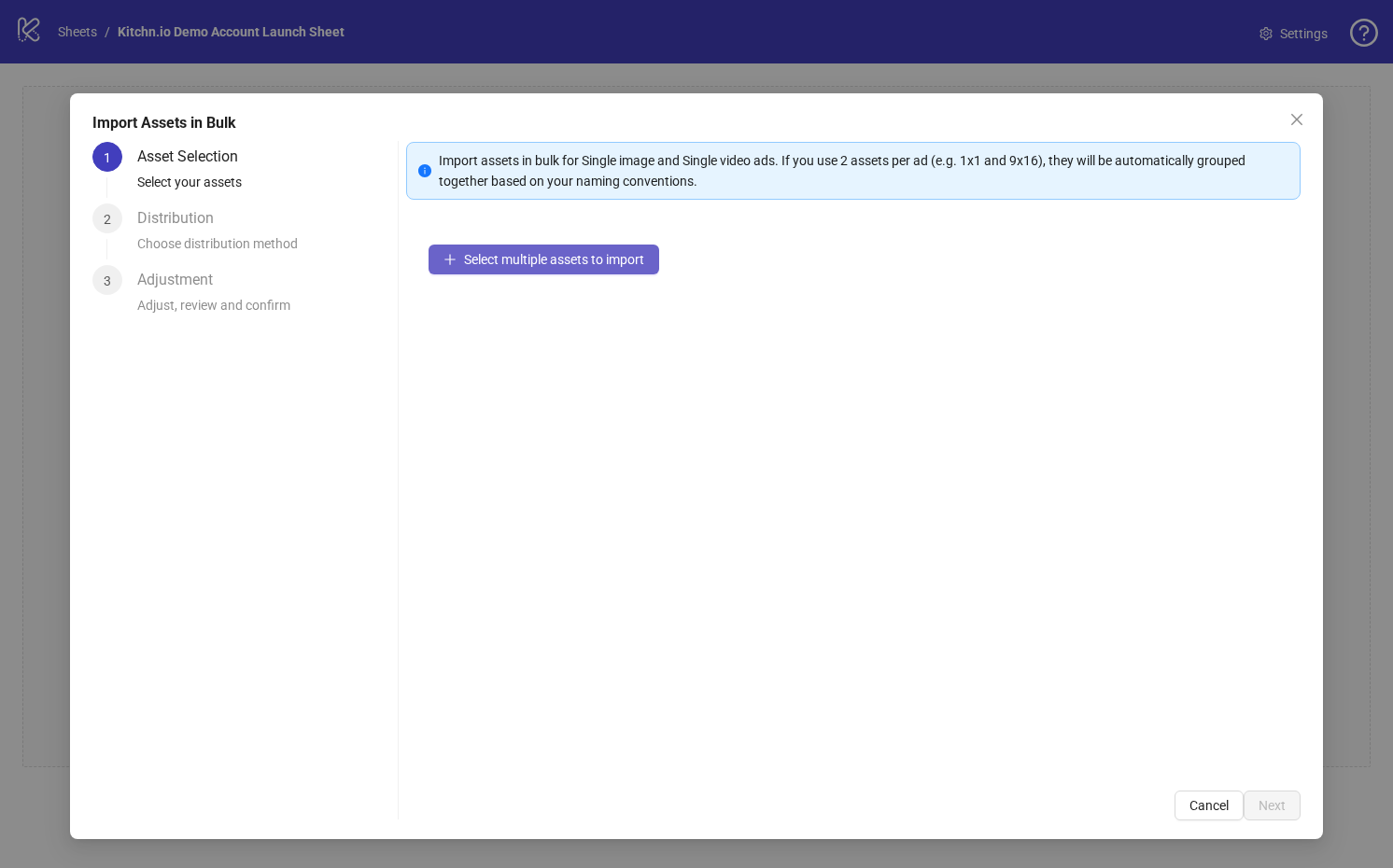click on "Select multiple assets to import" at bounding box center [554, 259] 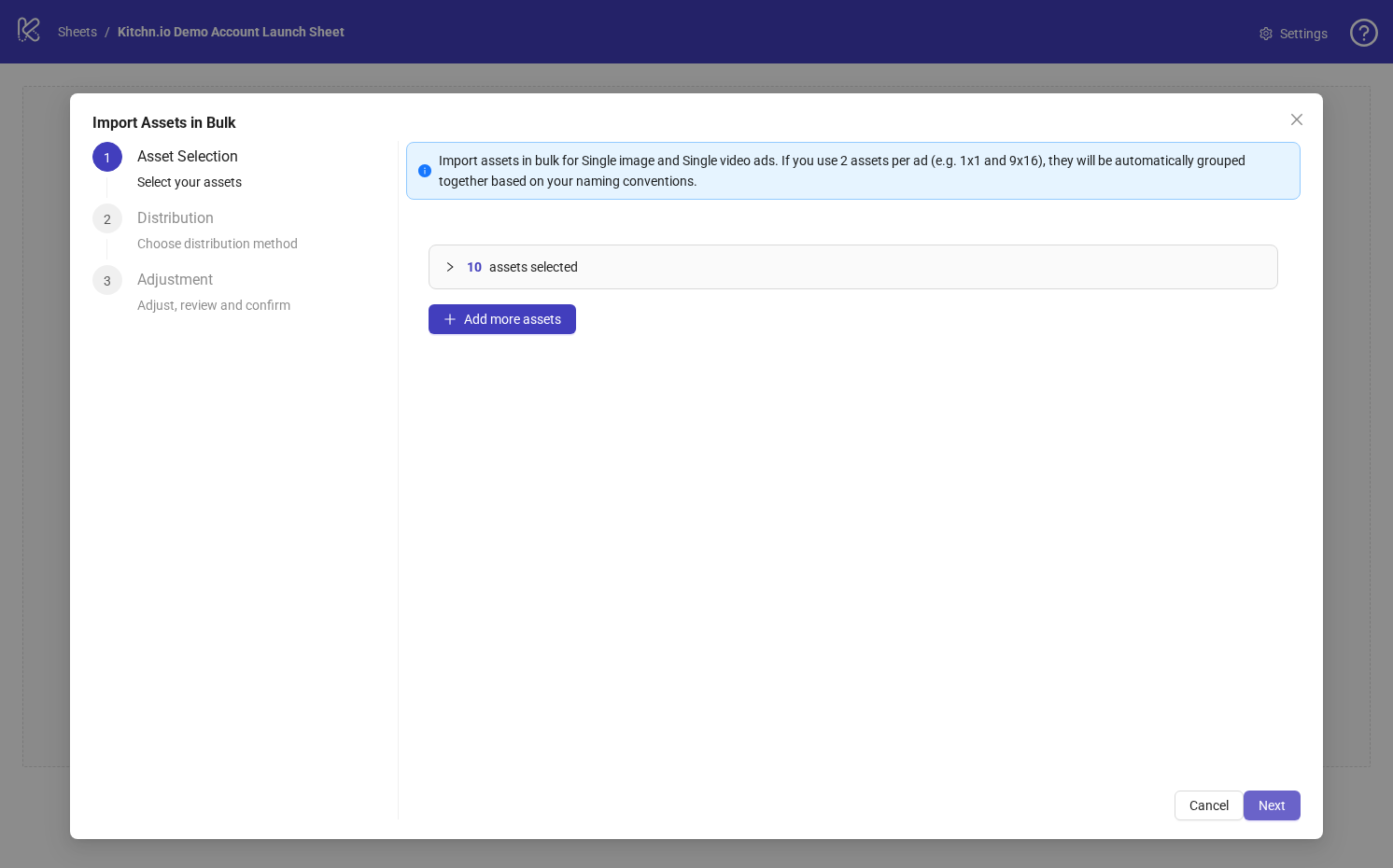 click on "Next" at bounding box center [1272, 805] 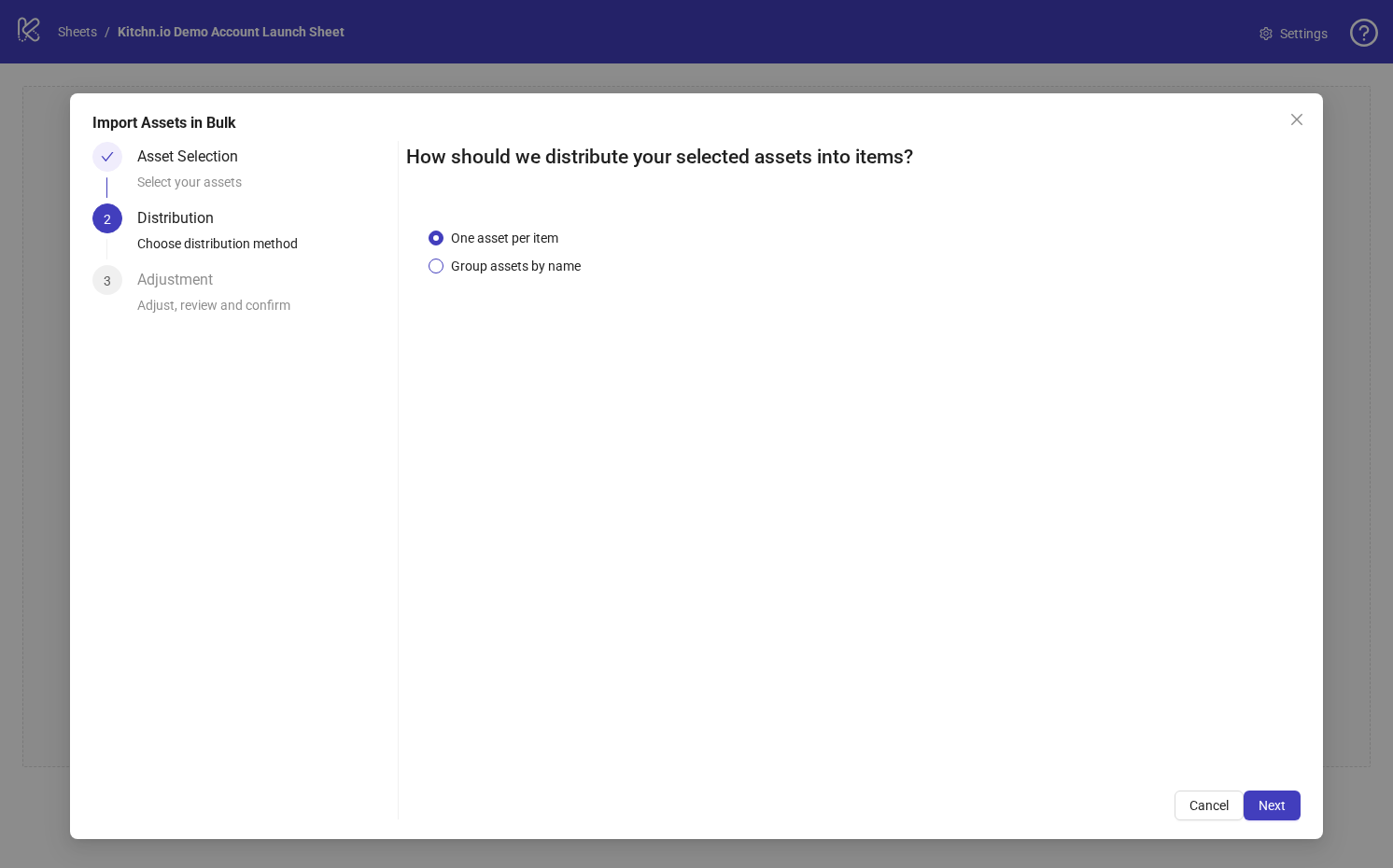 click on "Group assets by name" at bounding box center [515, 266] 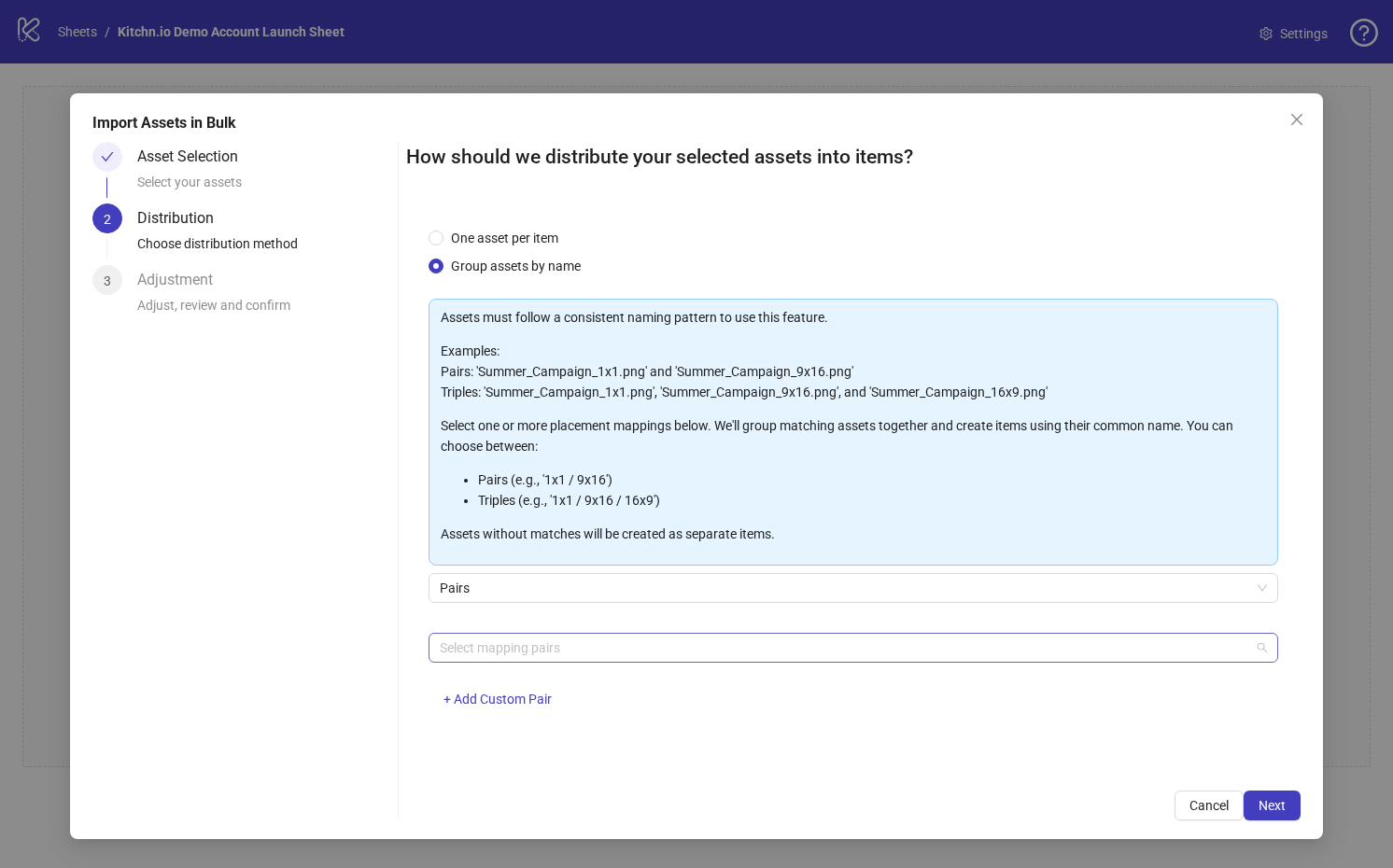 click at bounding box center (843, 648) 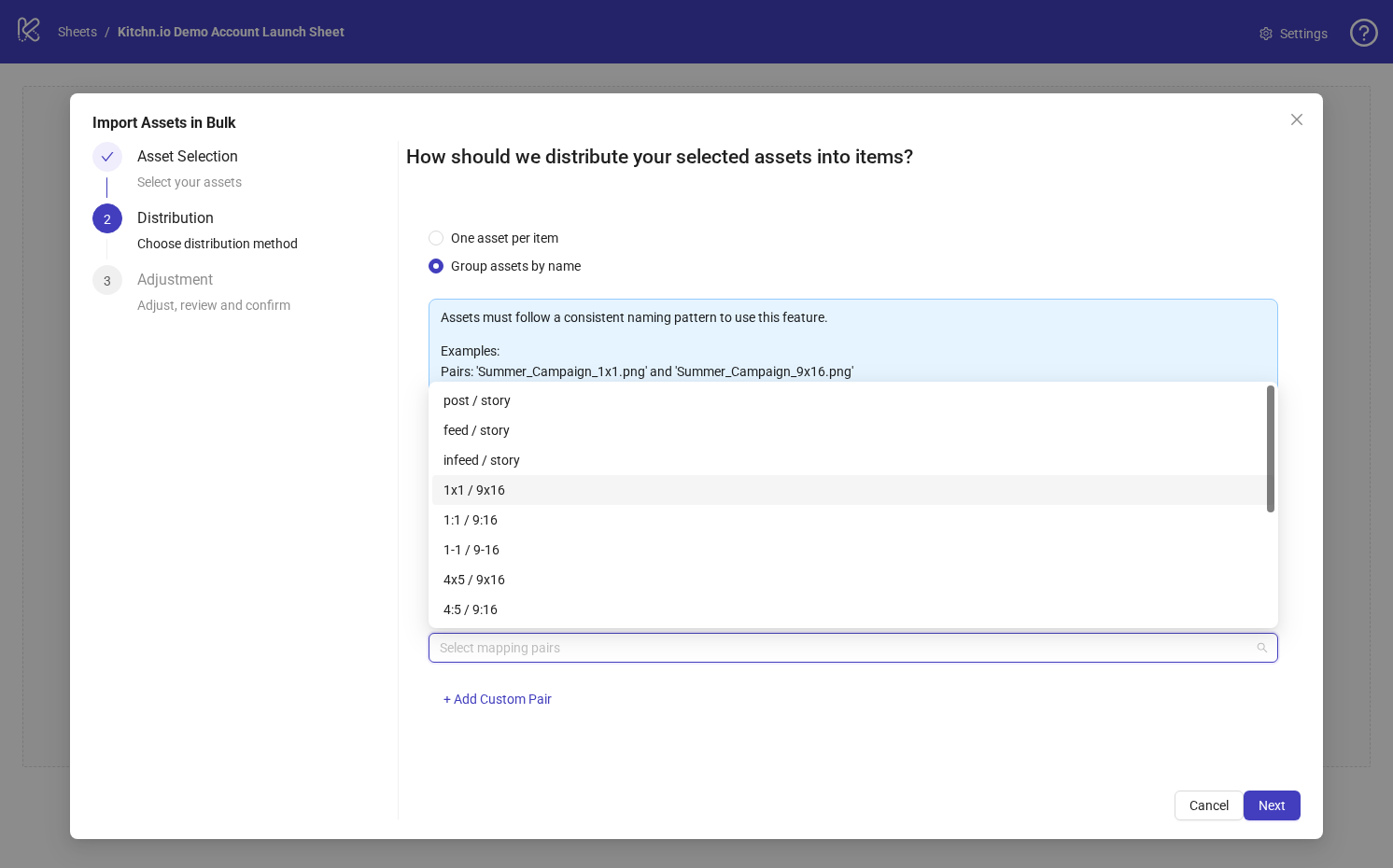 click on "1x1 / 9x16" at bounding box center [853, 490] 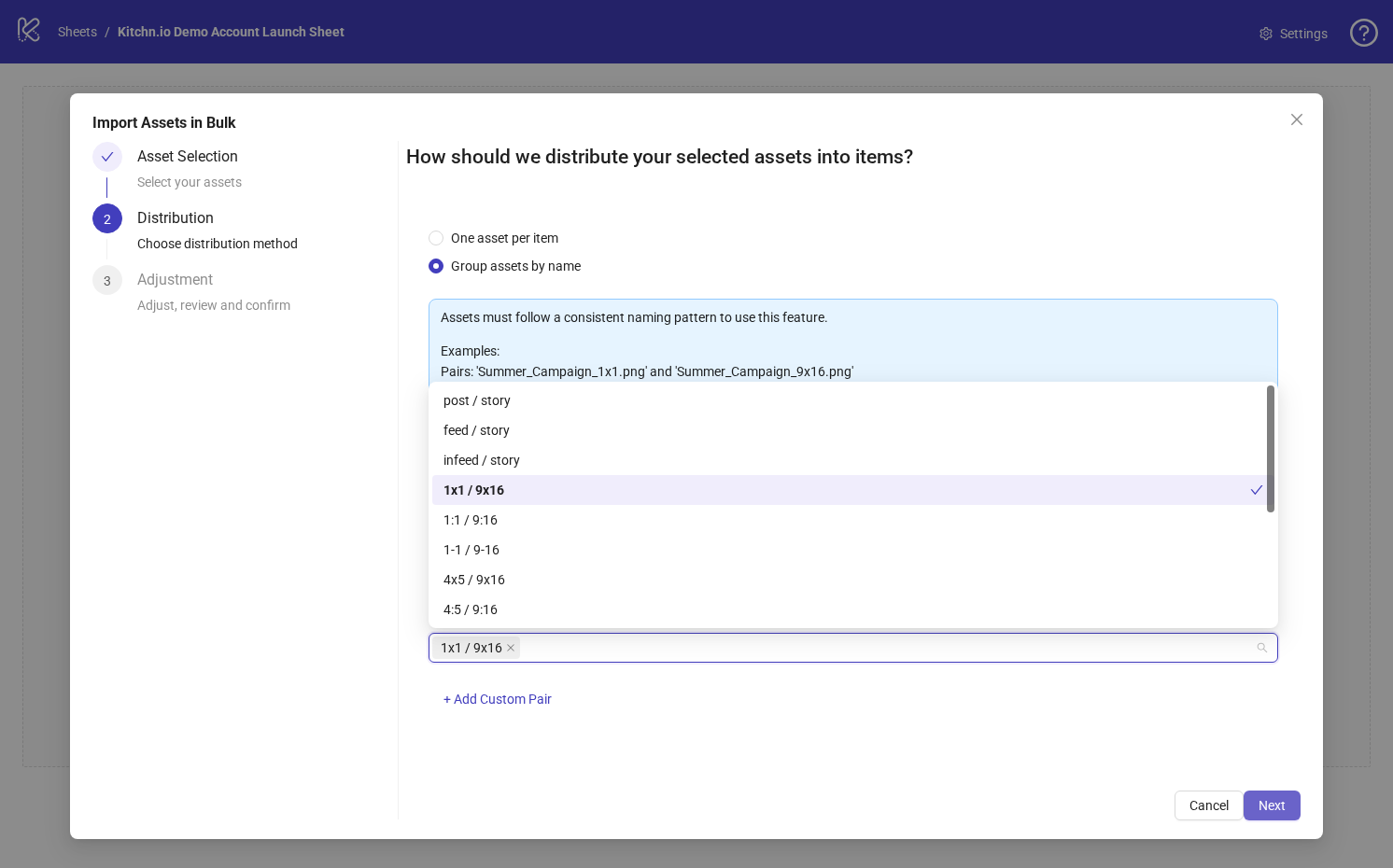 click on "Next" at bounding box center [1272, 805] 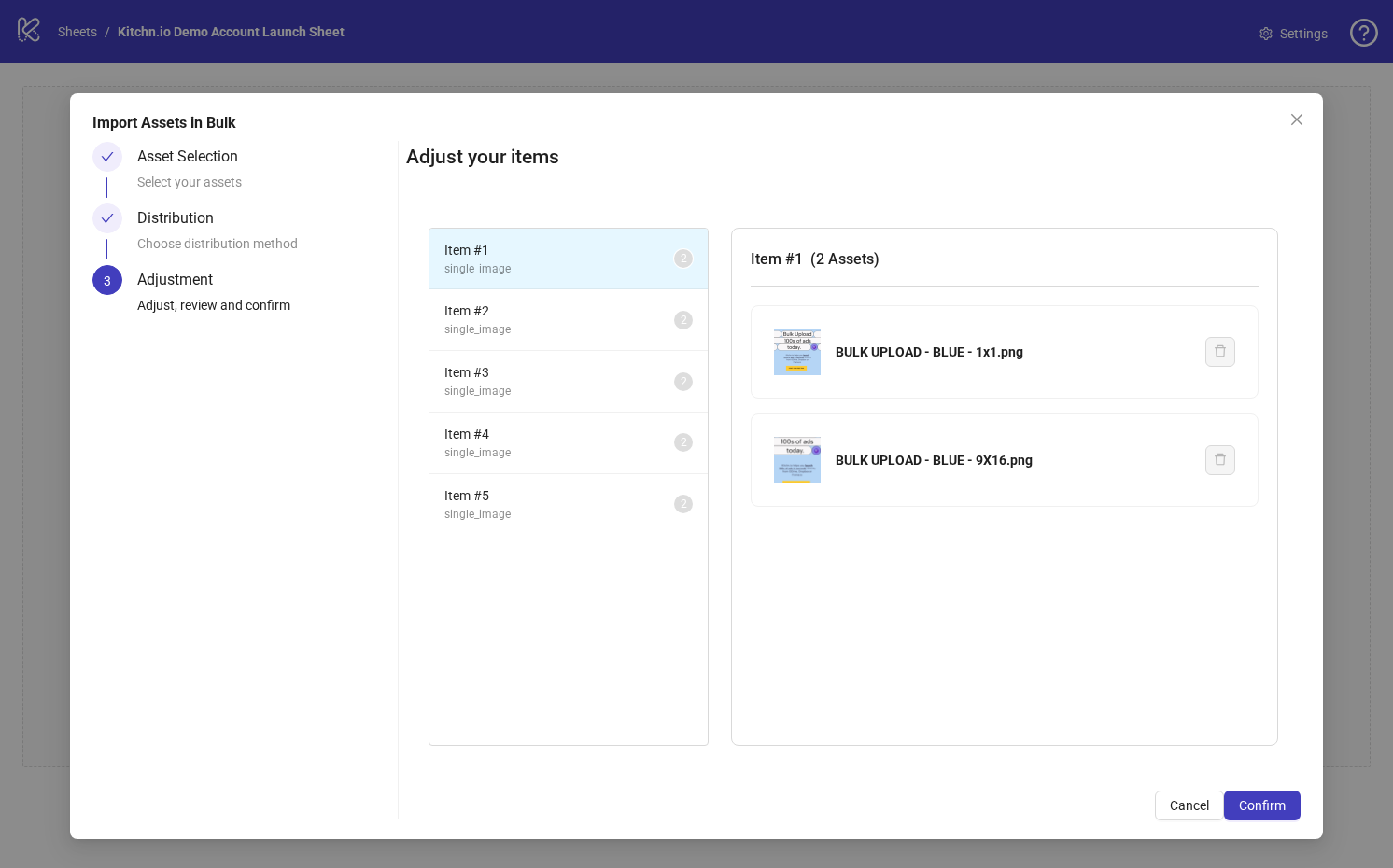 click on "Confirm" at bounding box center [1262, 805] 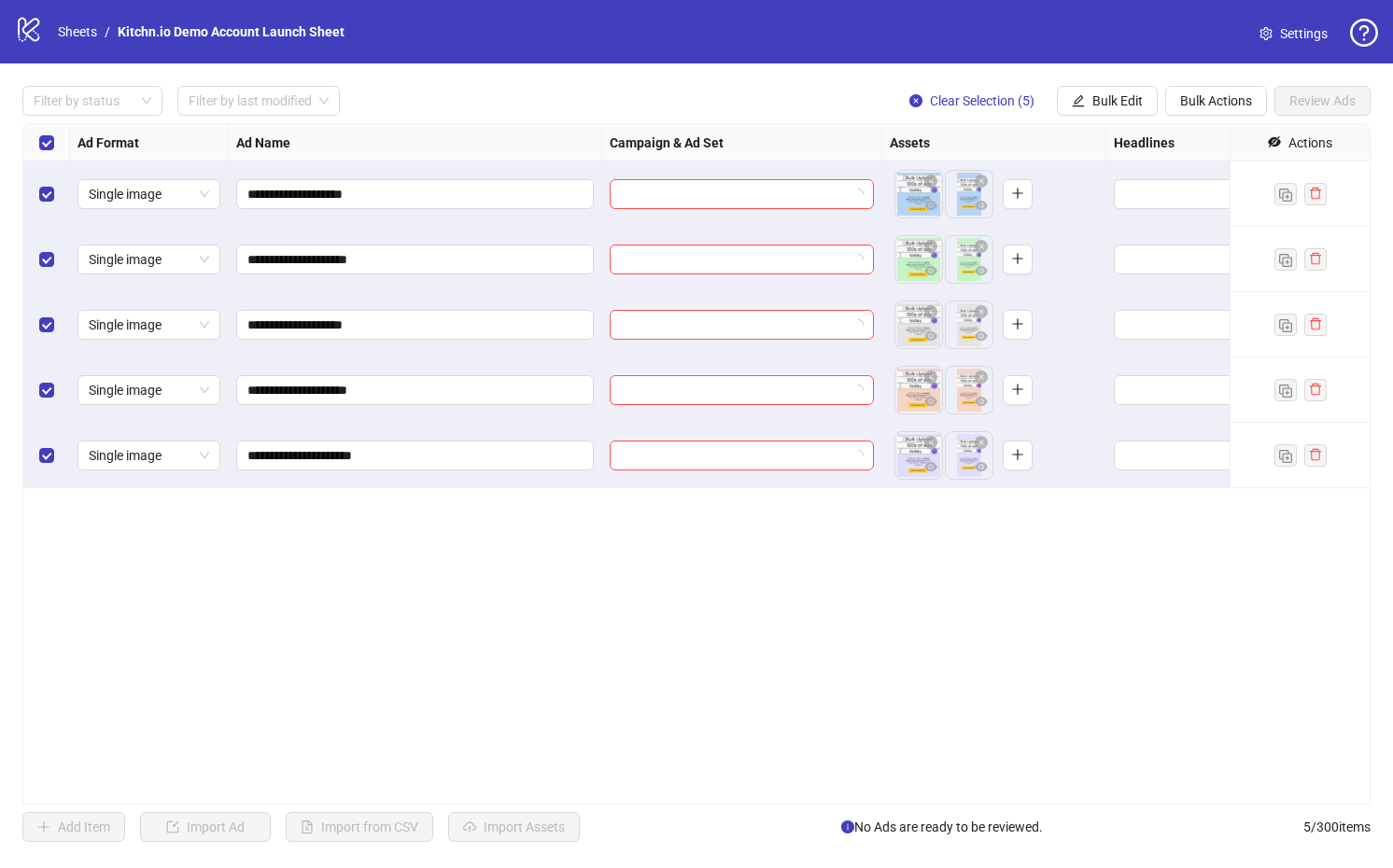 click on "**********" at bounding box center [696, 464] 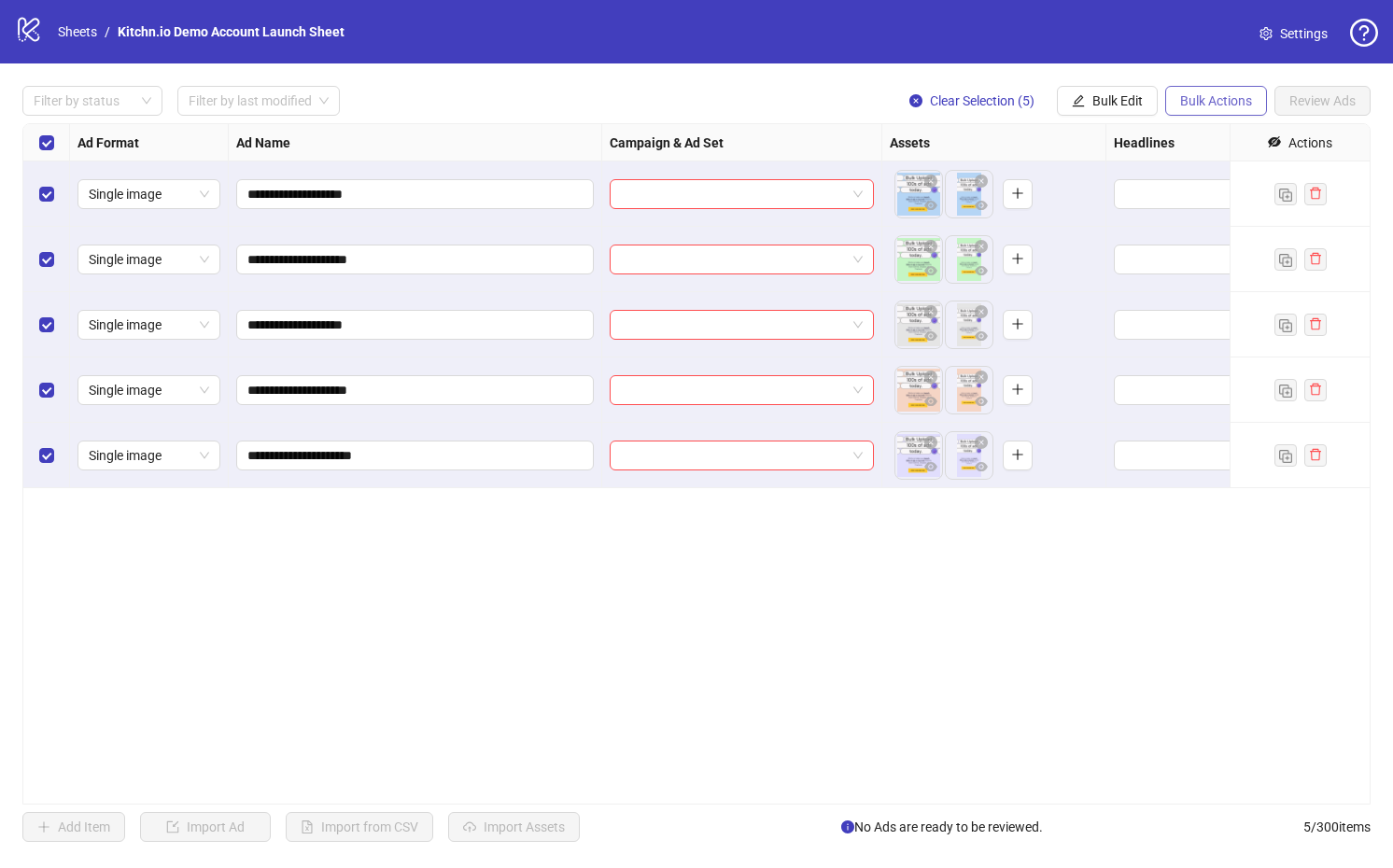 click on "Bulk Actions" at bounding box center (1216, 101) 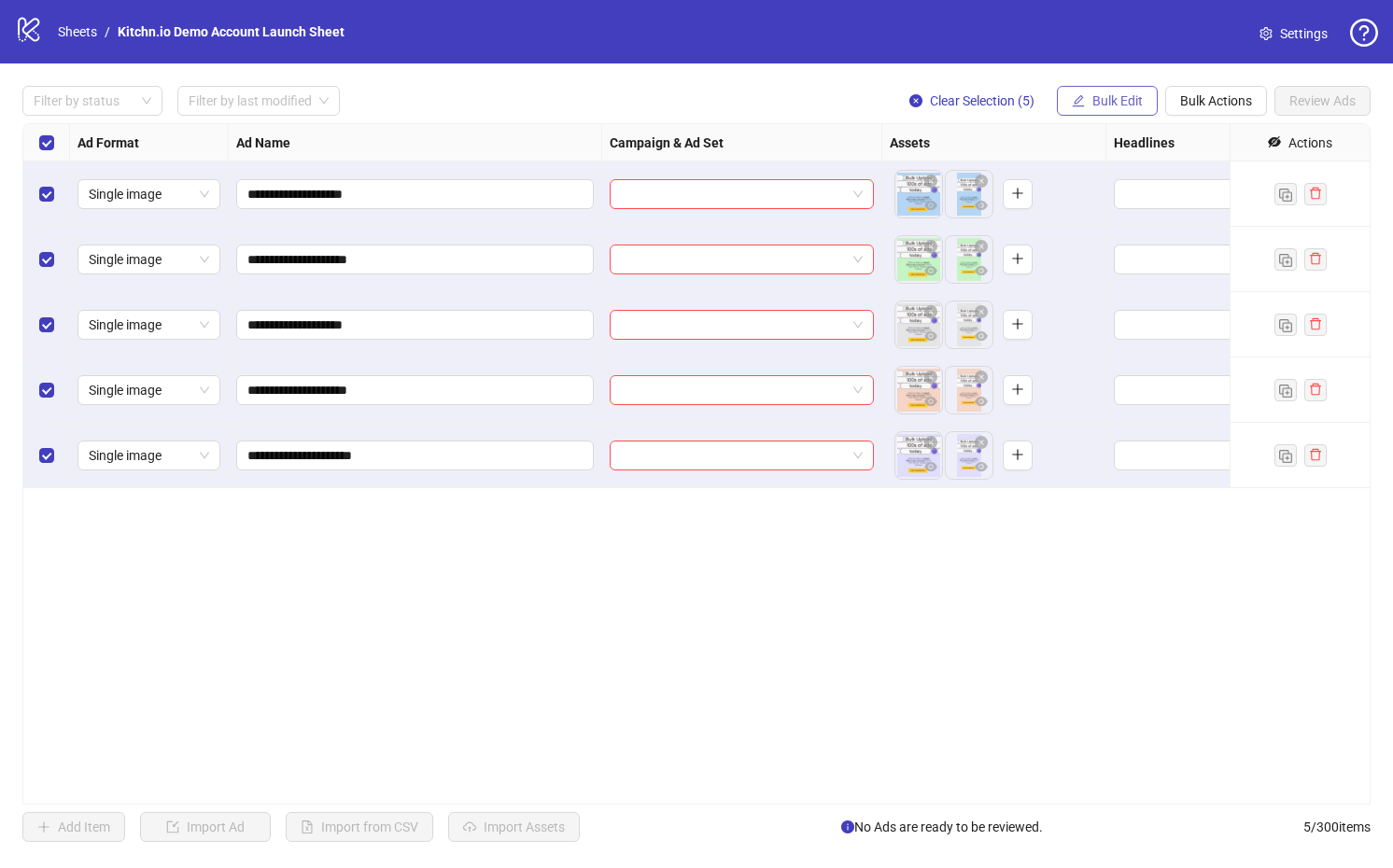 click on "Bulk Edit" at bounding box center (1118, 101) 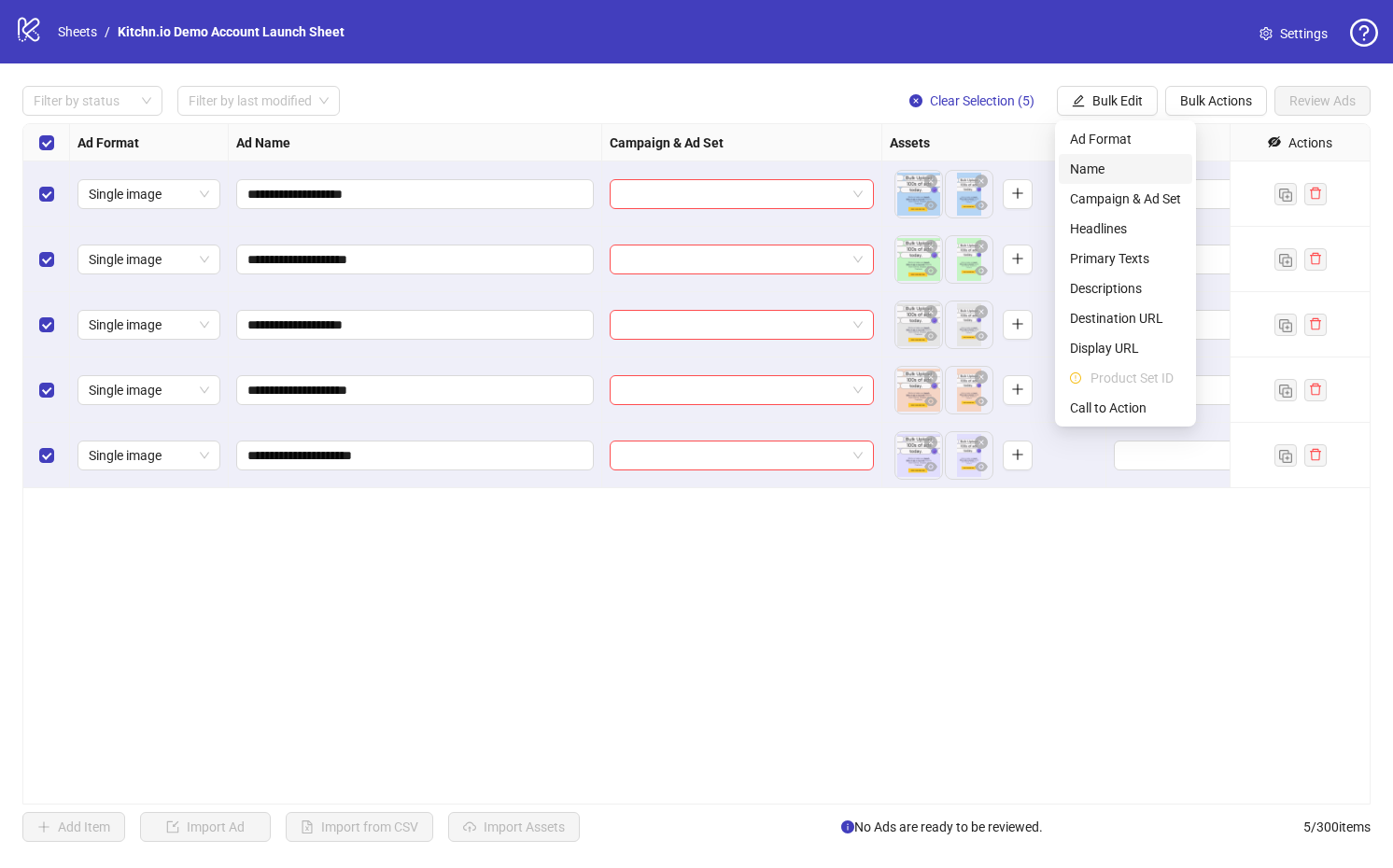 click on "Name" at bounding box center [1125, 169] 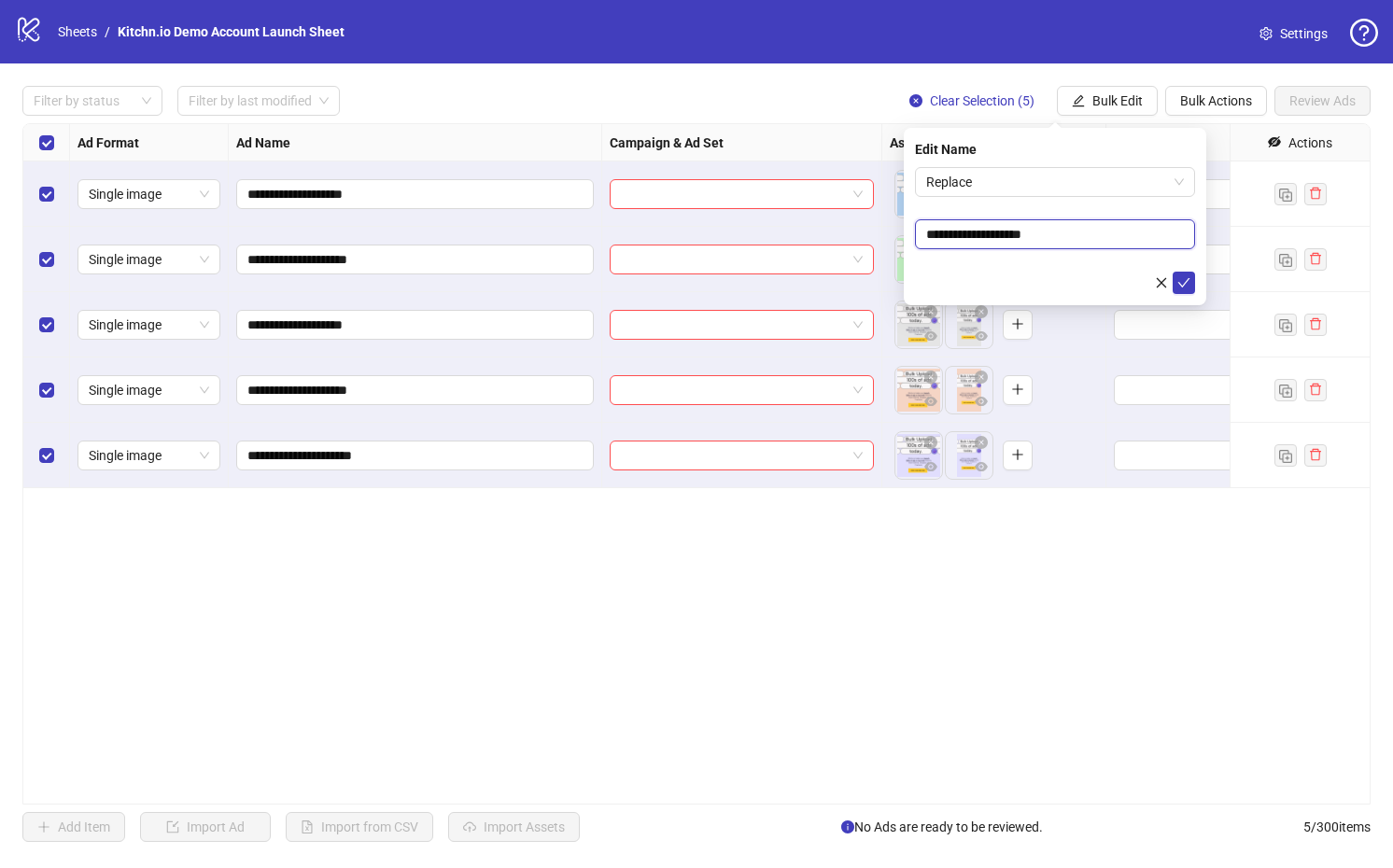 click on "**********" at bounding box center (1055, 234) 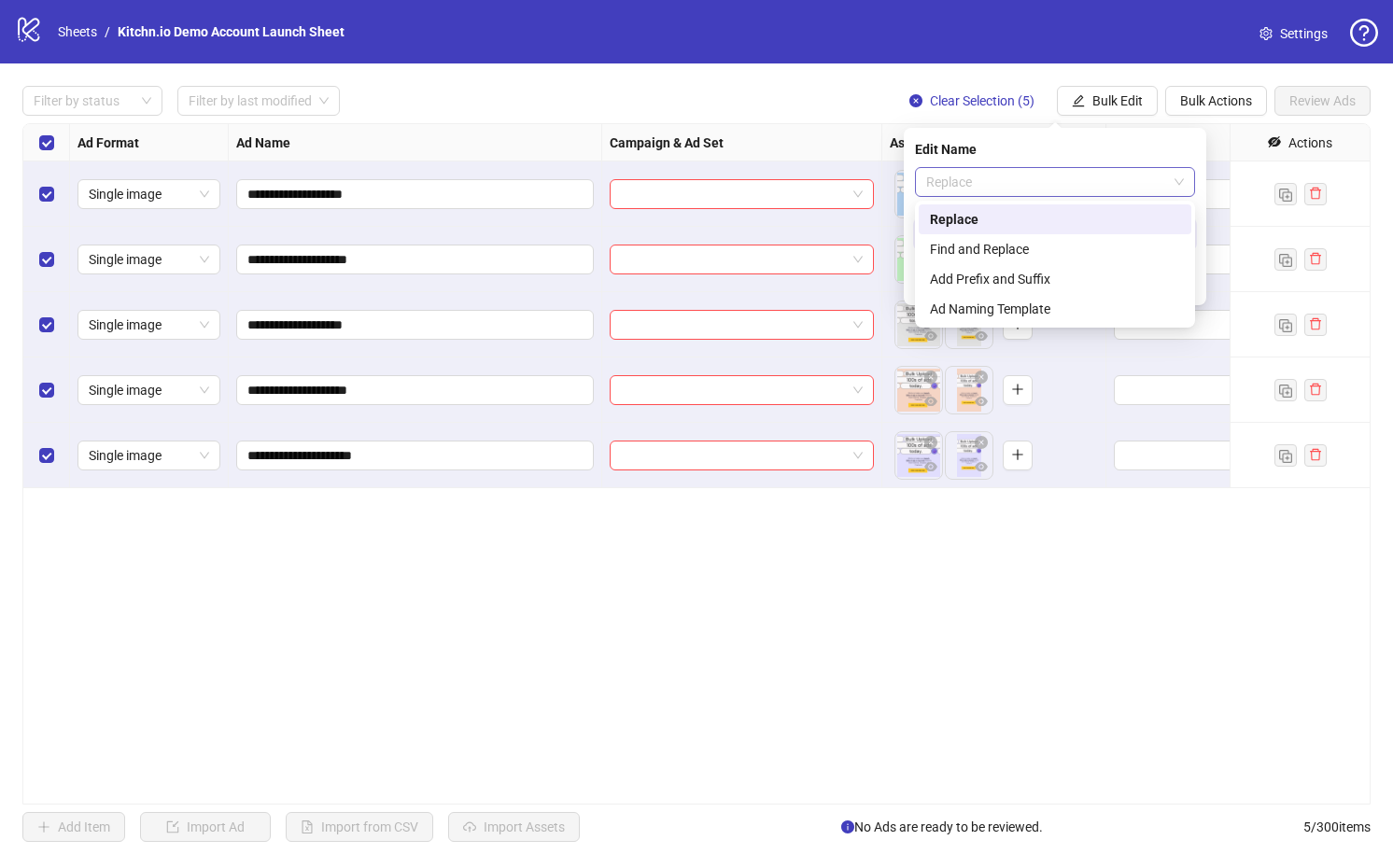 click on "Replace" at bounding box center [1055, 182] 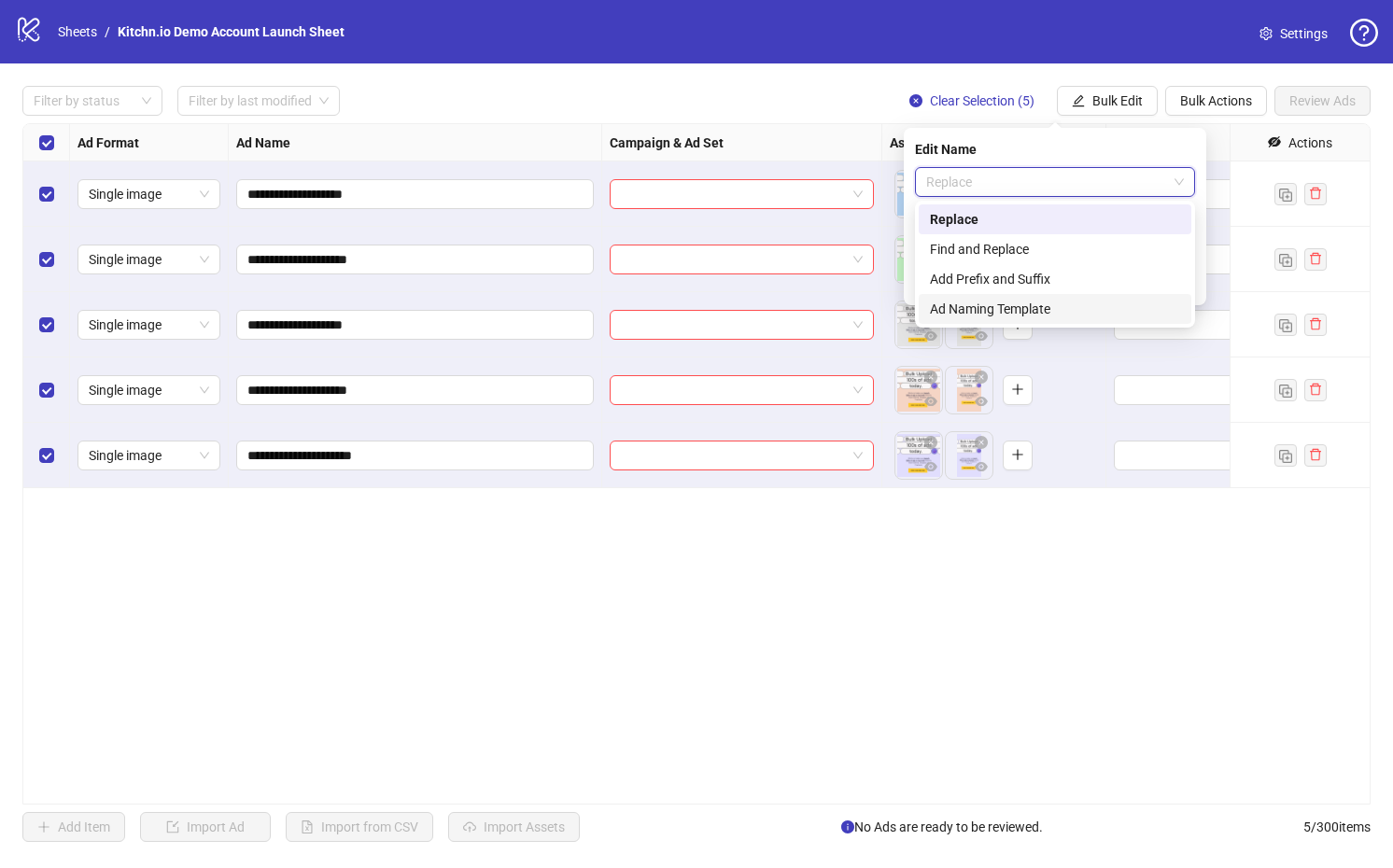 click on "Ad Naming Template" at bounding box center (1055, 309) 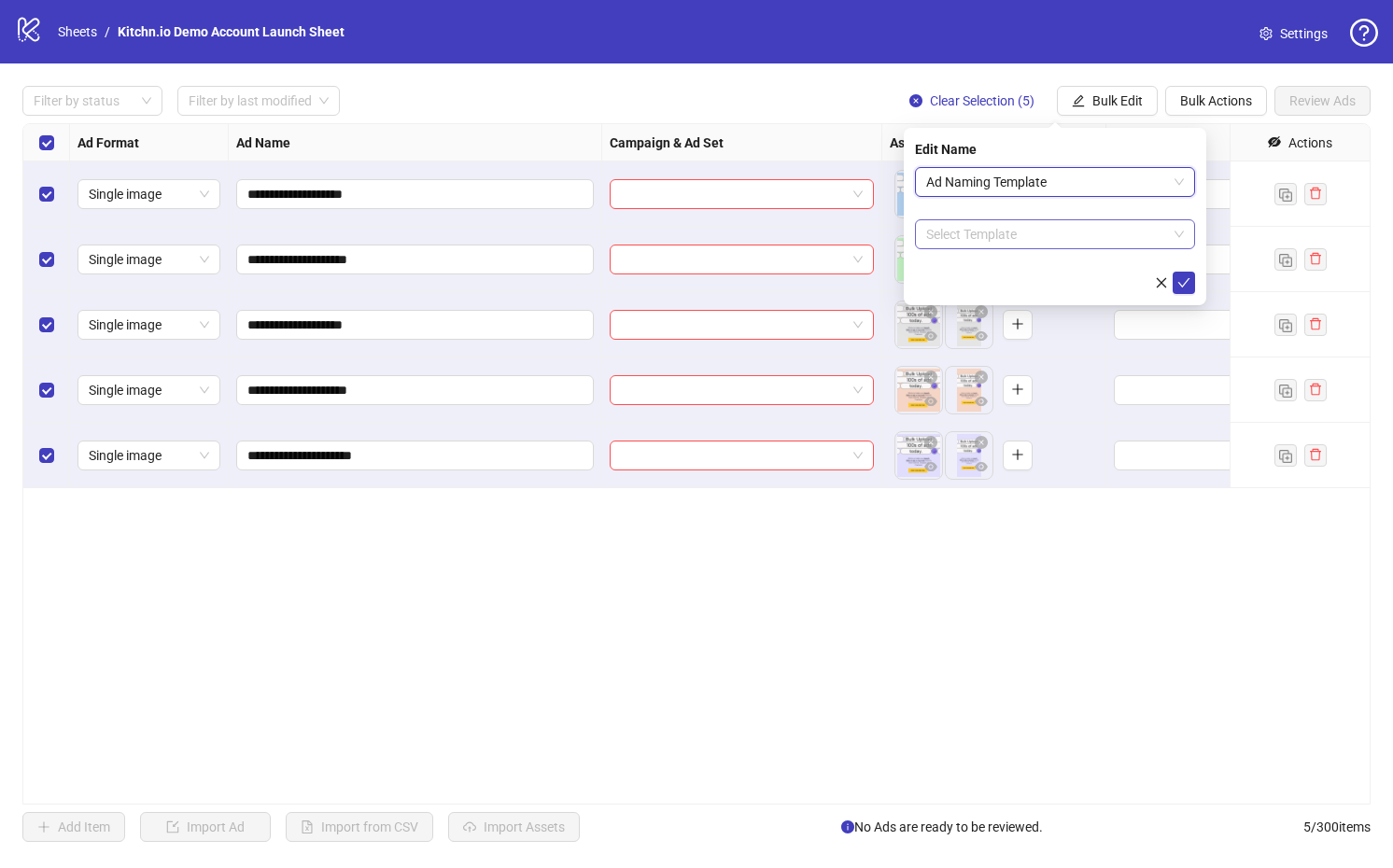 click at bounding box center (1047, 234) 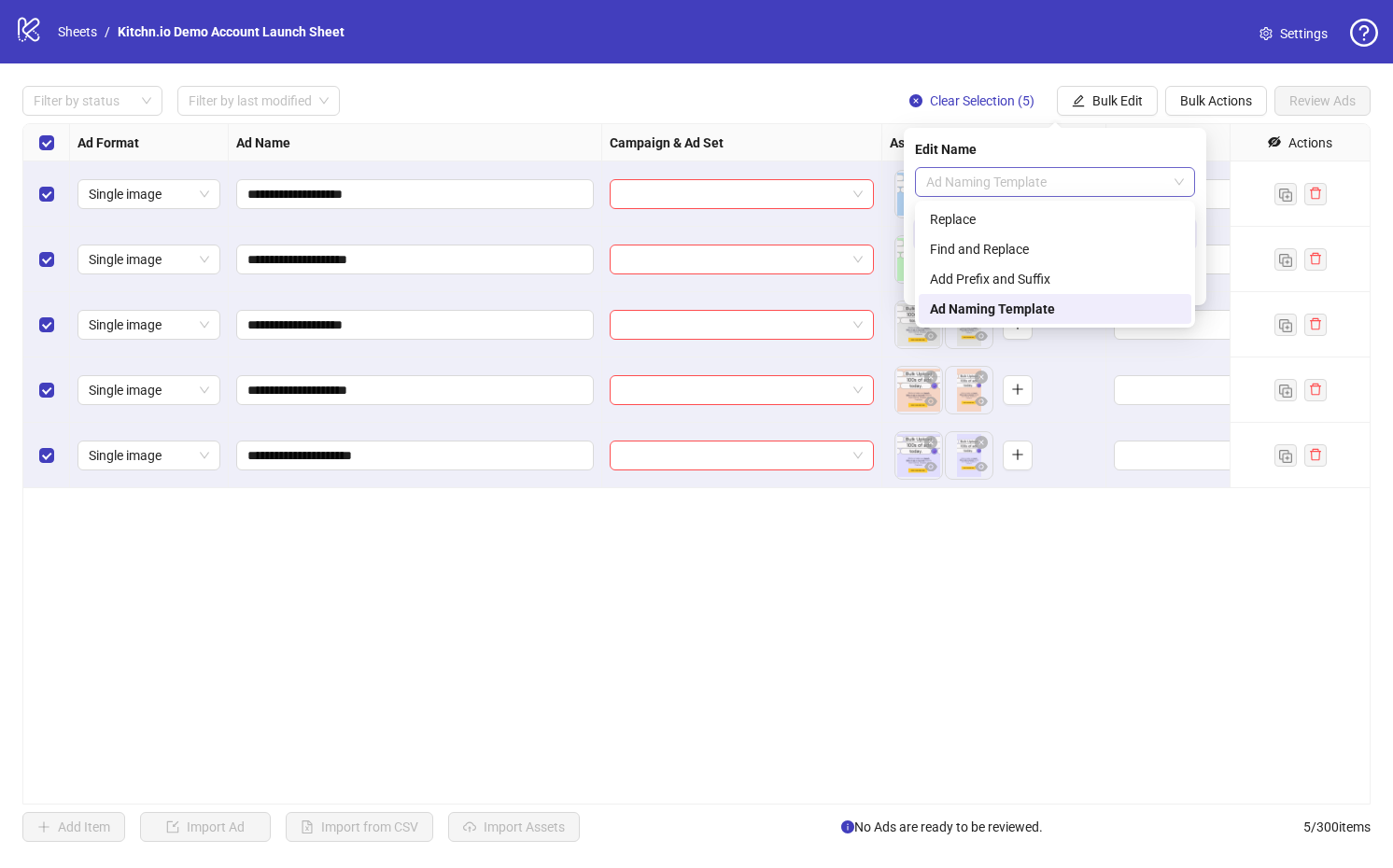 click on "Ad Naming Template" at bounding box center (1055, 182) 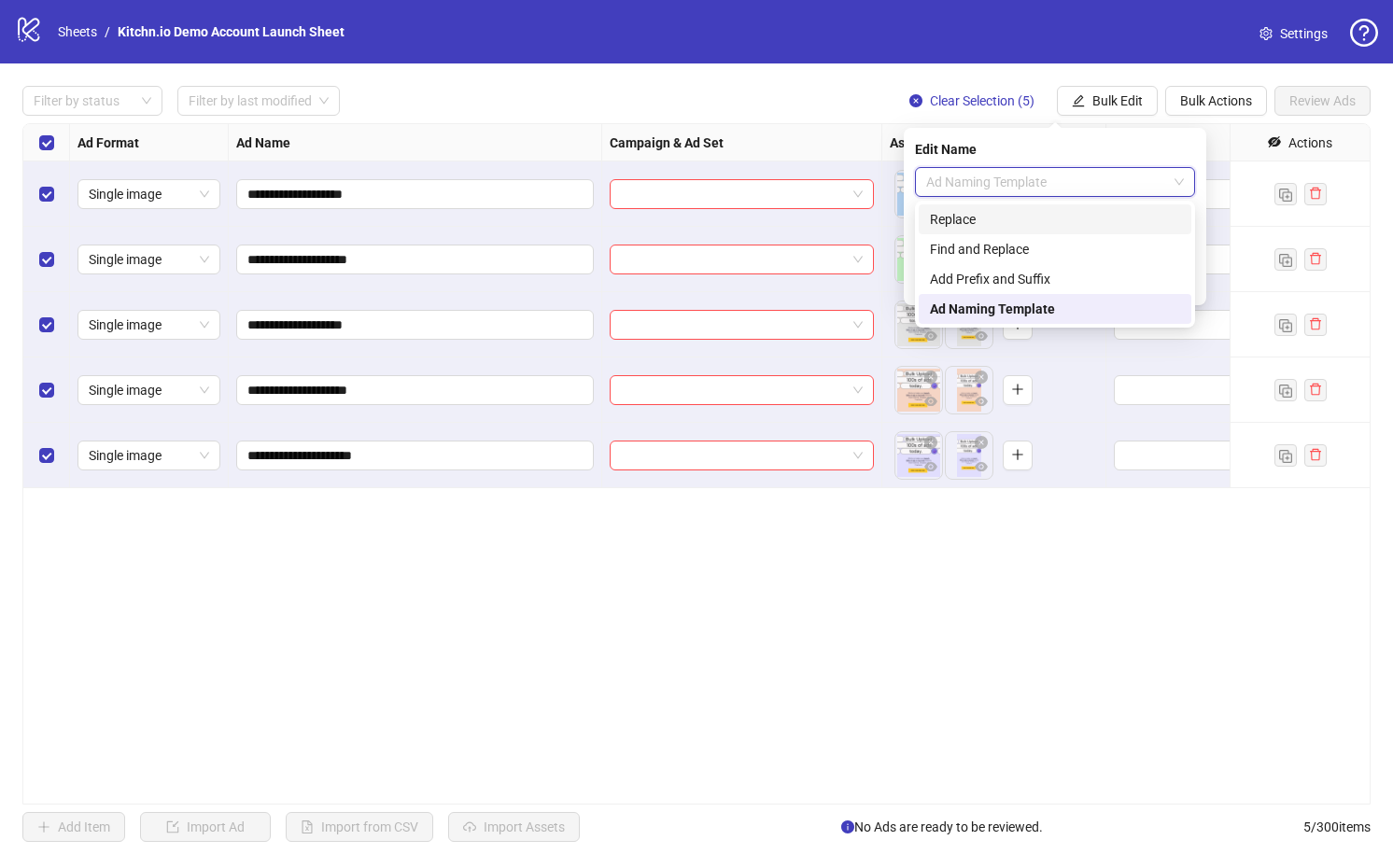 click on "Edit Name" at bounding box center (1055, 149) 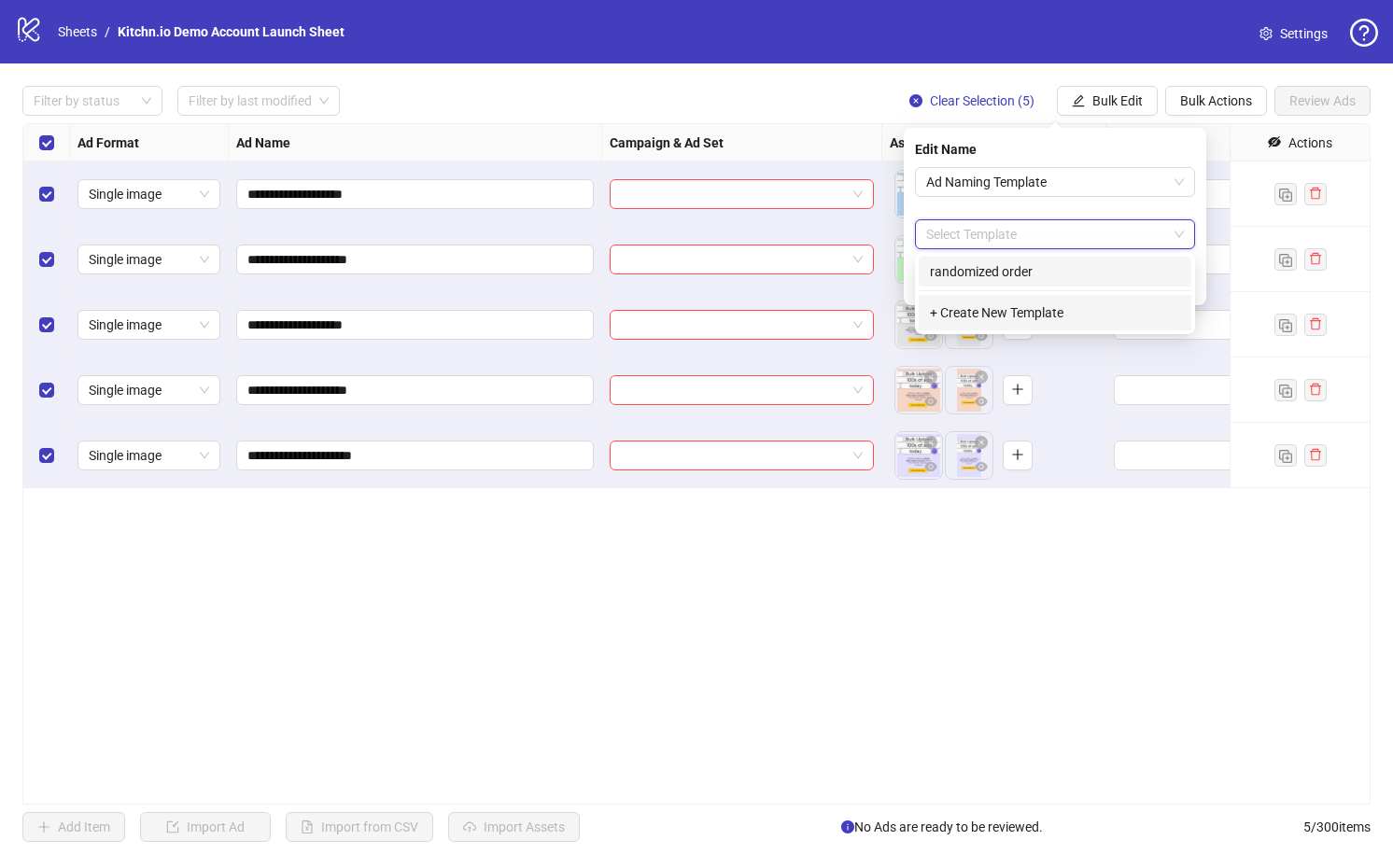 click at bounding box center [1047, 234] 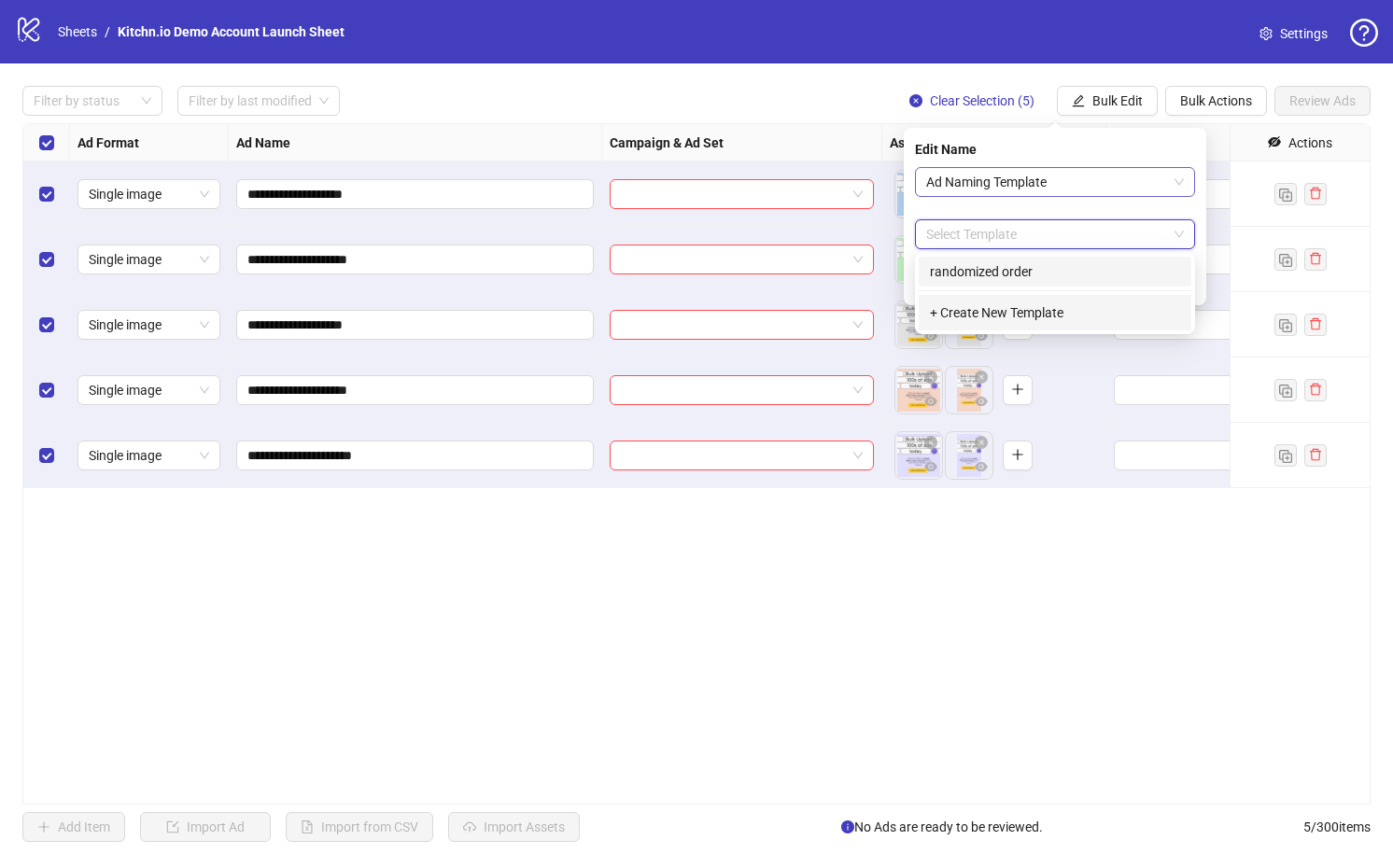 click on "Ad Naming Template" at bounding box center [1055, 182] 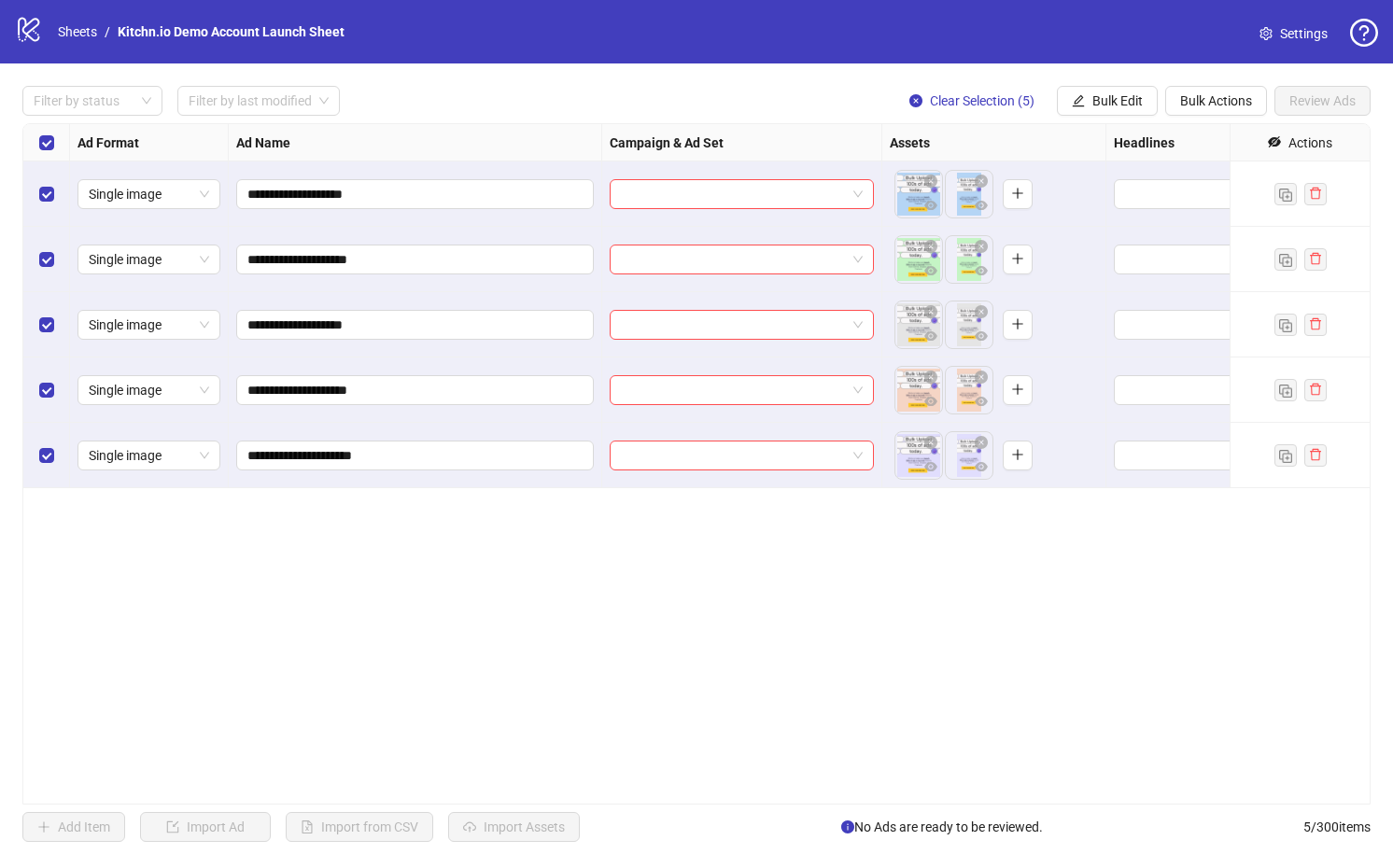 click on "**********" at bounding box center [696, 464] 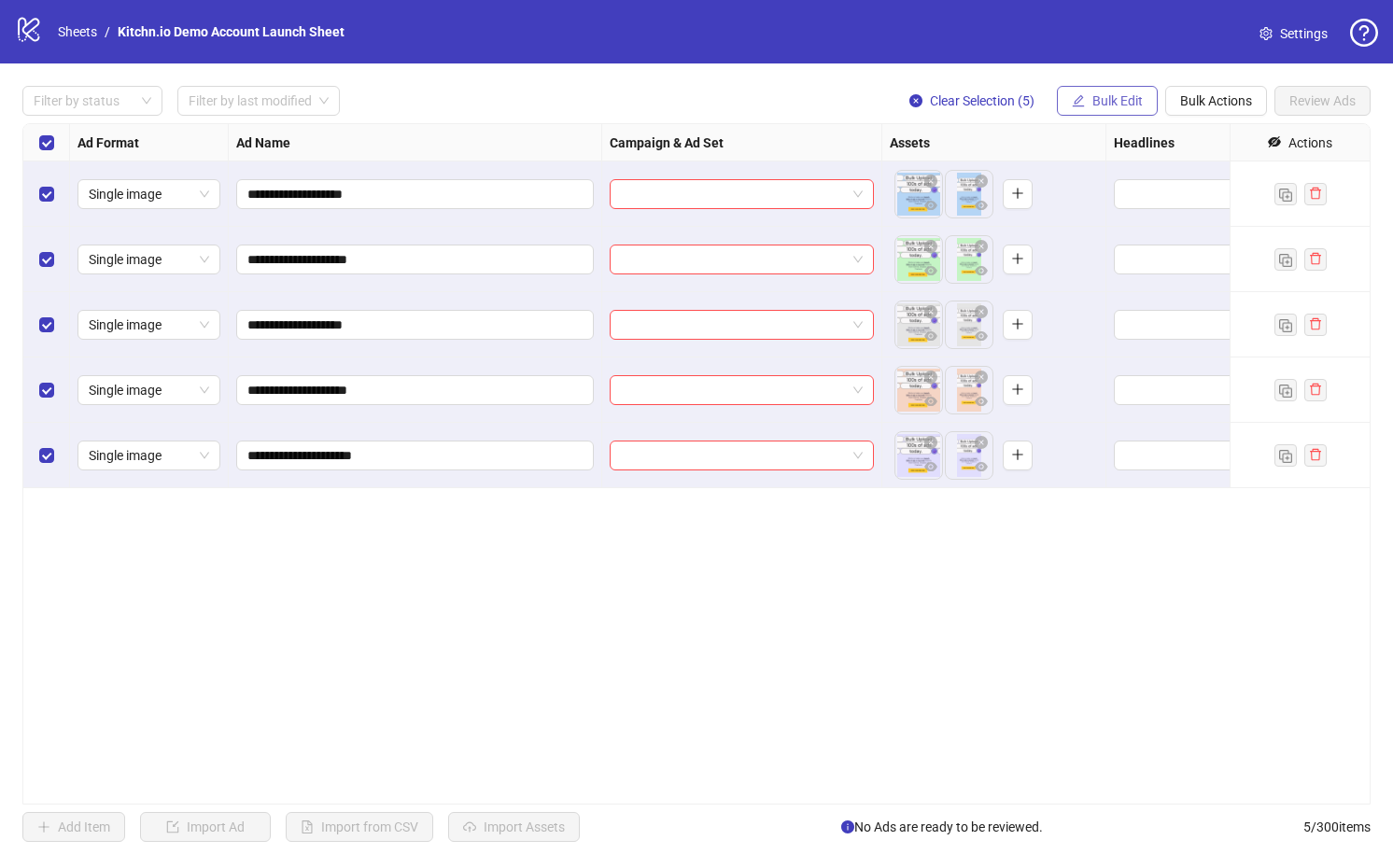 click on "Bulk Edit" at bounding box center [1118, 101] 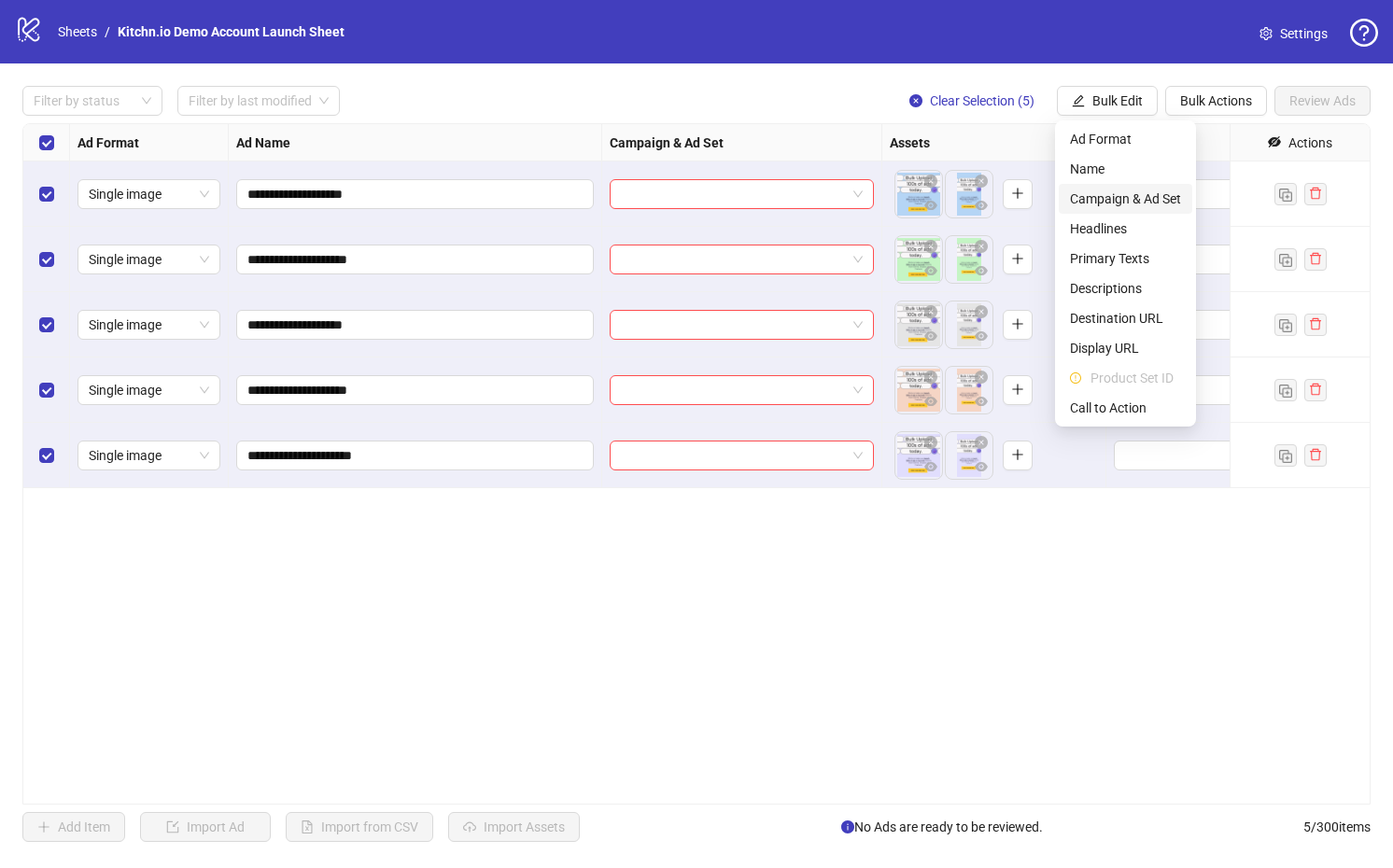 click on "Campaign & Ad Set" at bounding box center [1125, 199] 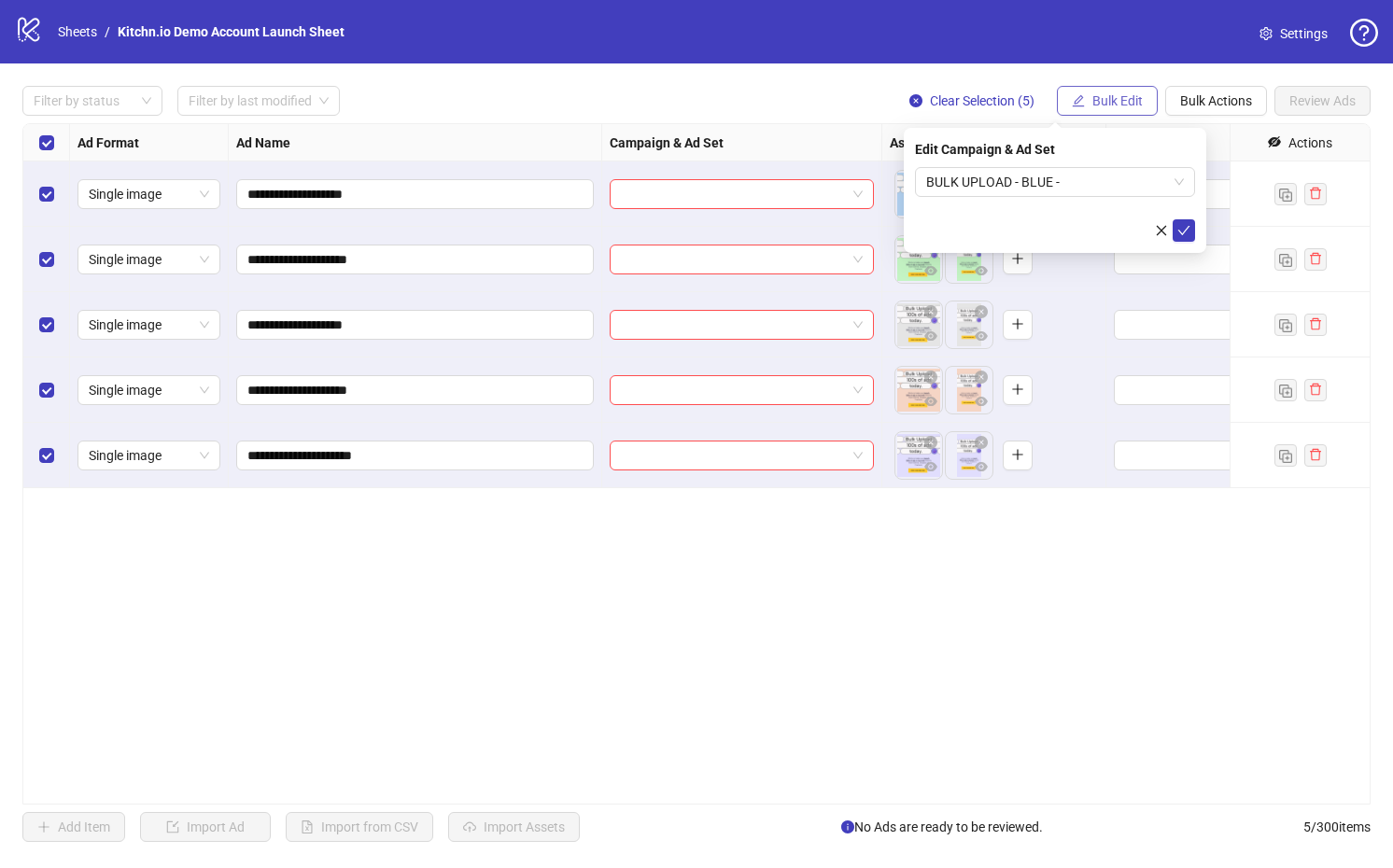 click on "Bulk Edit" at bounding box center (1118, 101) 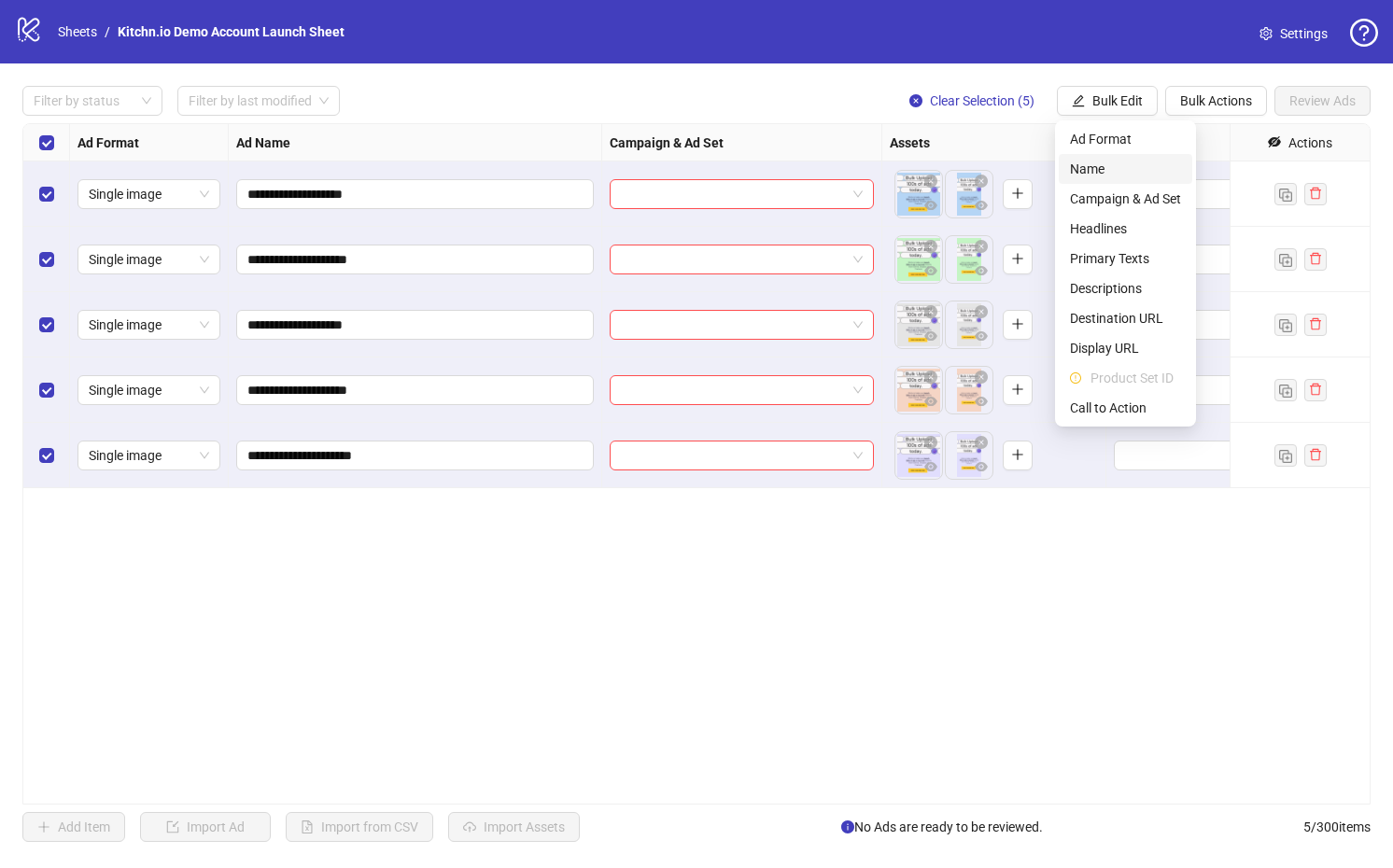 click on "Name" at bounding box center [1125, 169] 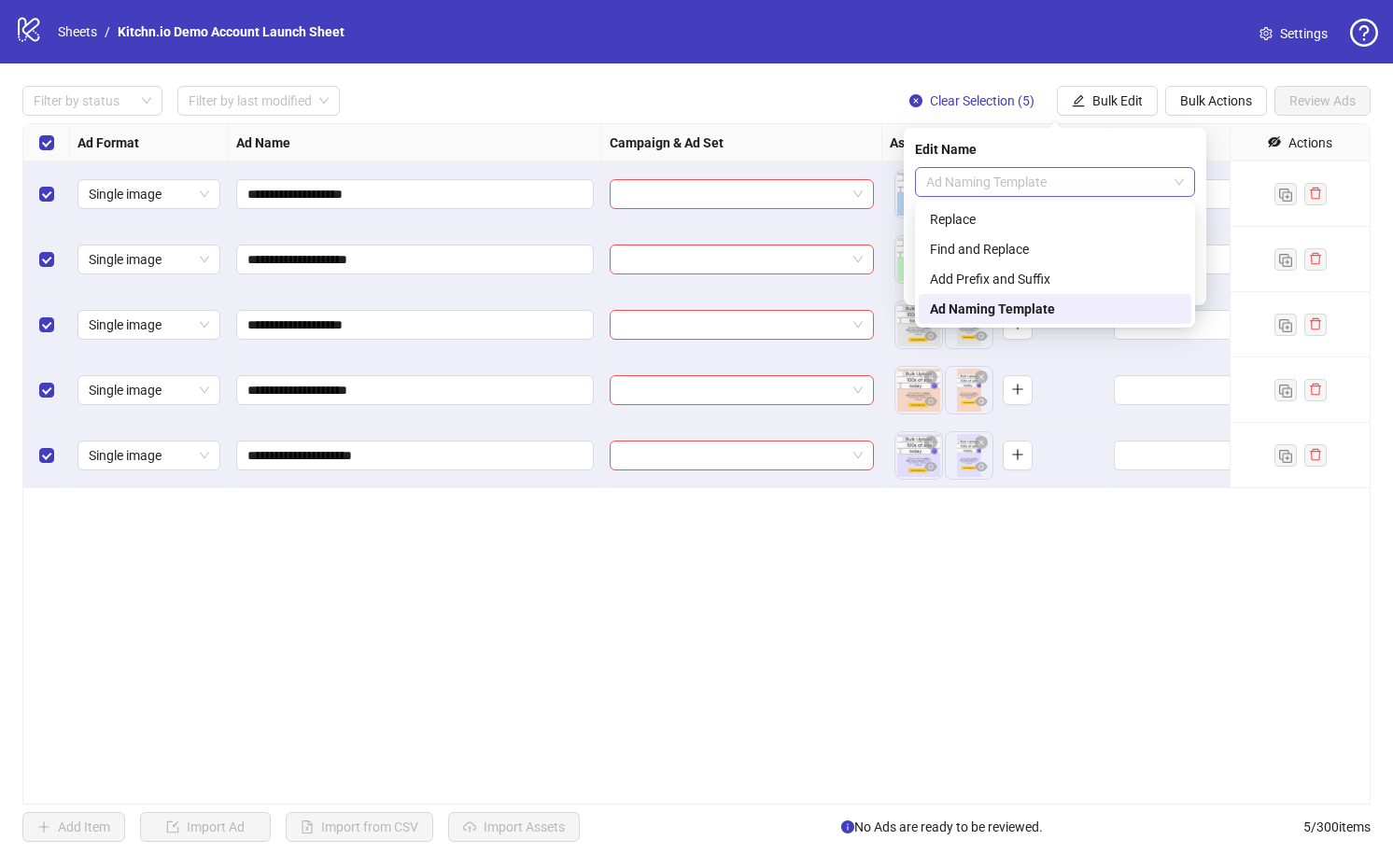 click on "Ad Naming Template" at bounding box center (1055, 182) 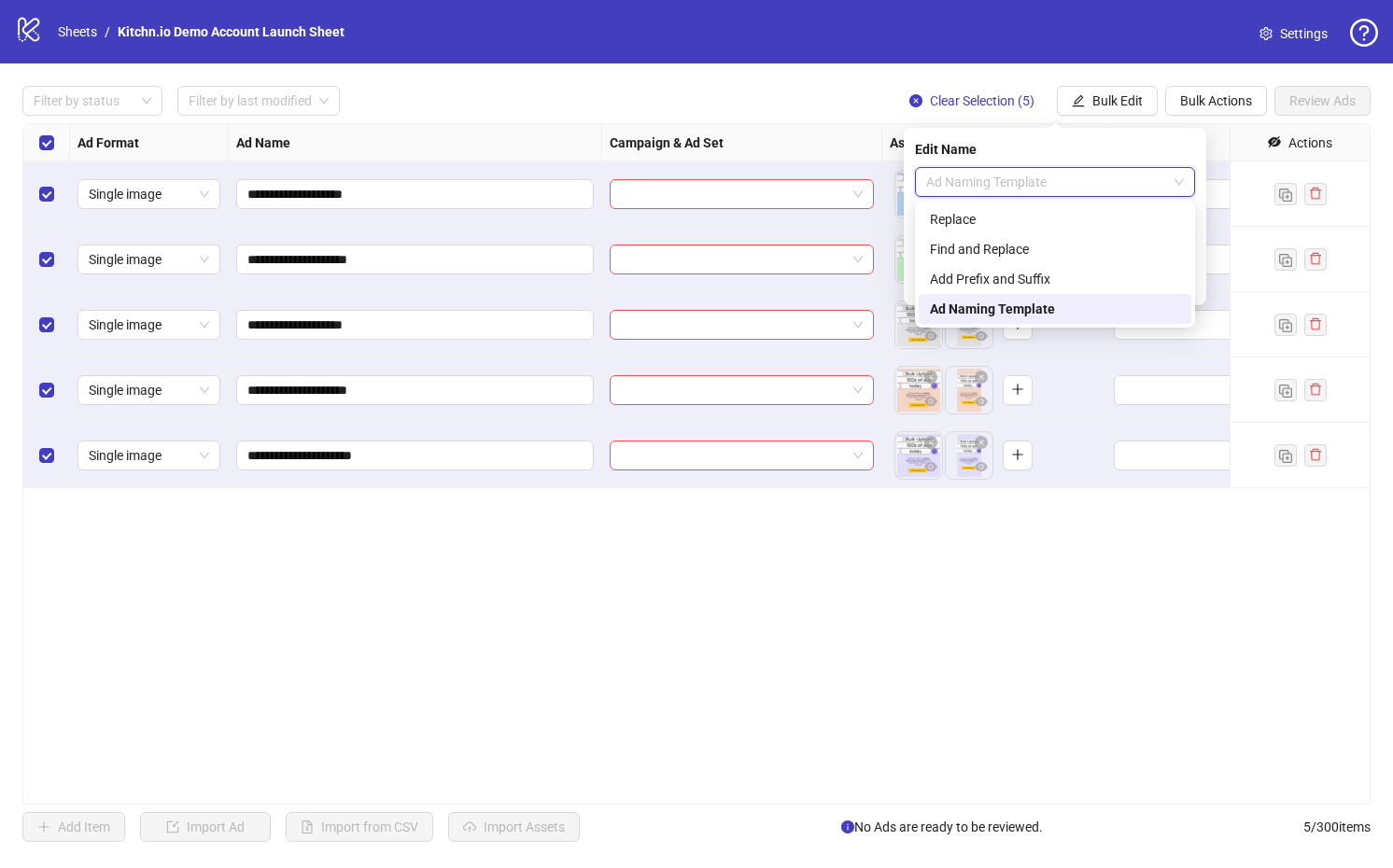 click on "Ad Naming Template" at bounding box center (1055, 309) 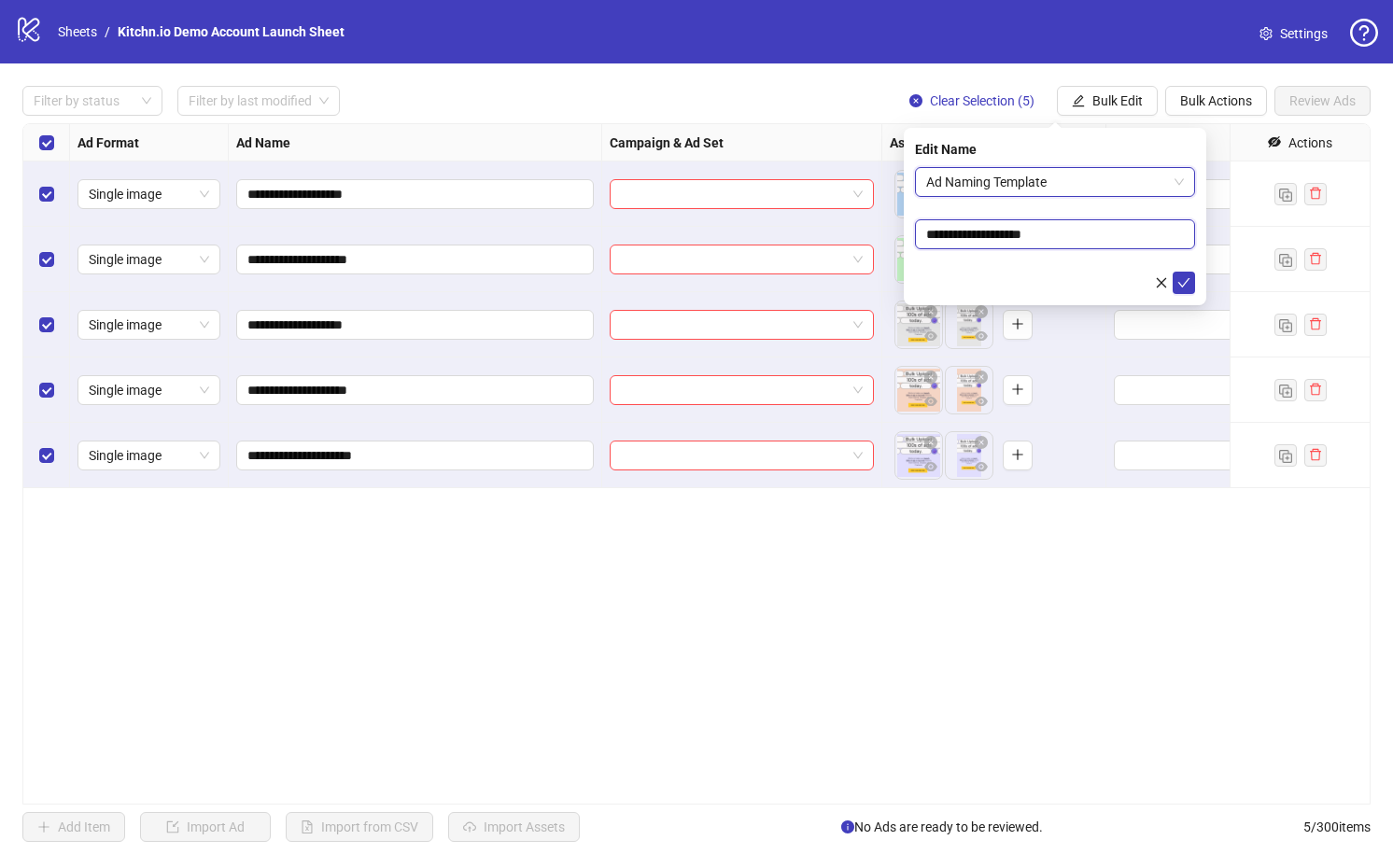 click on "**********" at bounding box center (1055, 234) 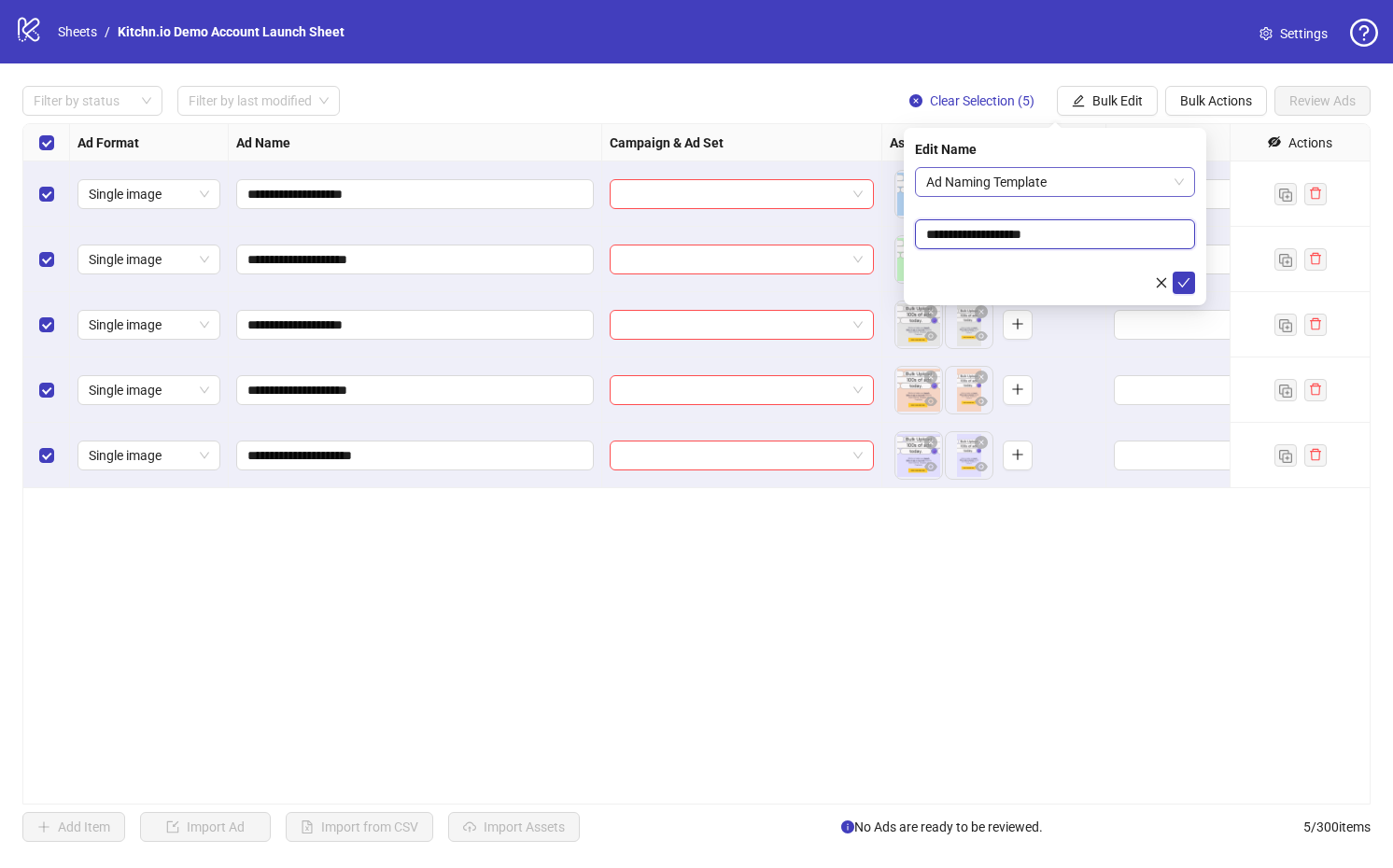 click on "Ad Naming Template" at bounding box center [1055, 182] 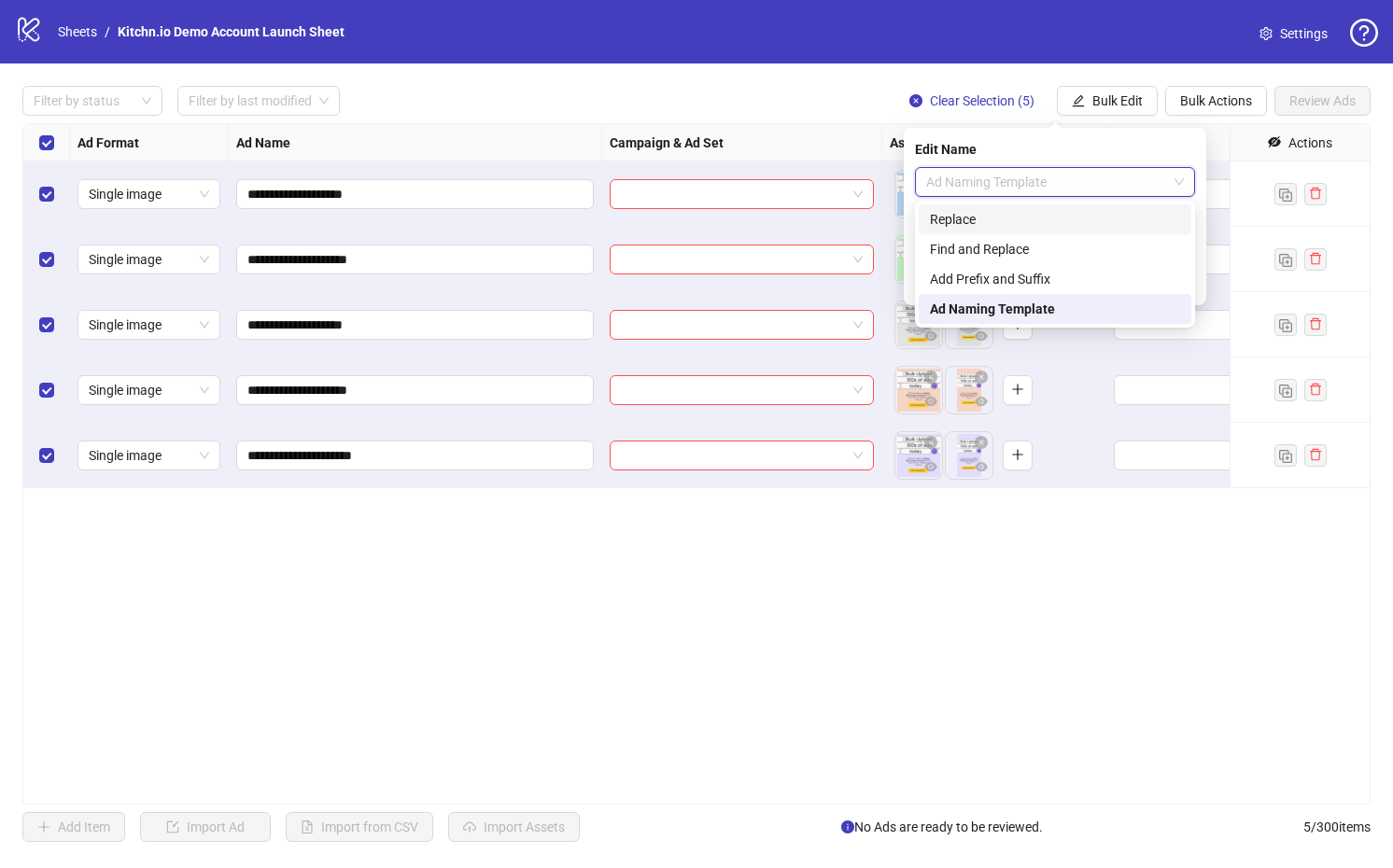 click on "Replace" at bounding box center (1055, 219) 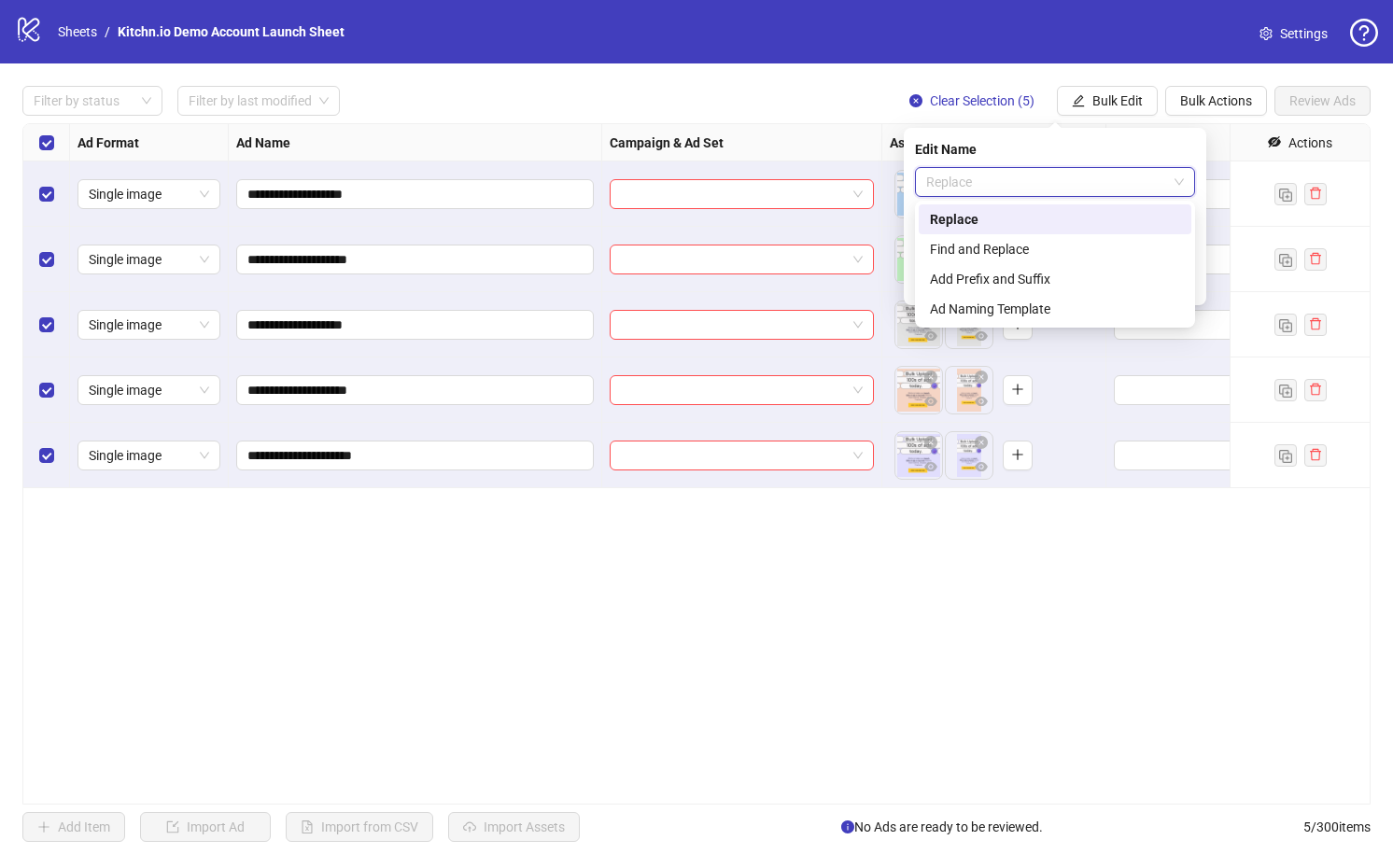 click on "Replace" at bounding box center [1055, 182] 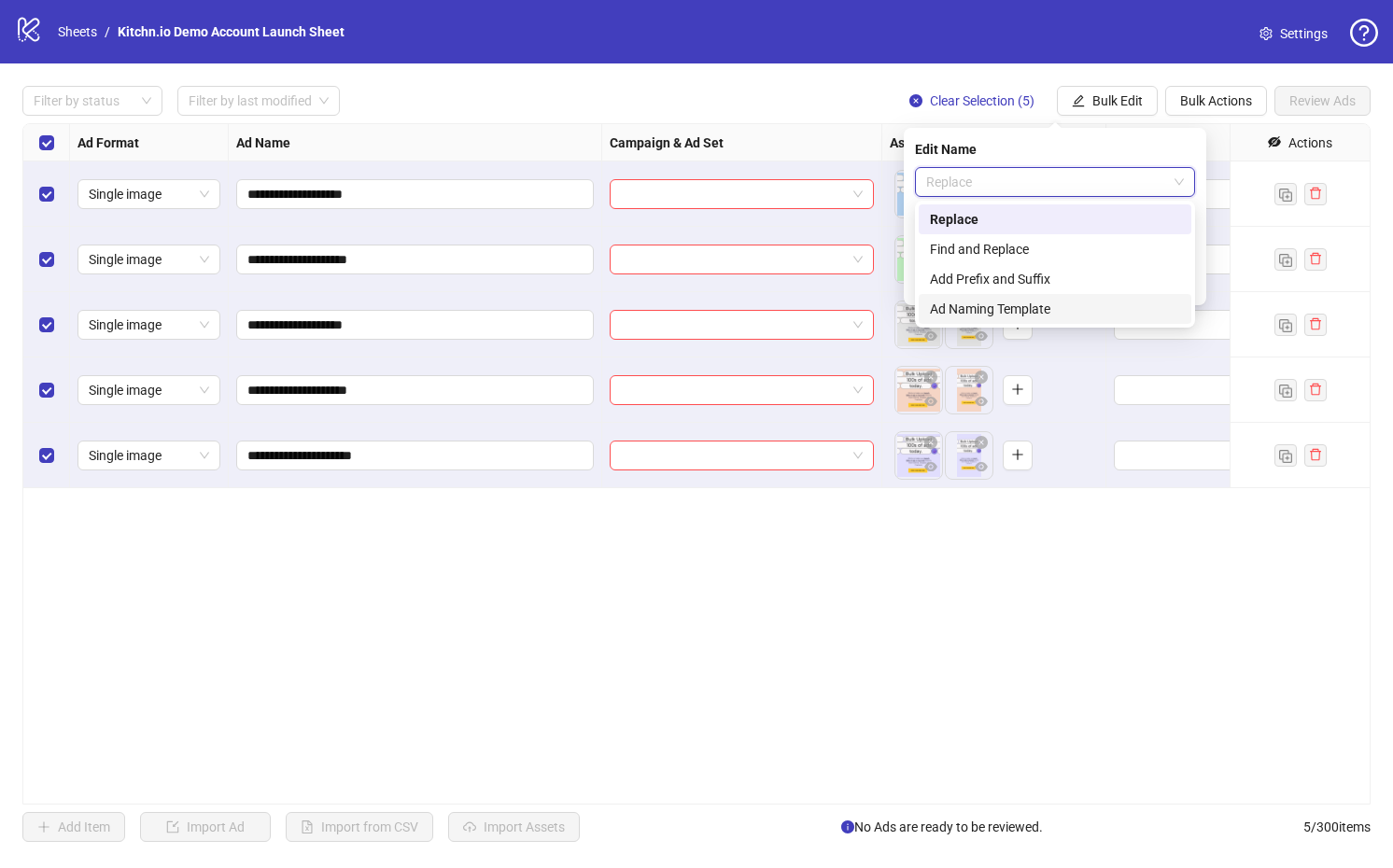 click on "Ad Naming Template" at bounding box center (1055, 309) 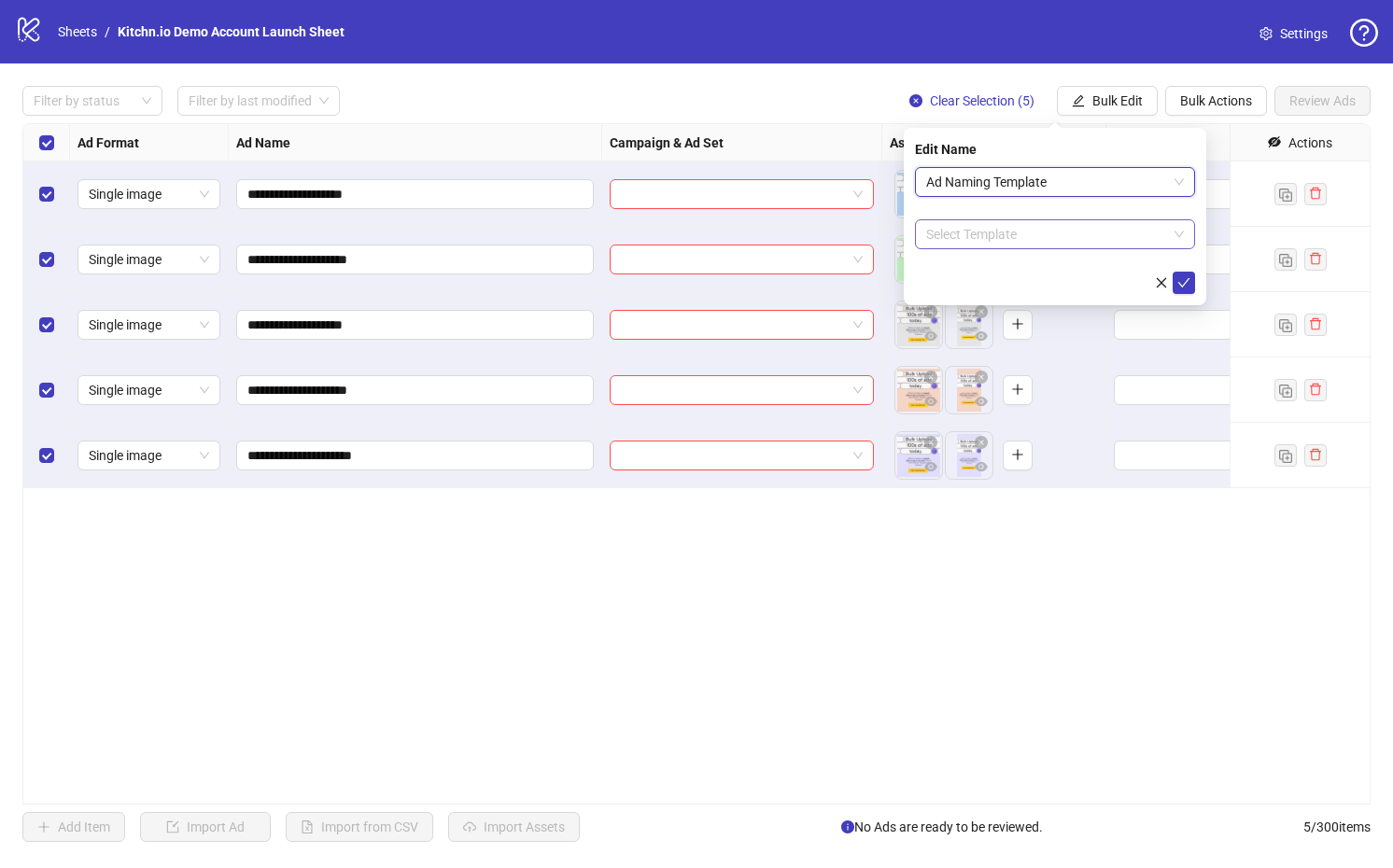 click at bounding box center [1047, 234] 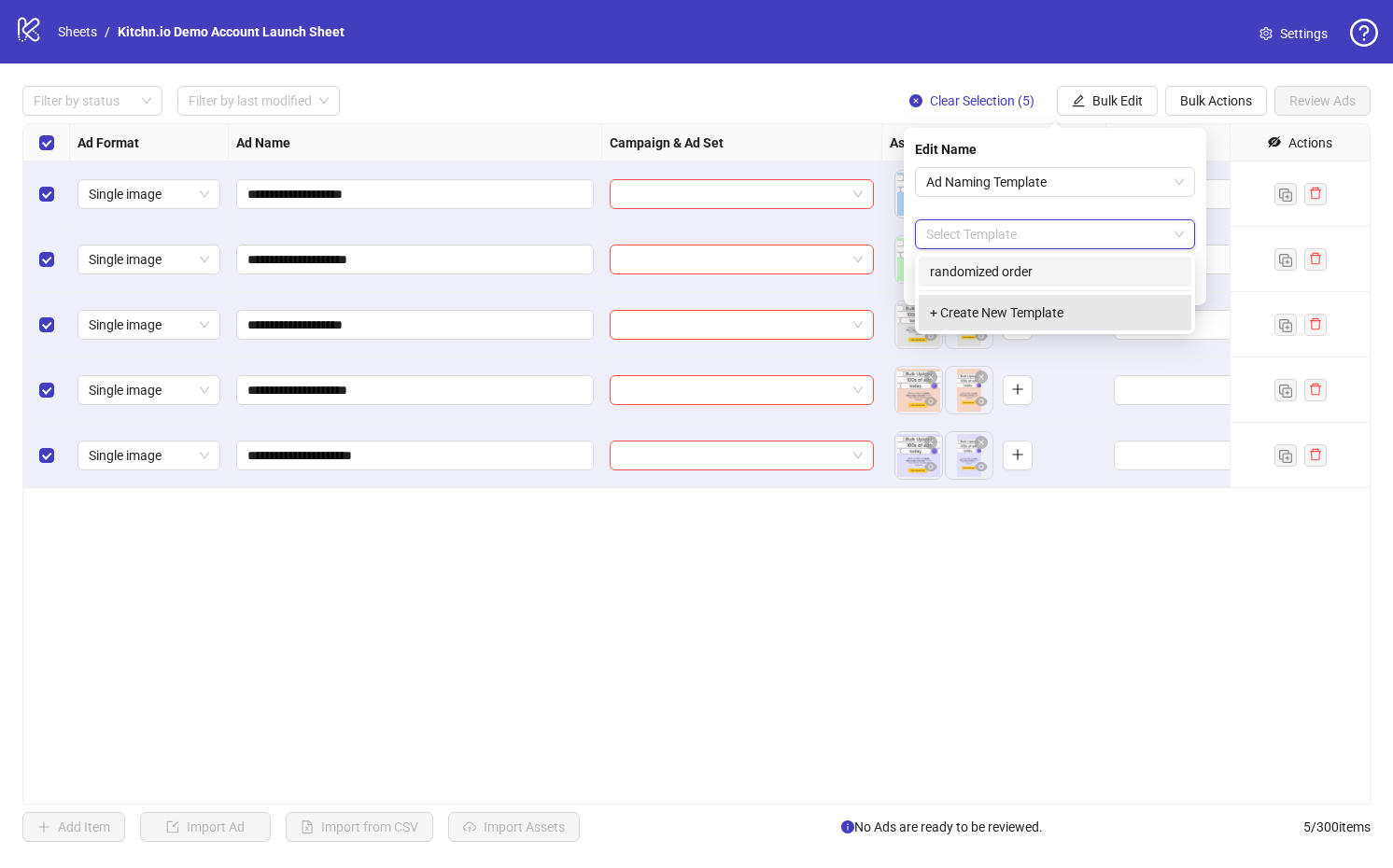 click on "+ Create New Template" at bounding box center (1055, 313) 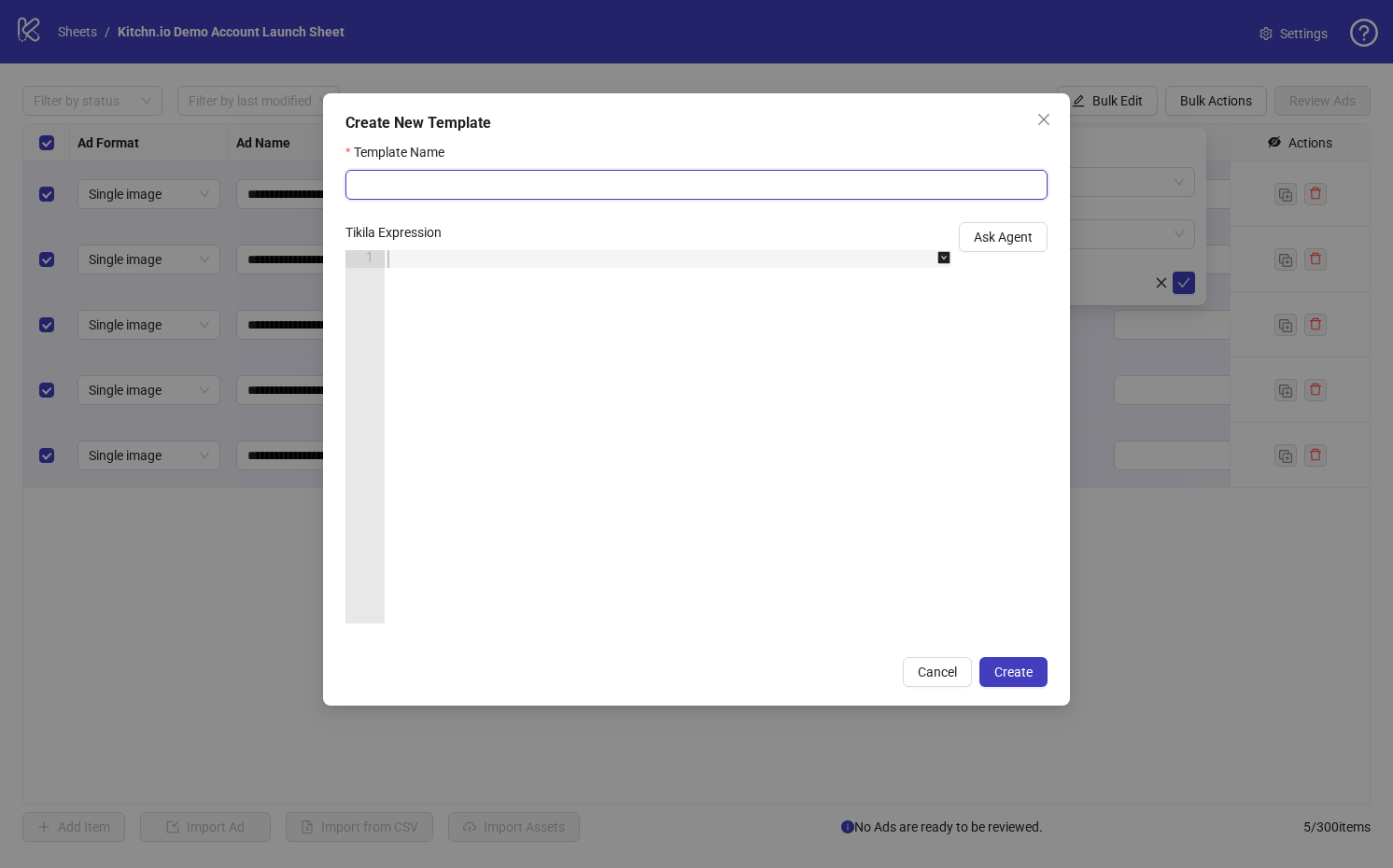 click on "Template Name" at bounding box center [696, 185] 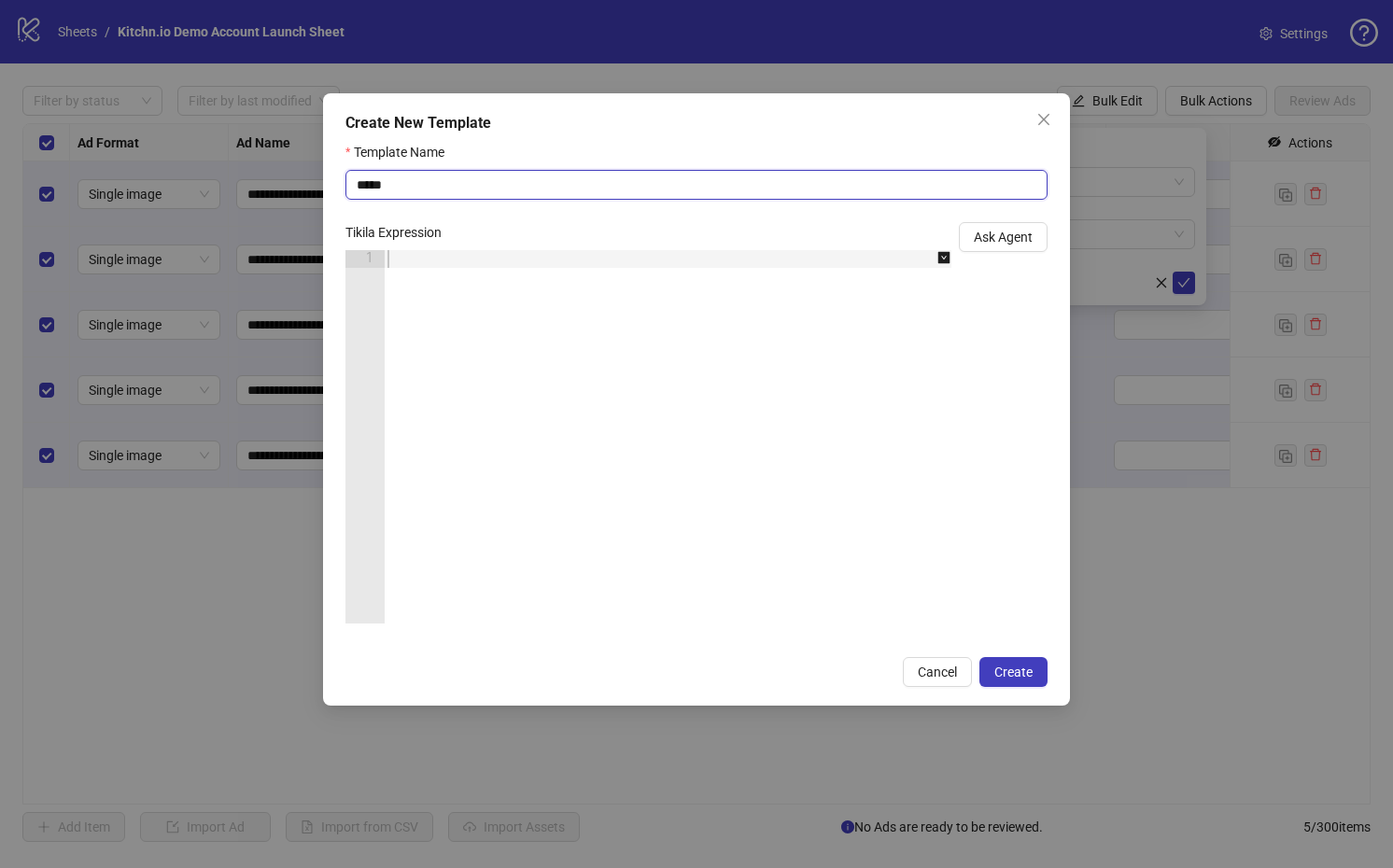 type on "****" 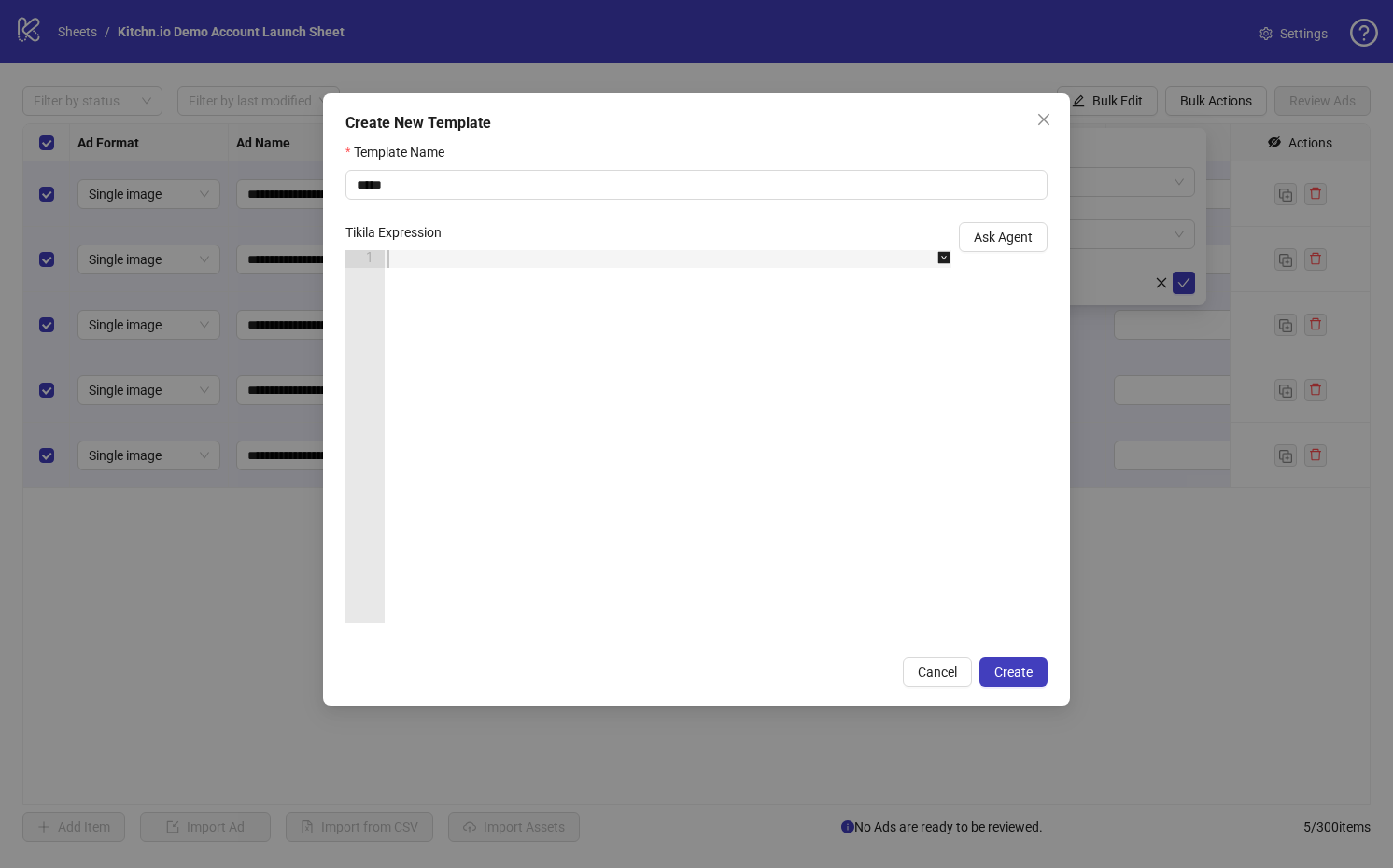 click at bounding box center [677, 455] 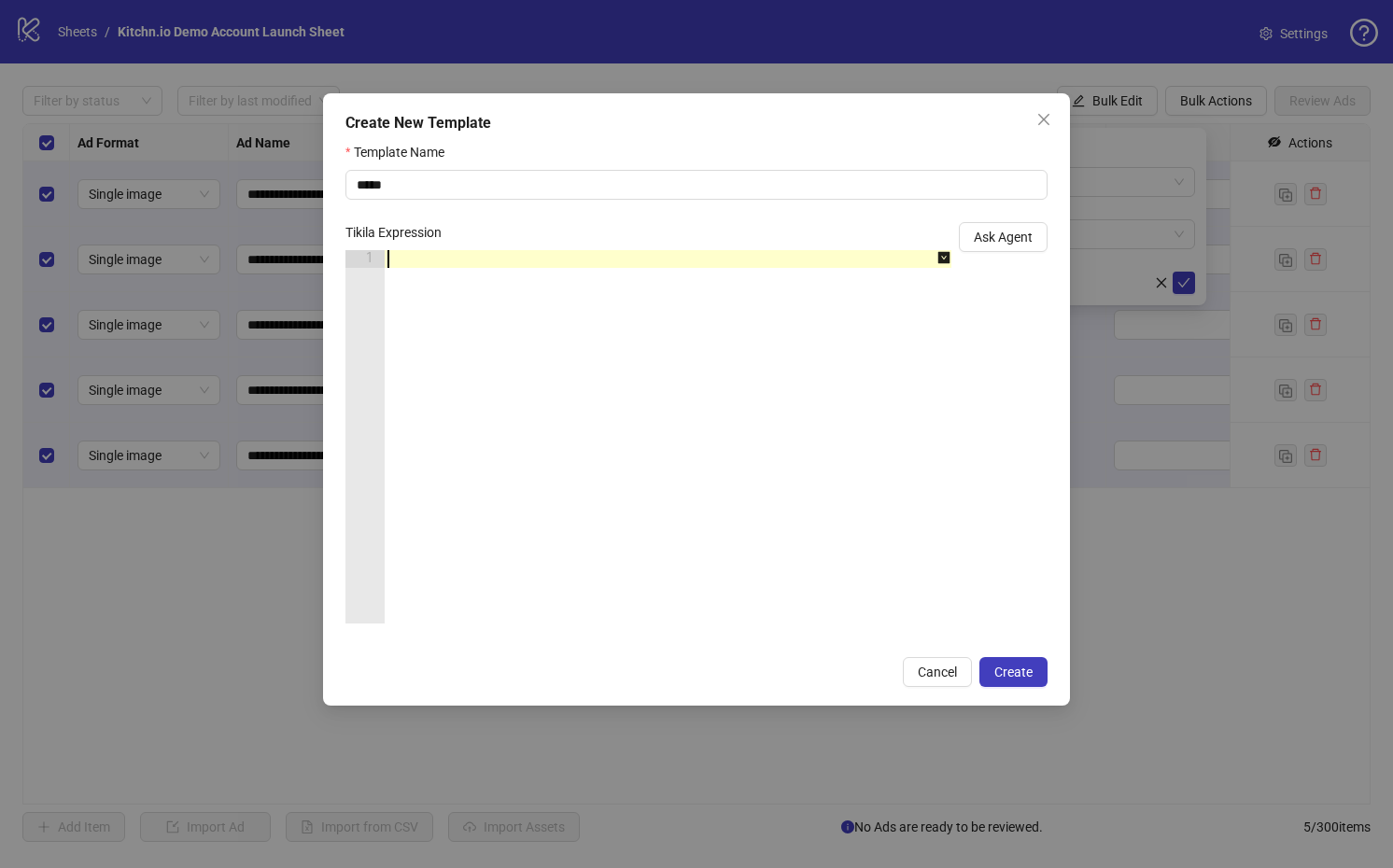 click at bounding box center (677, 455) 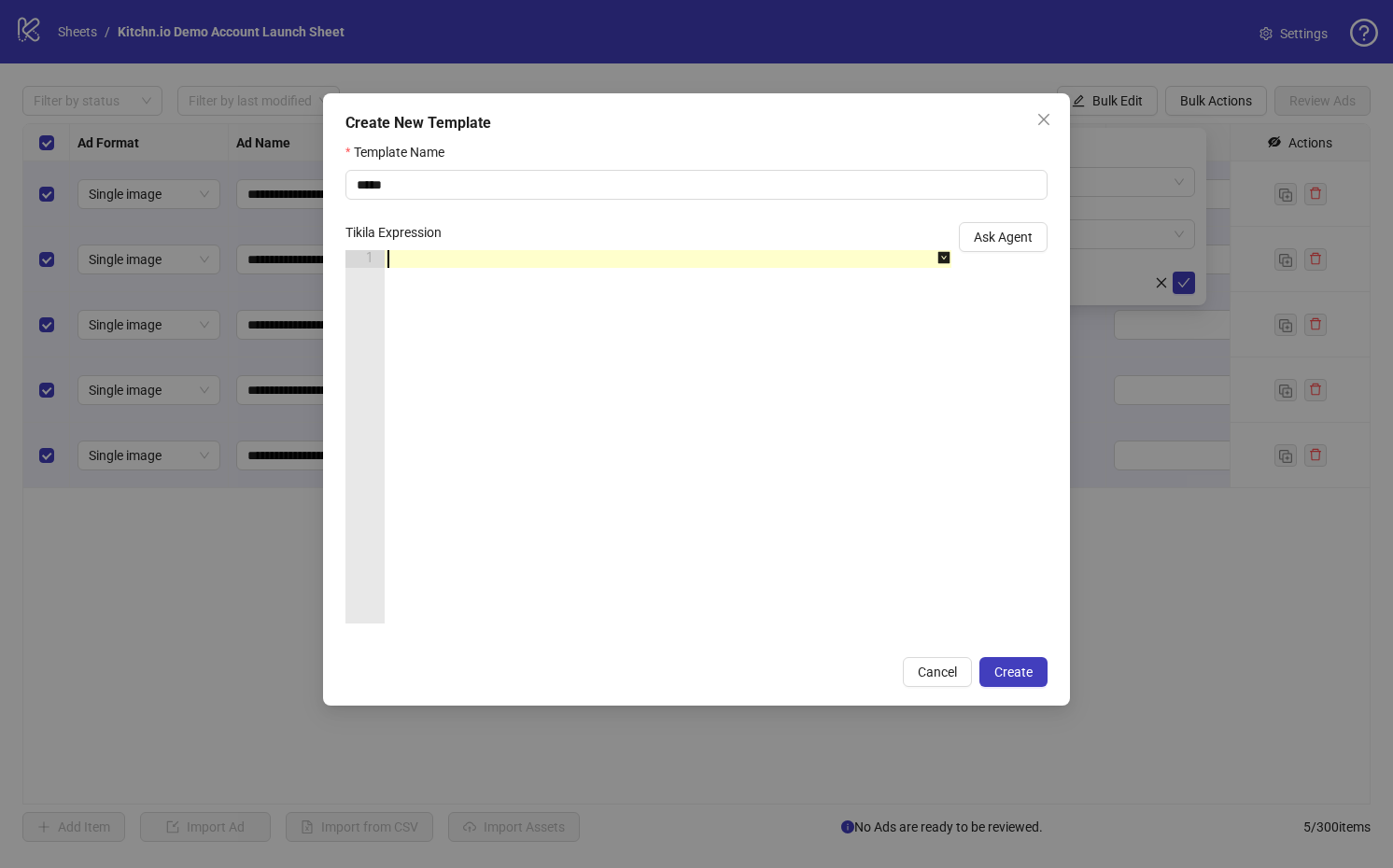click at bounding box center (677, 455) 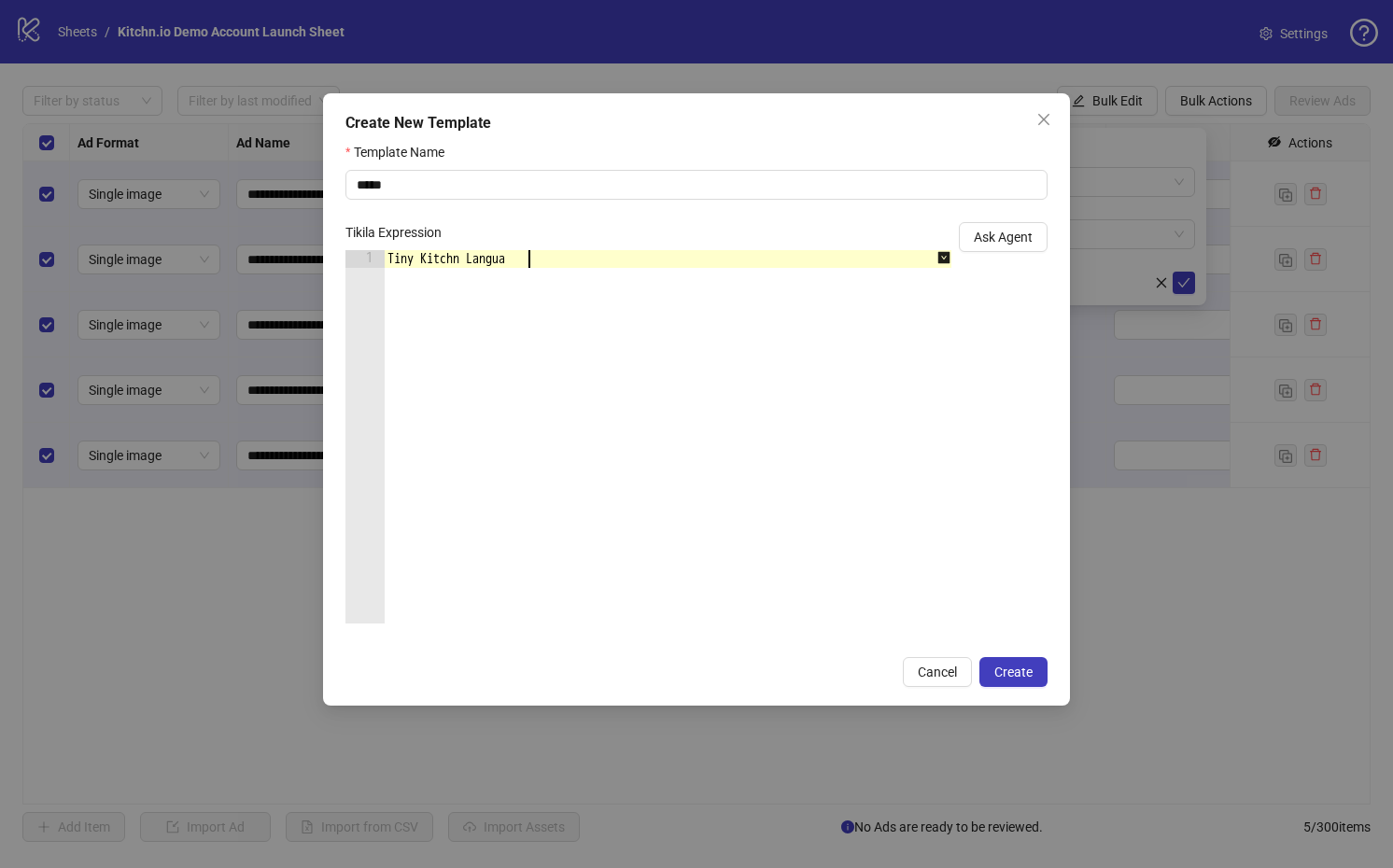 type on "**********" 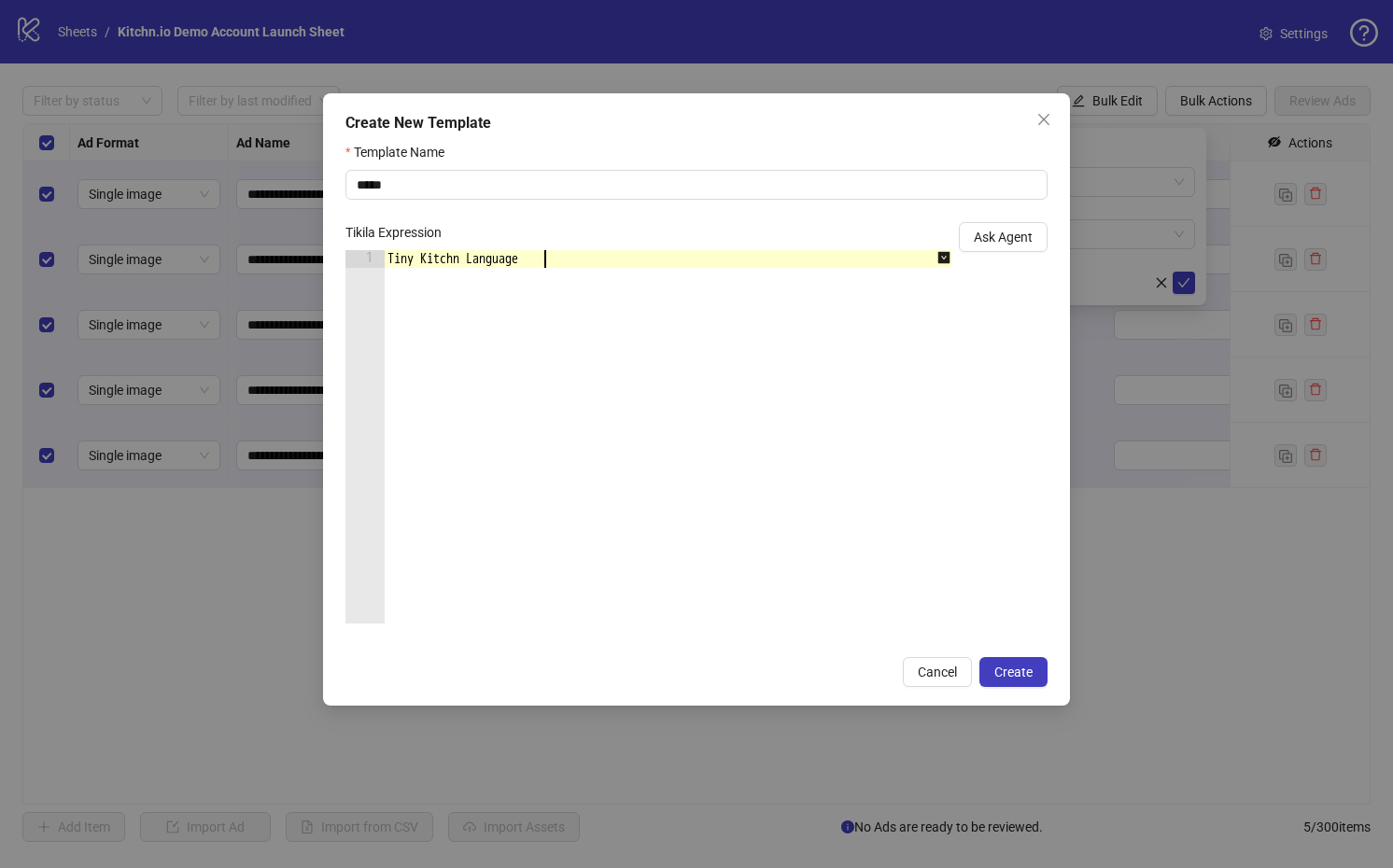 type 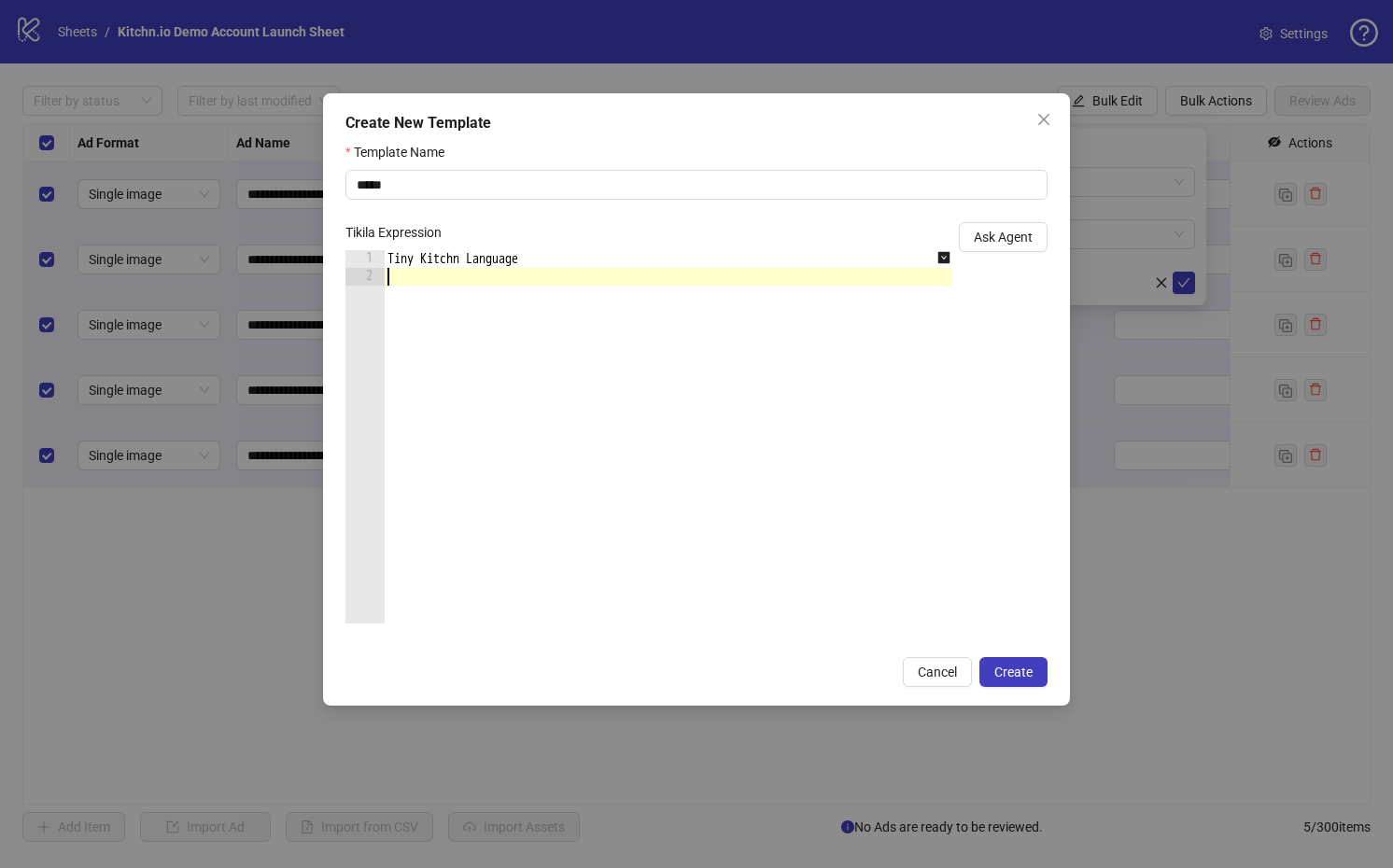 scroll, scrollTop: 0, scrollLeft: 0, axis: both 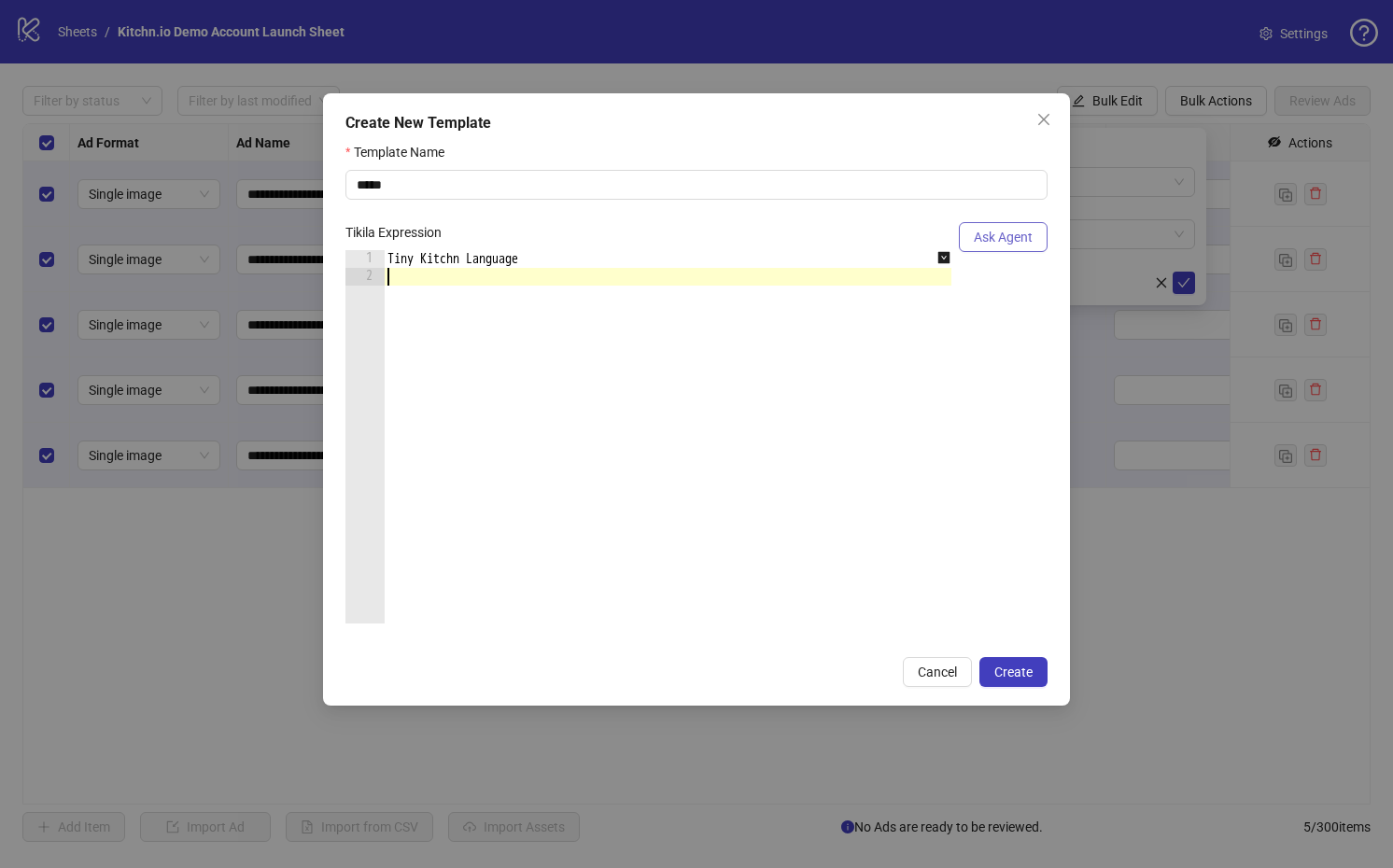 click on "Ask Agent" at bounding box center [1003, 237] 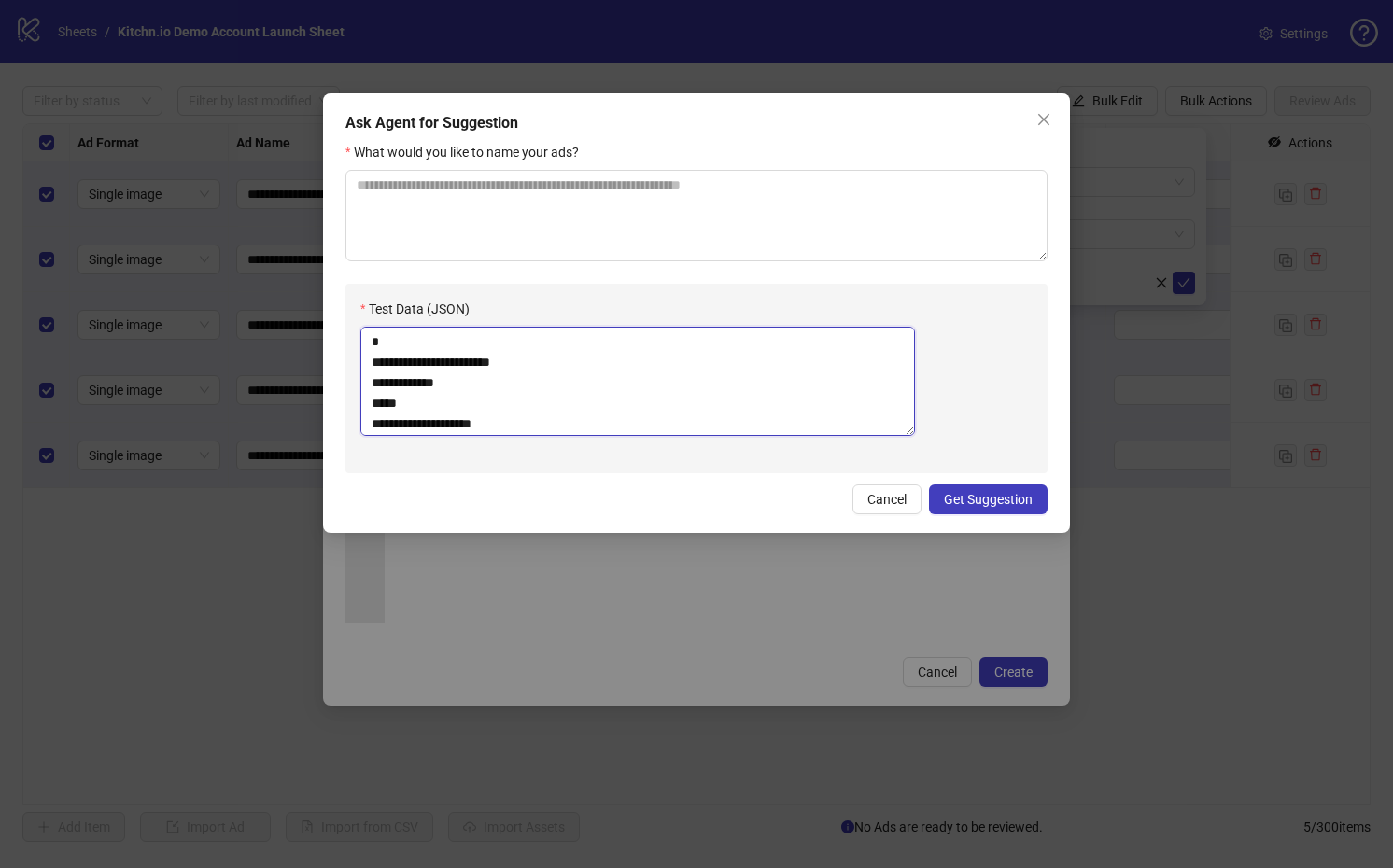 click on "**********" at bounding box center [638, 381] 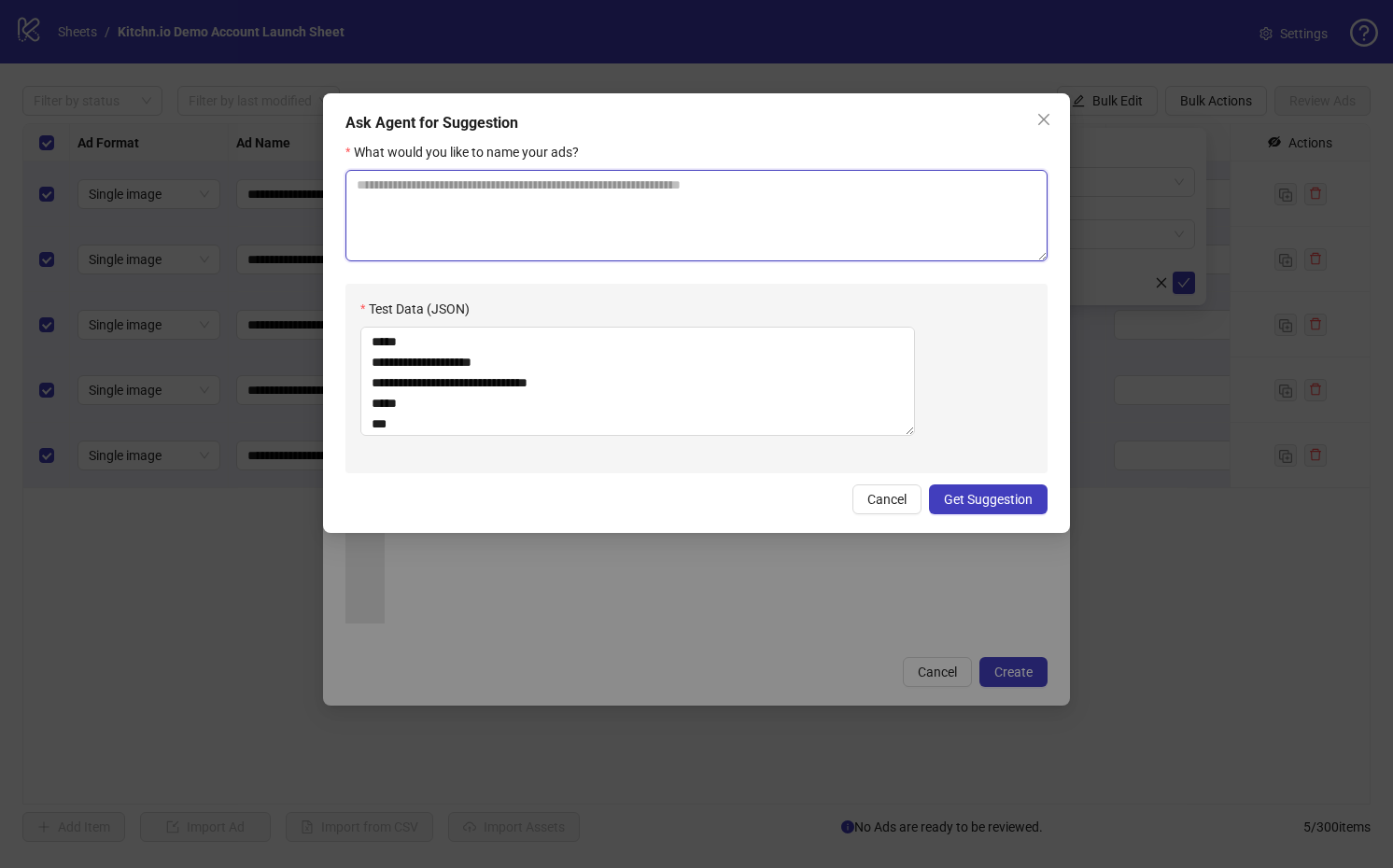 click on "What would you like to name your ads?" at bounding box center (696, 216) 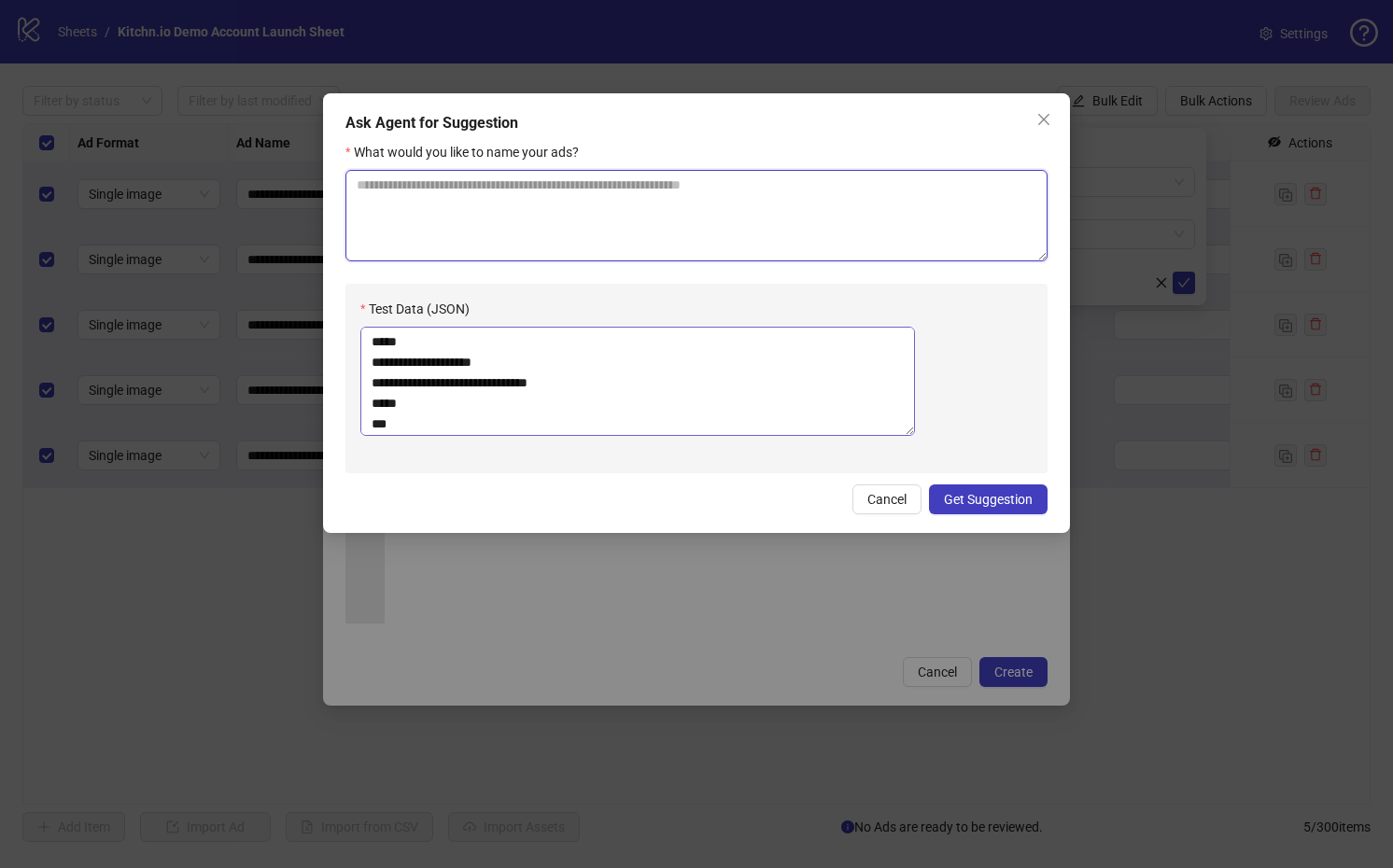 scroll, scrollTop: 0, scrollLeft: 0, axis: both 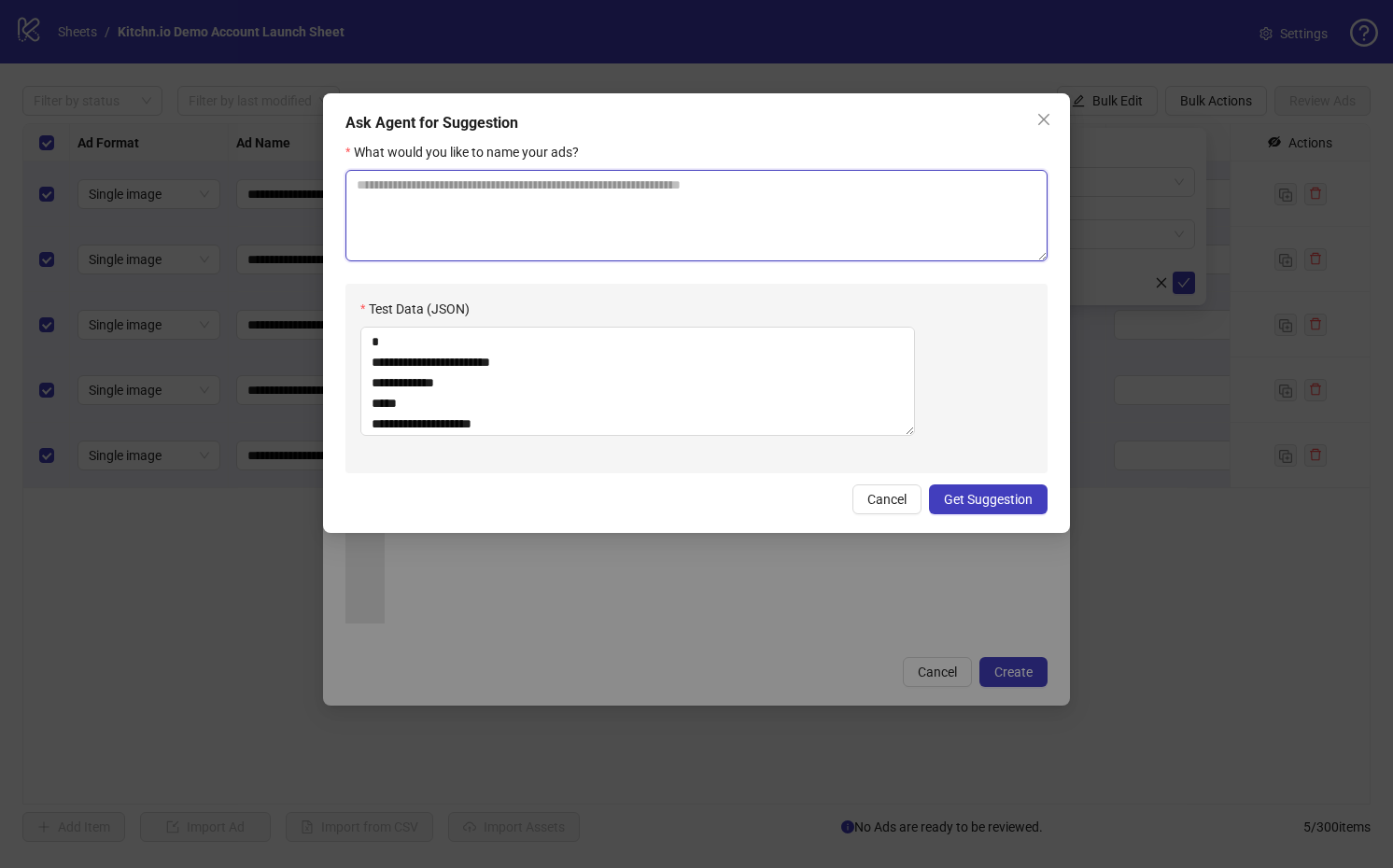 click on "What would you like to name your ads?" at bounding box center [696, 216] 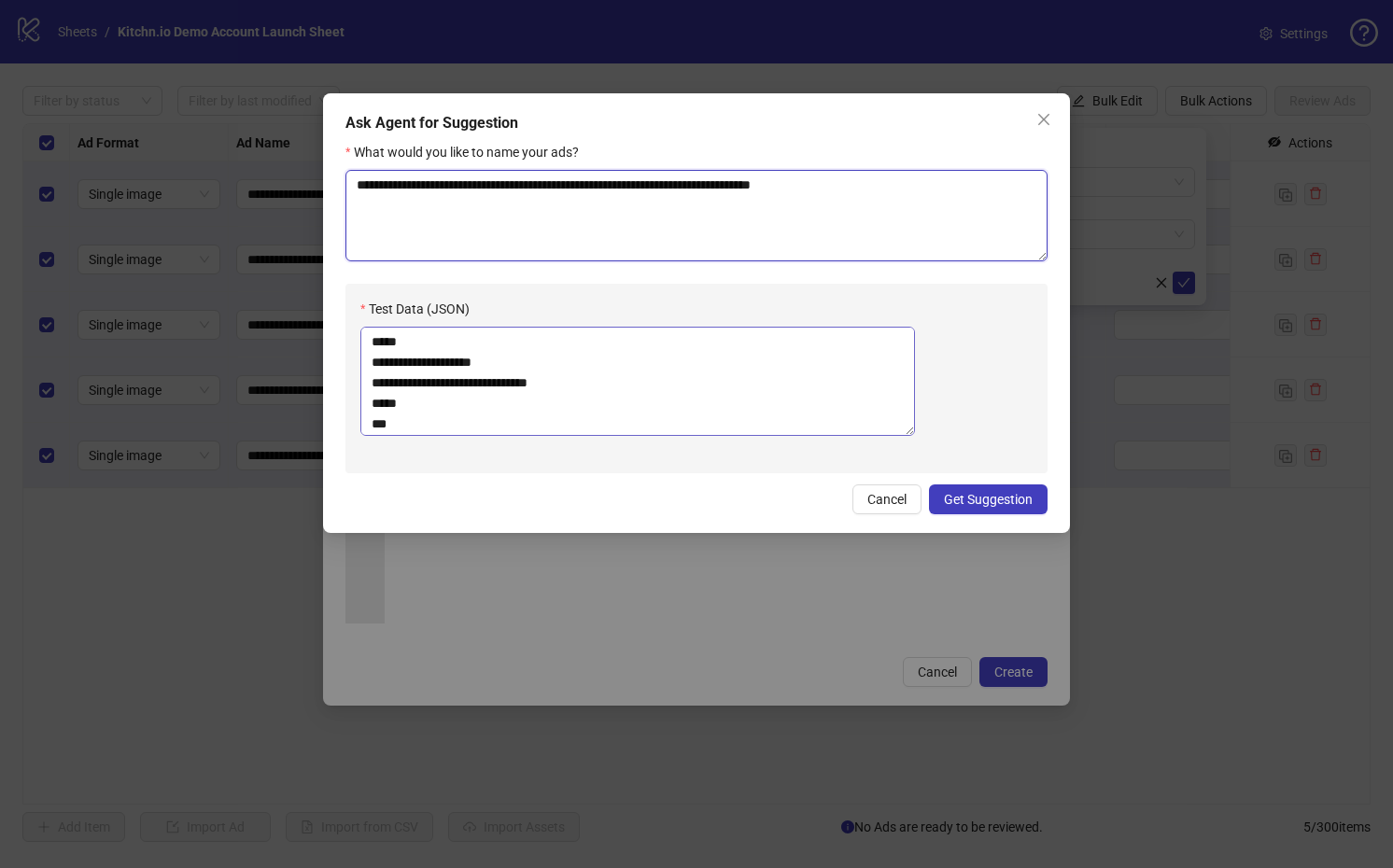 scroll, scrollTop: 0, scrollLeft: 0, axis: both 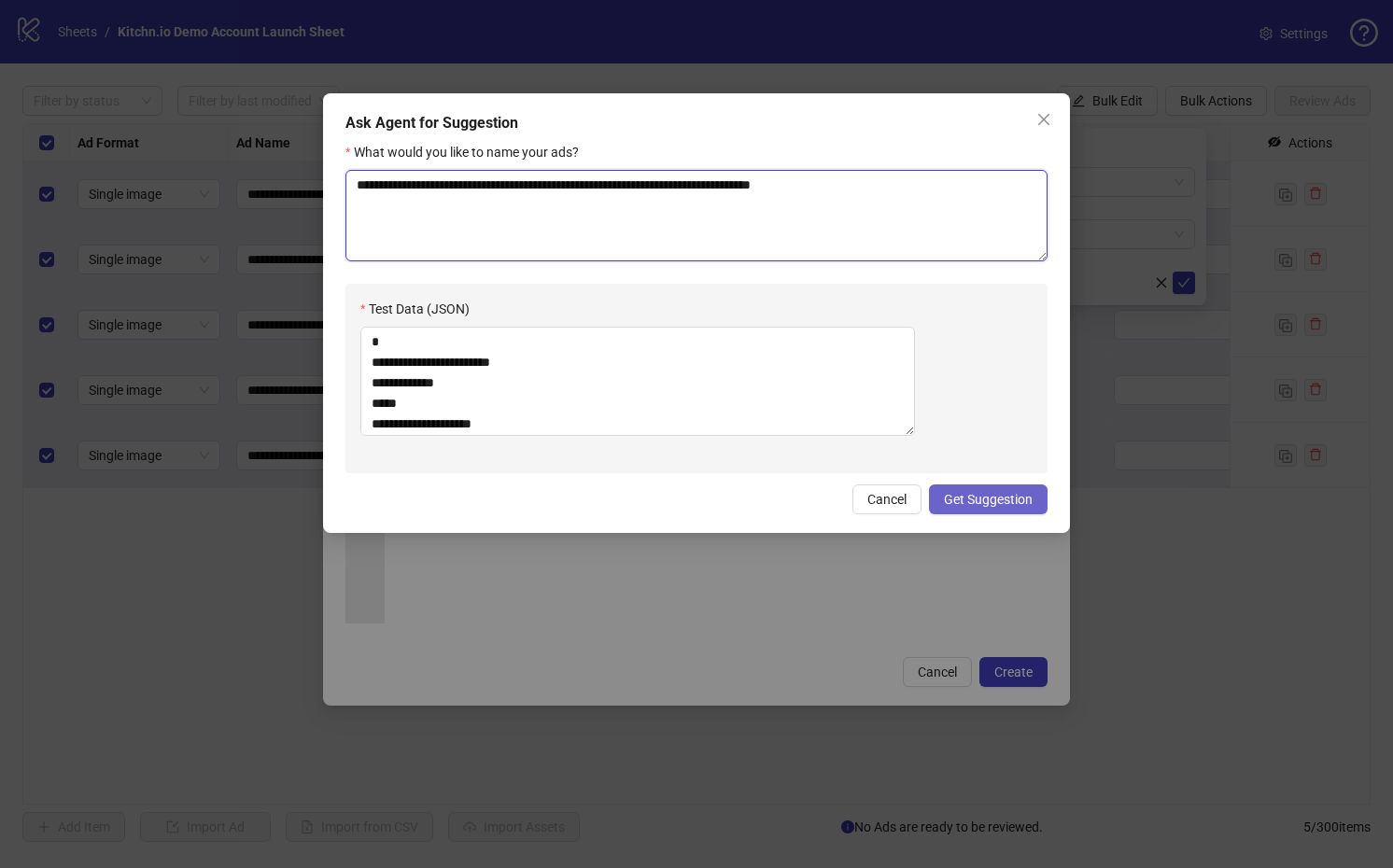 type on "**********" 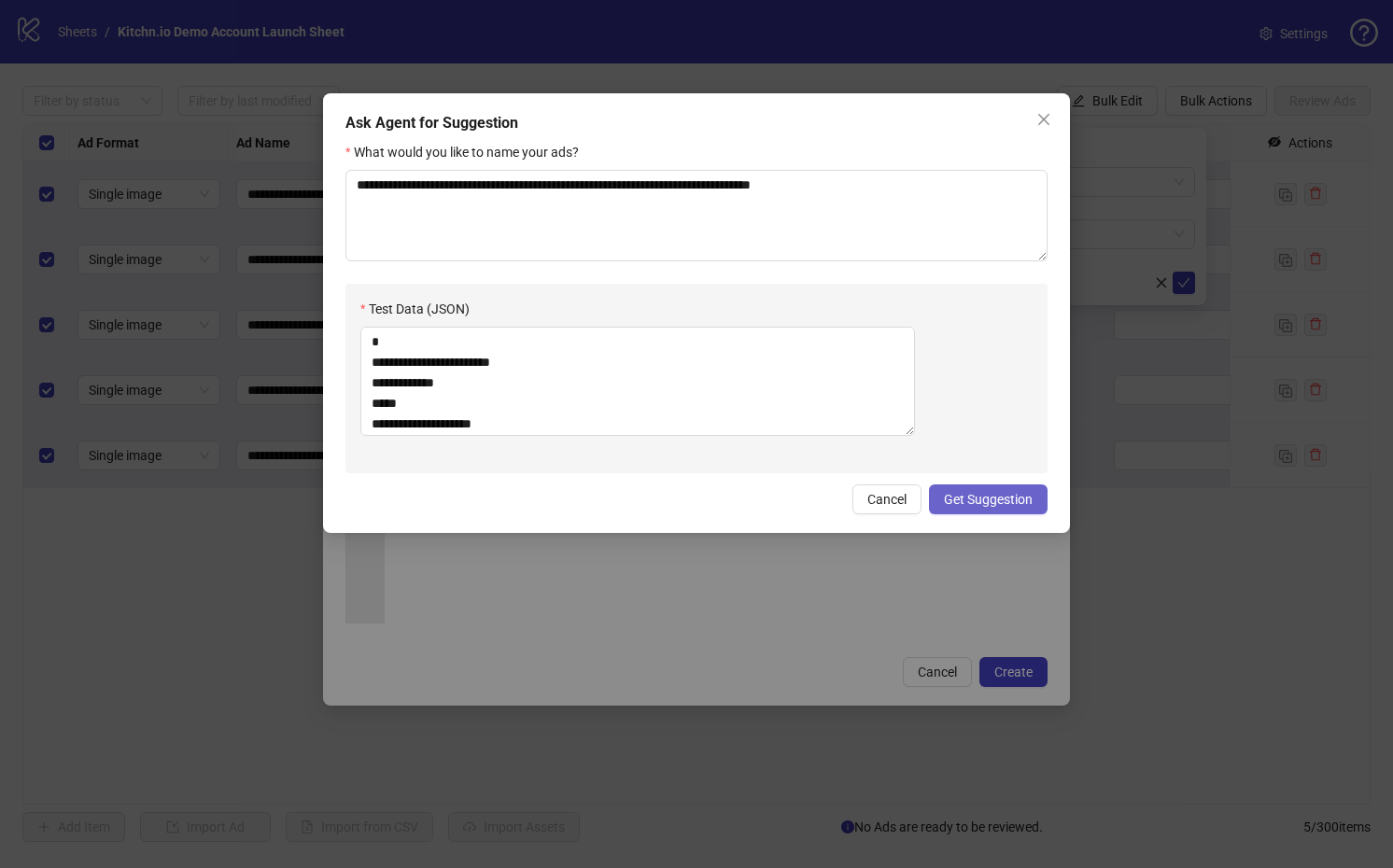 click on "Get Suggestion" at bounding box center [988, 499] 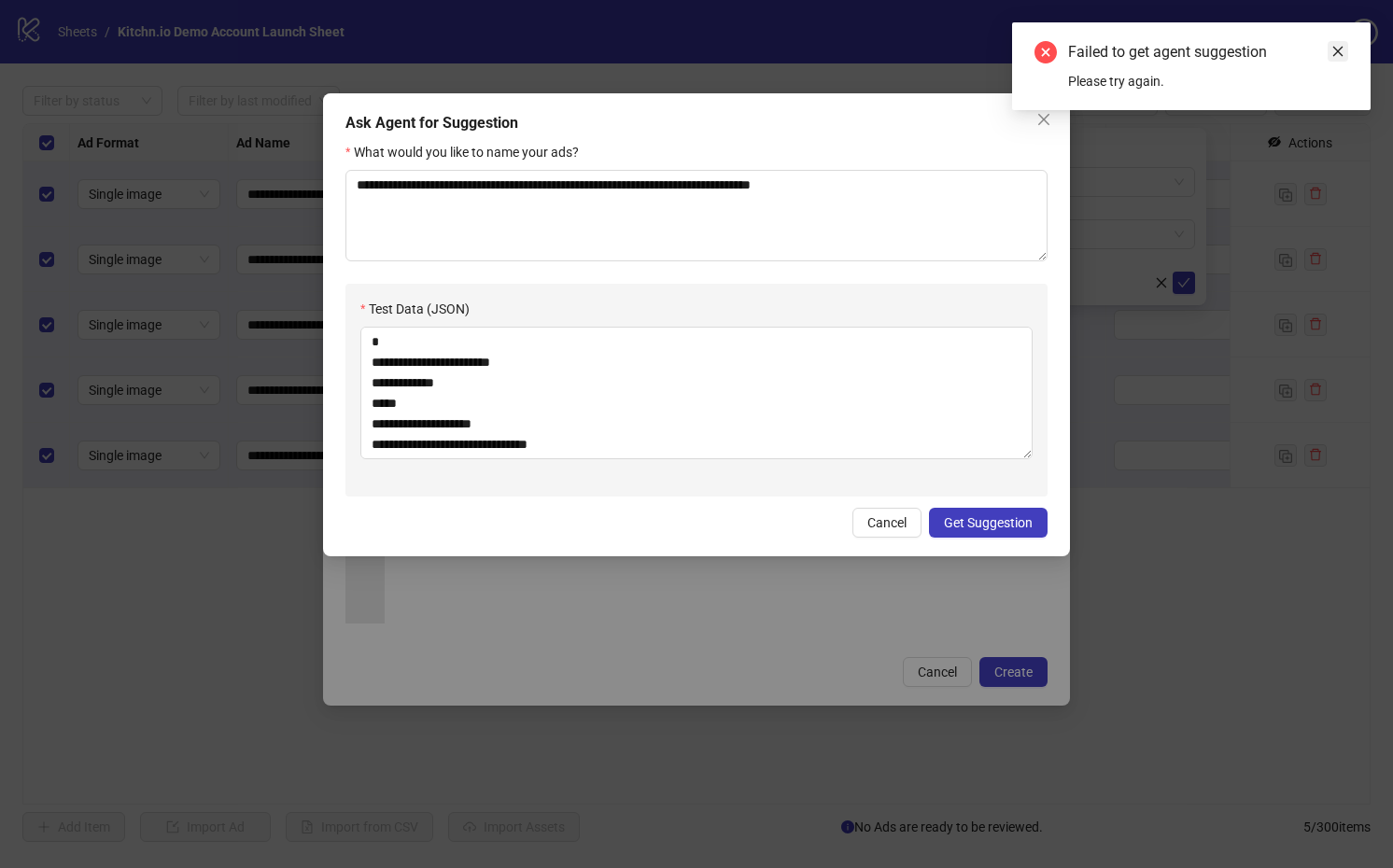 click 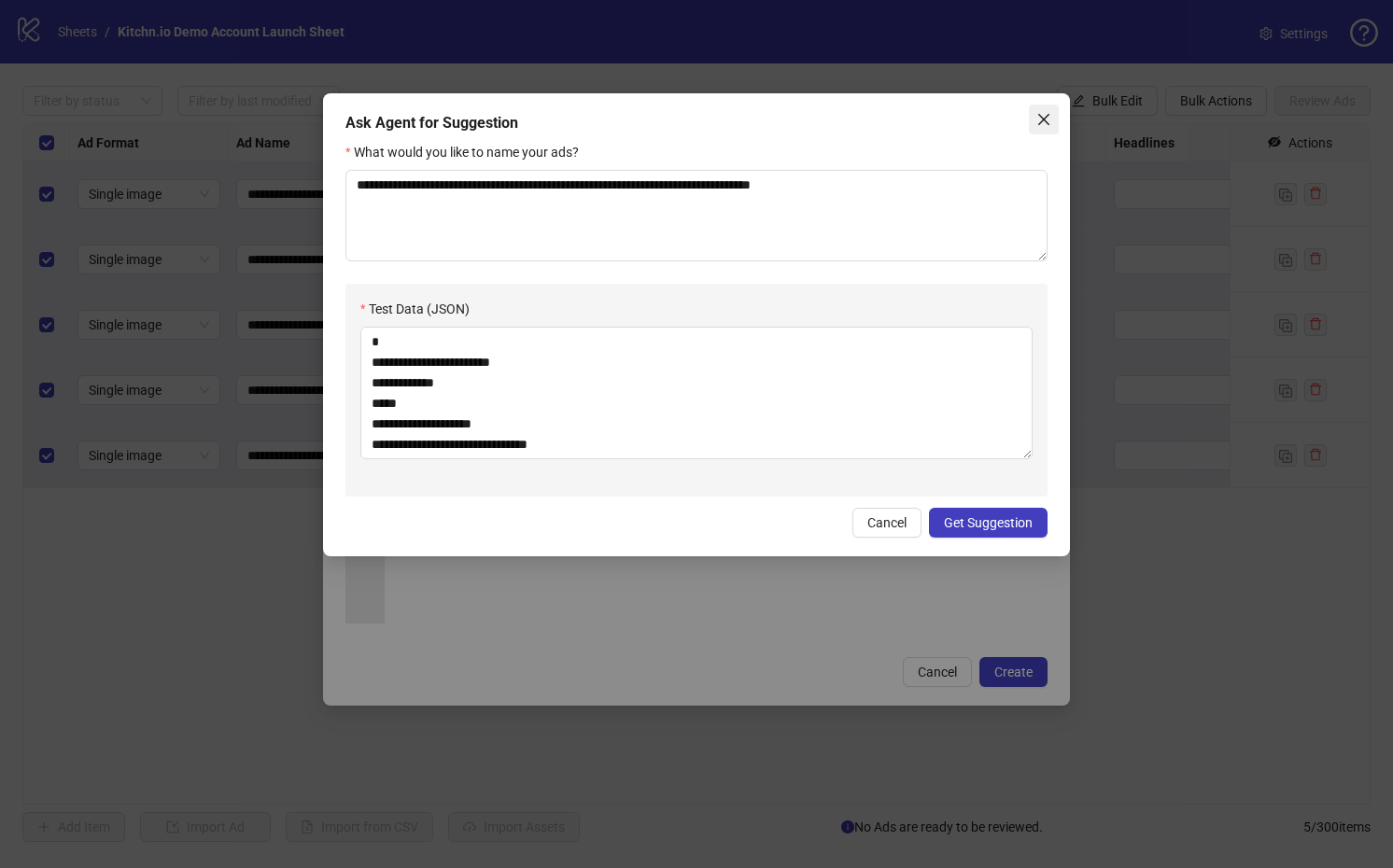click 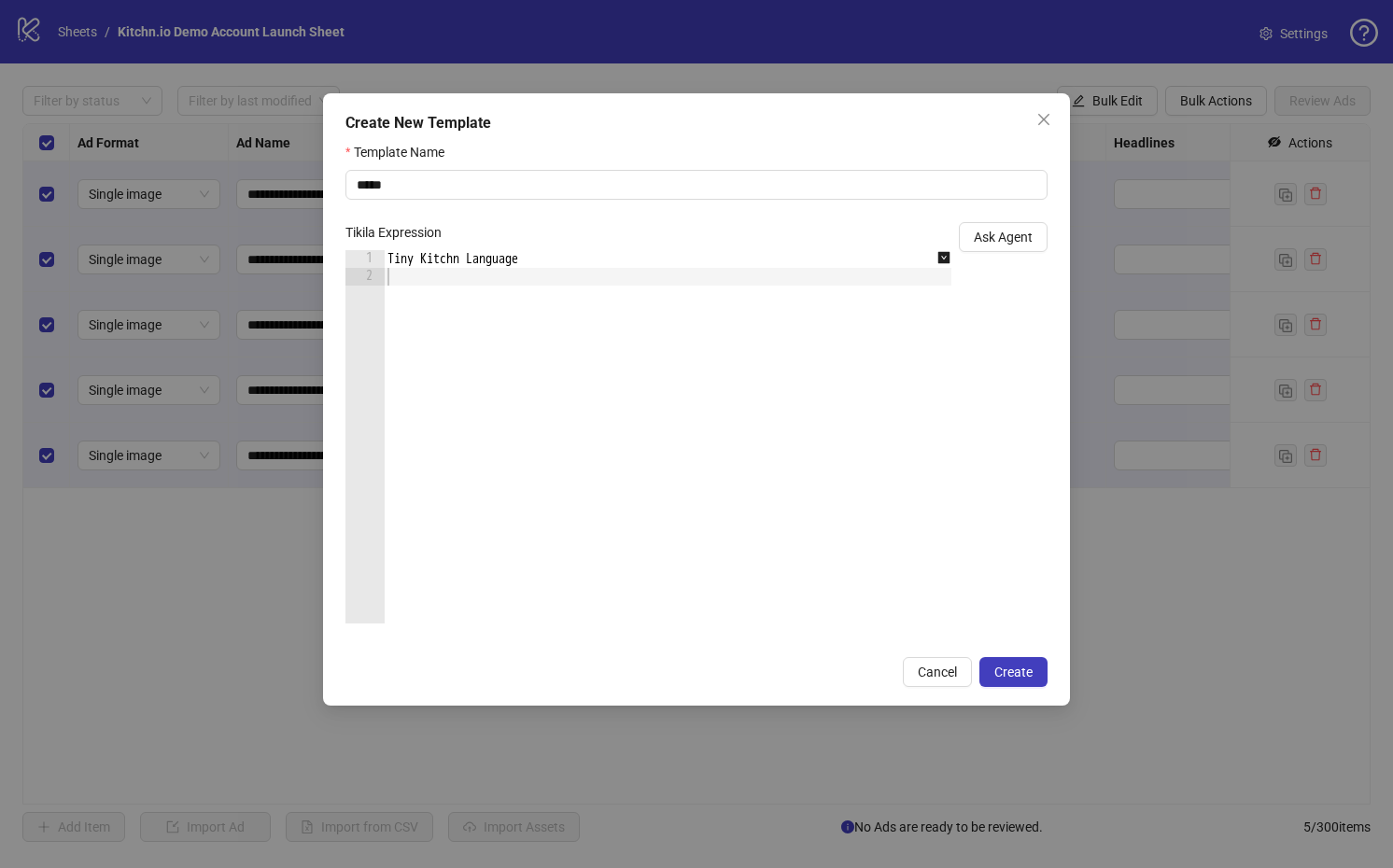 click on "Tiny Kitchn Language" at bounding box center [677, 455] 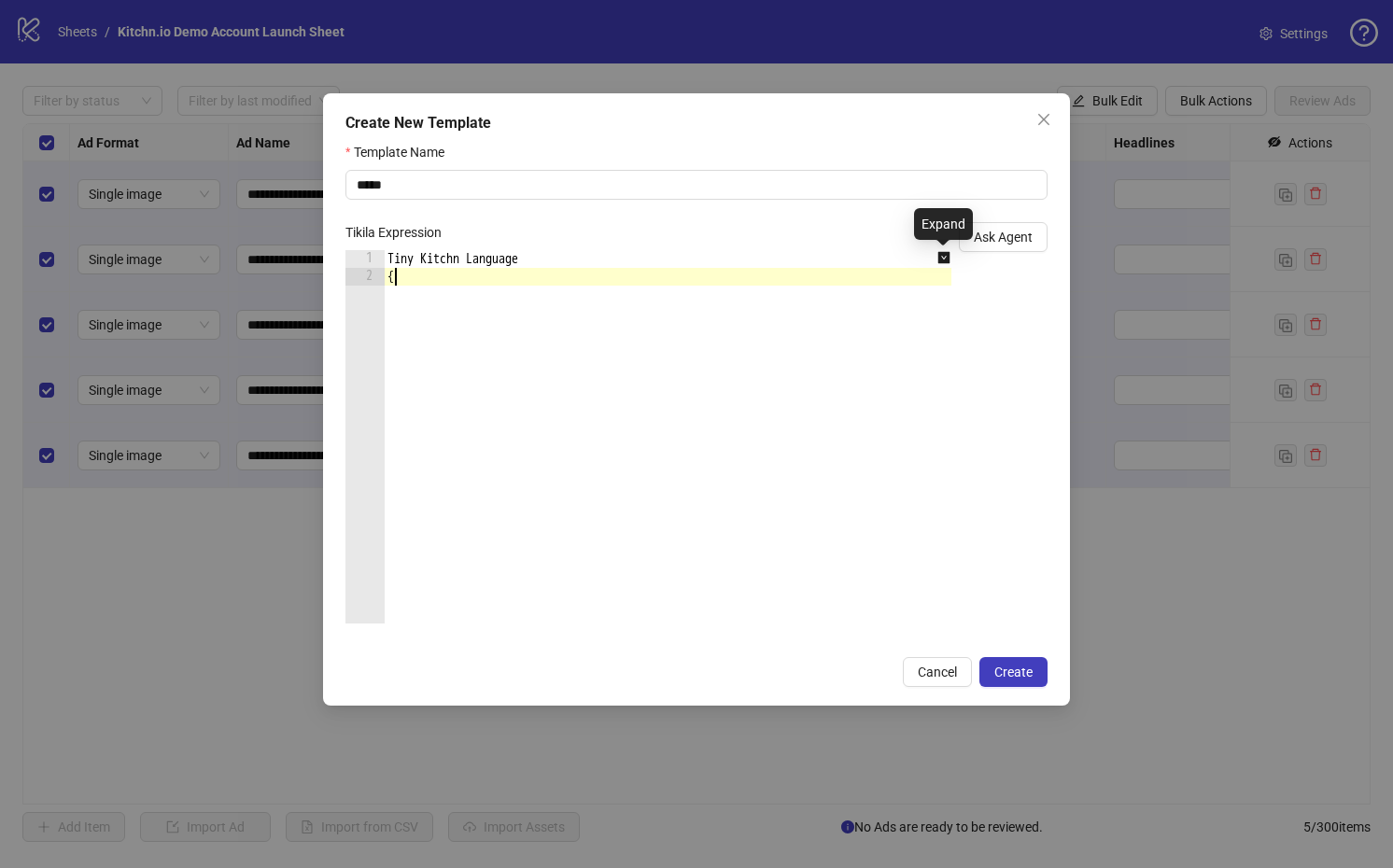 type on "**" 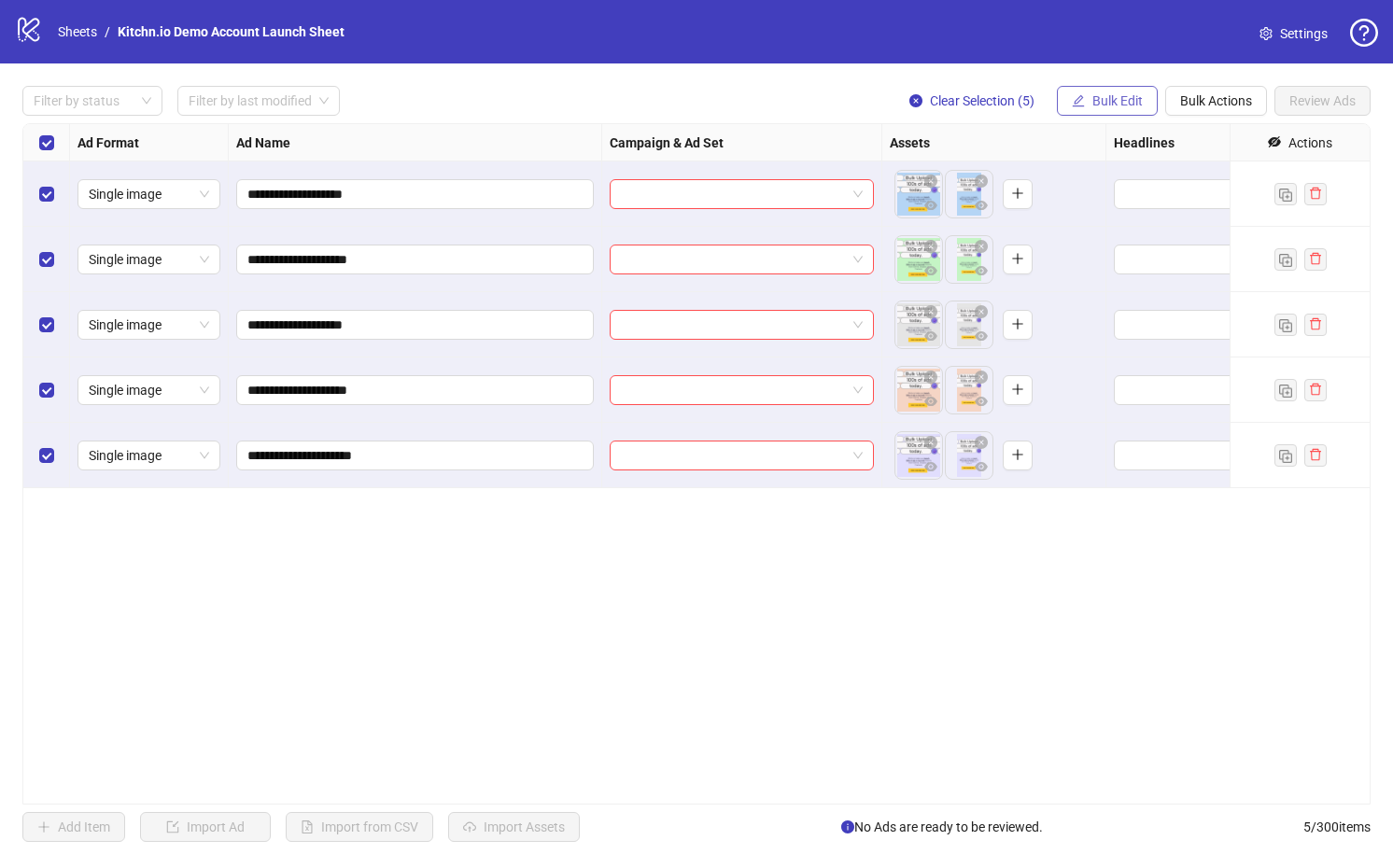 click on "Bulk Edit" at bounding box center (1107, 101) 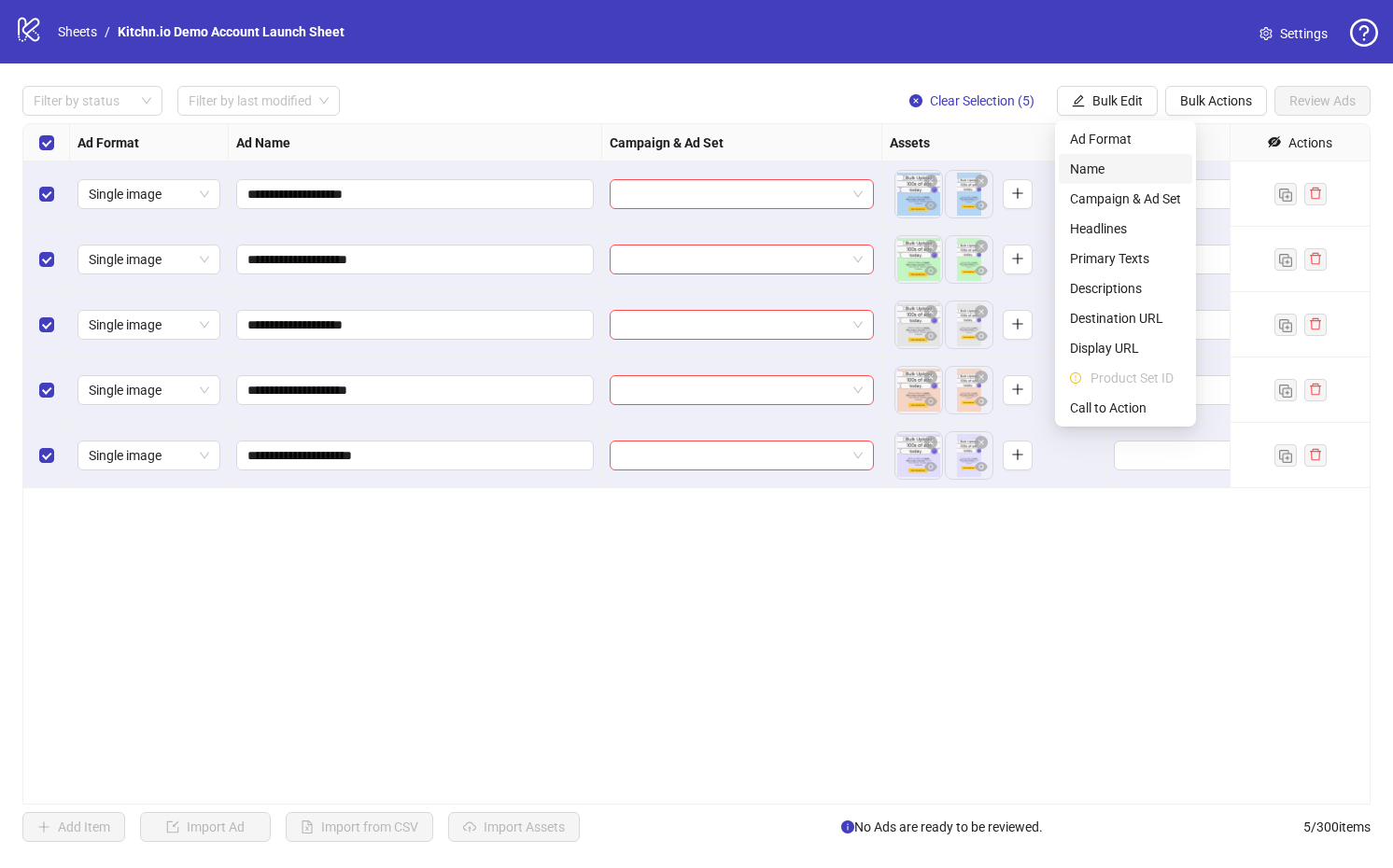 click on "Name" at bounding box center (1125, 169) 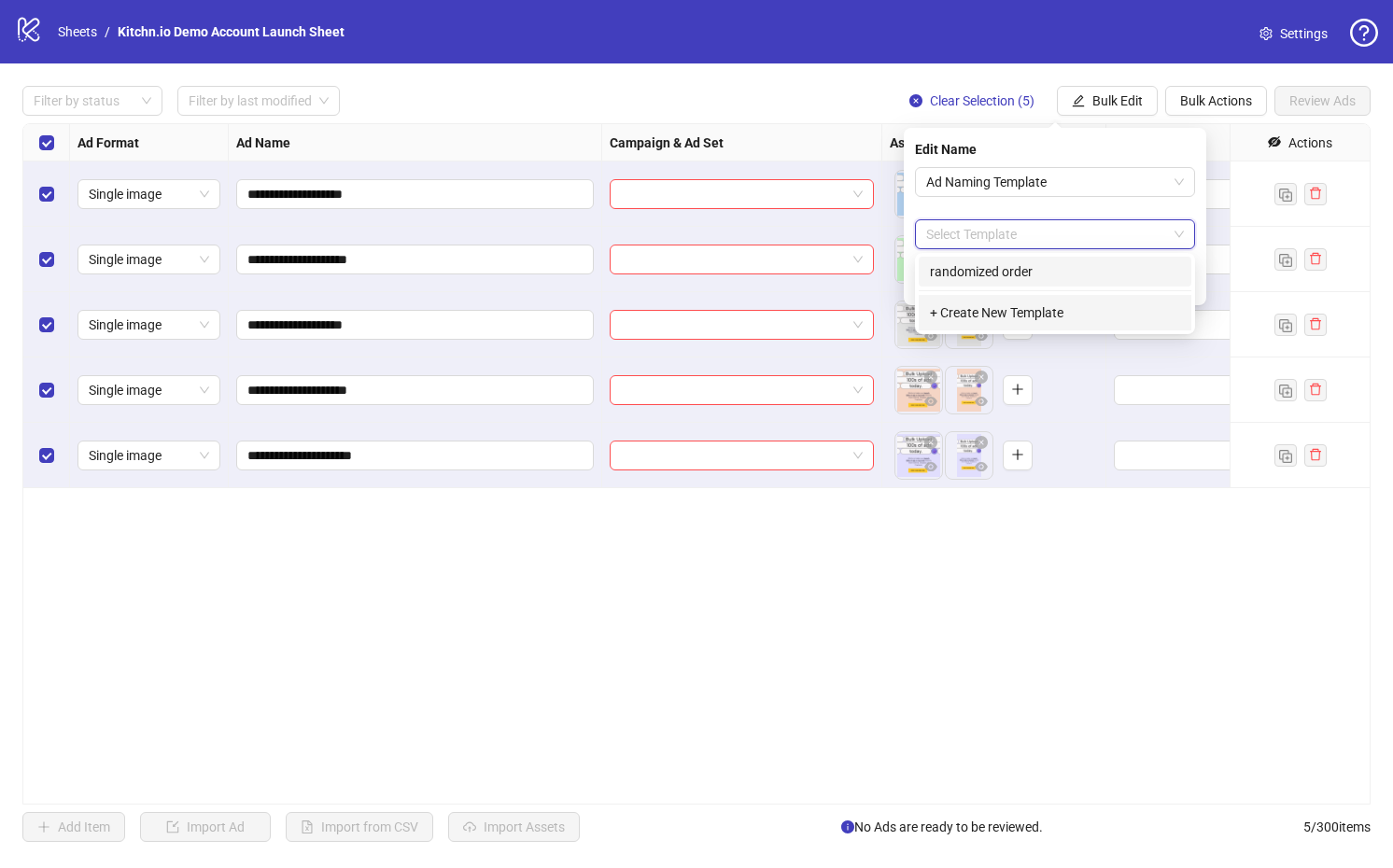 click at bounding box center [1047, 234] 